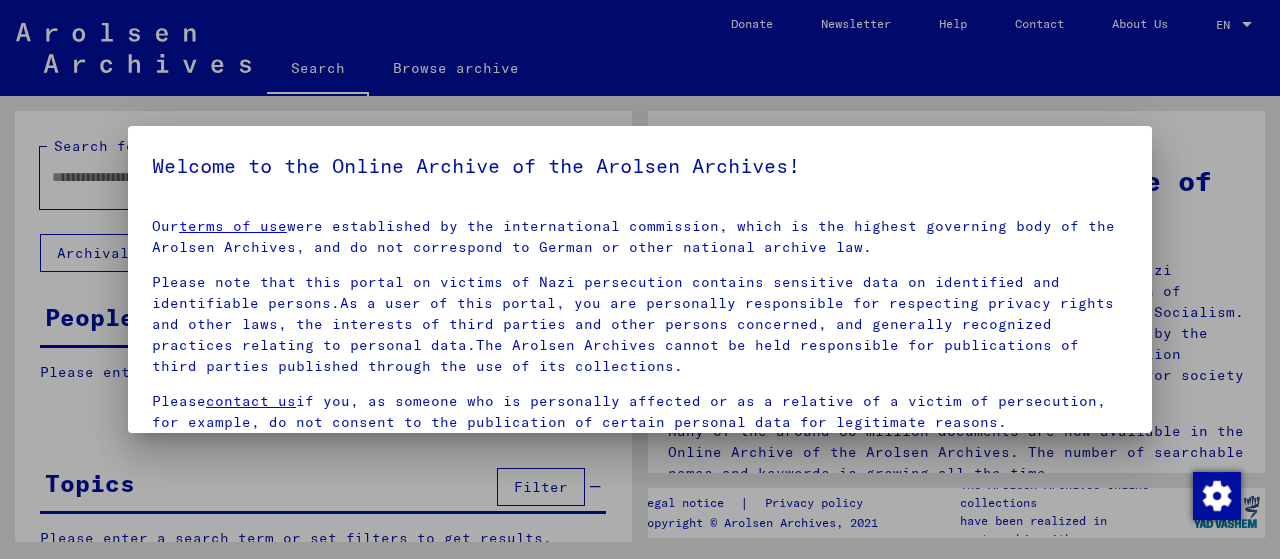 scroll, scrollTop: 0, scrollLeft: 0, axis: both 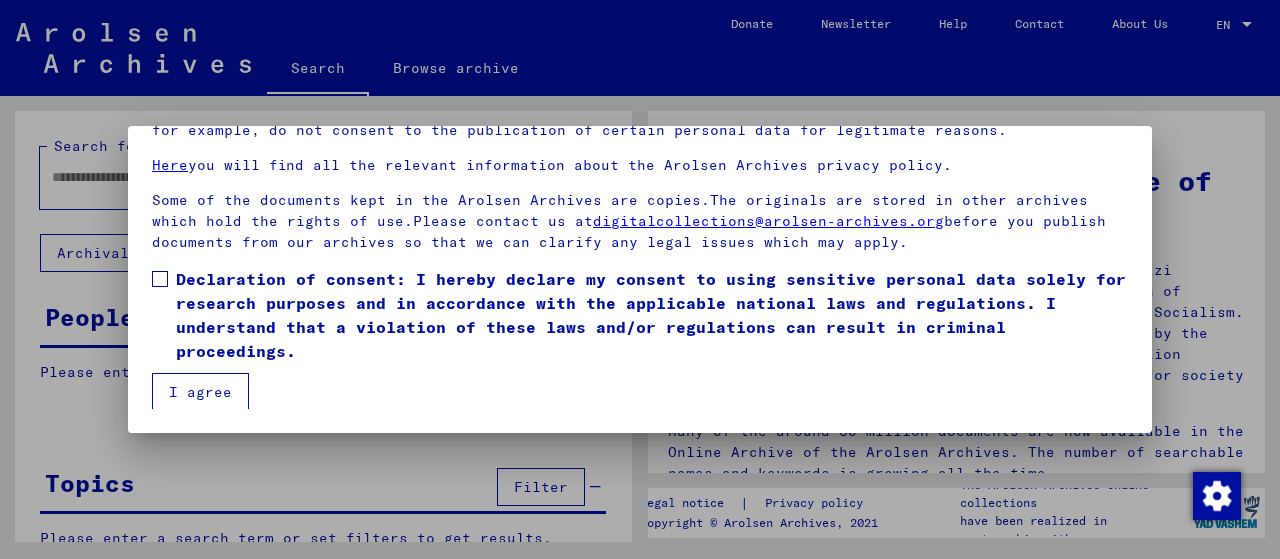 click at bounding box center (160, 279) 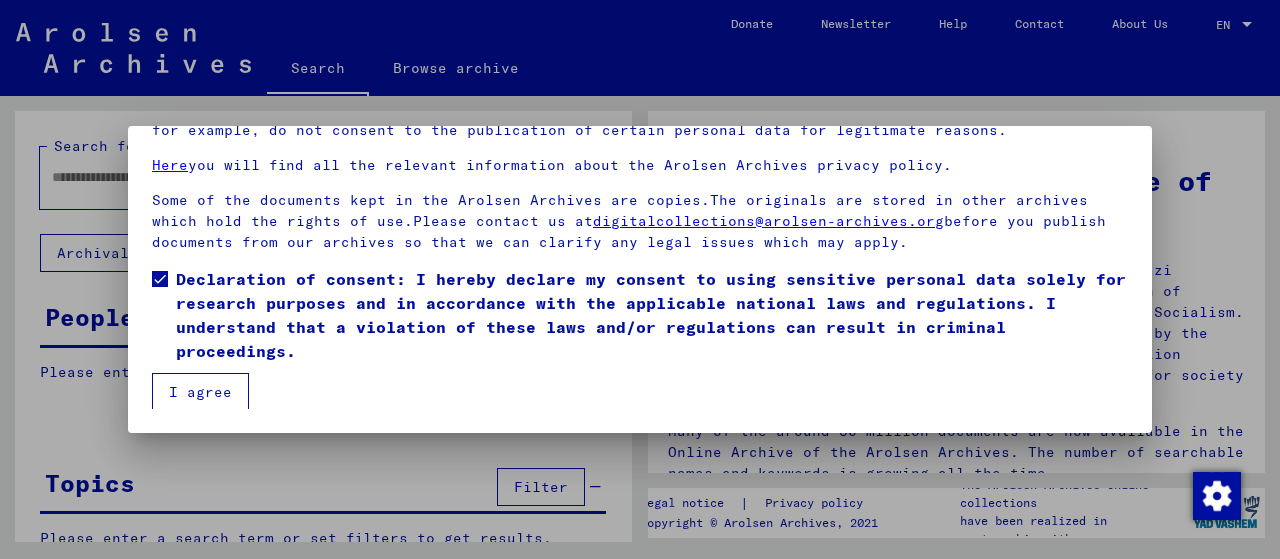 click on "I agree" at bounding box center [200, 392] 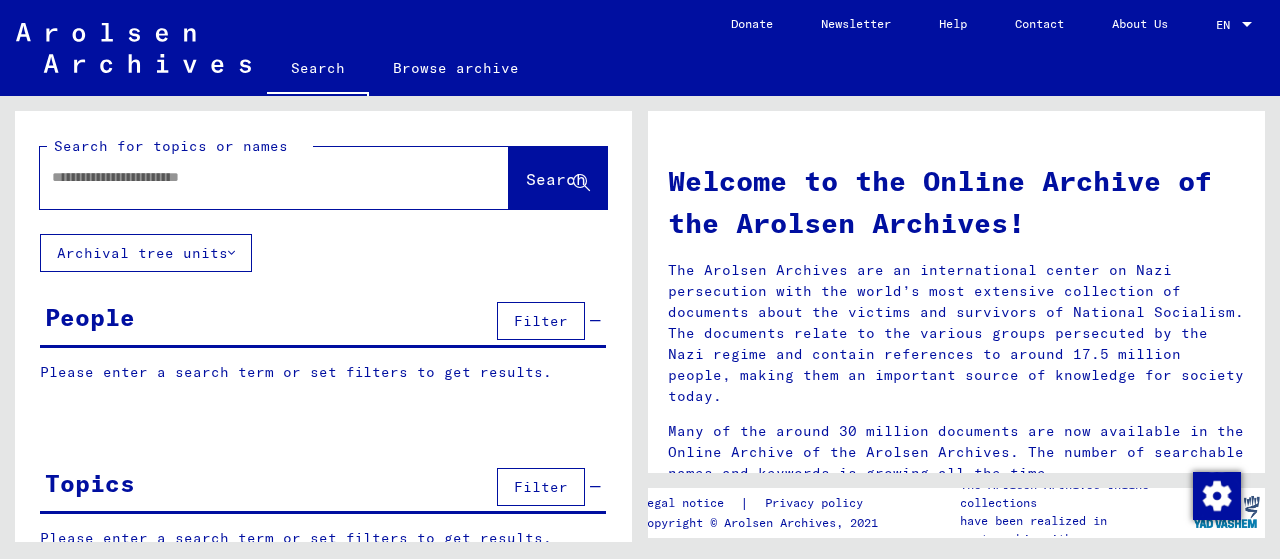 click on "Archival tree units" 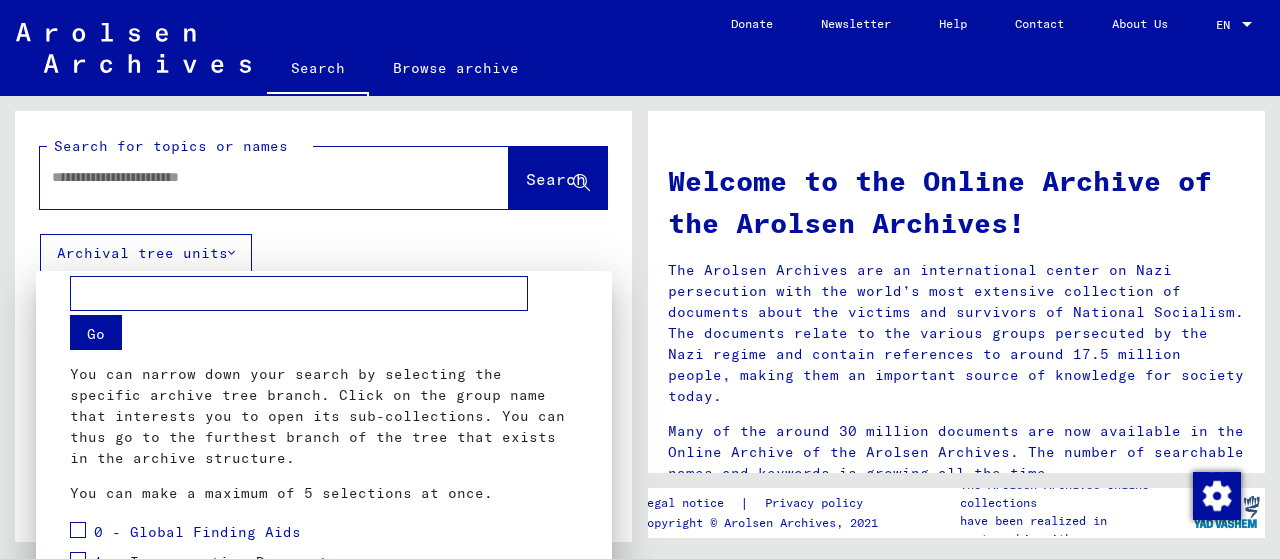 scroll, scrollTop: 0, scrollLeft: 0, axis: both 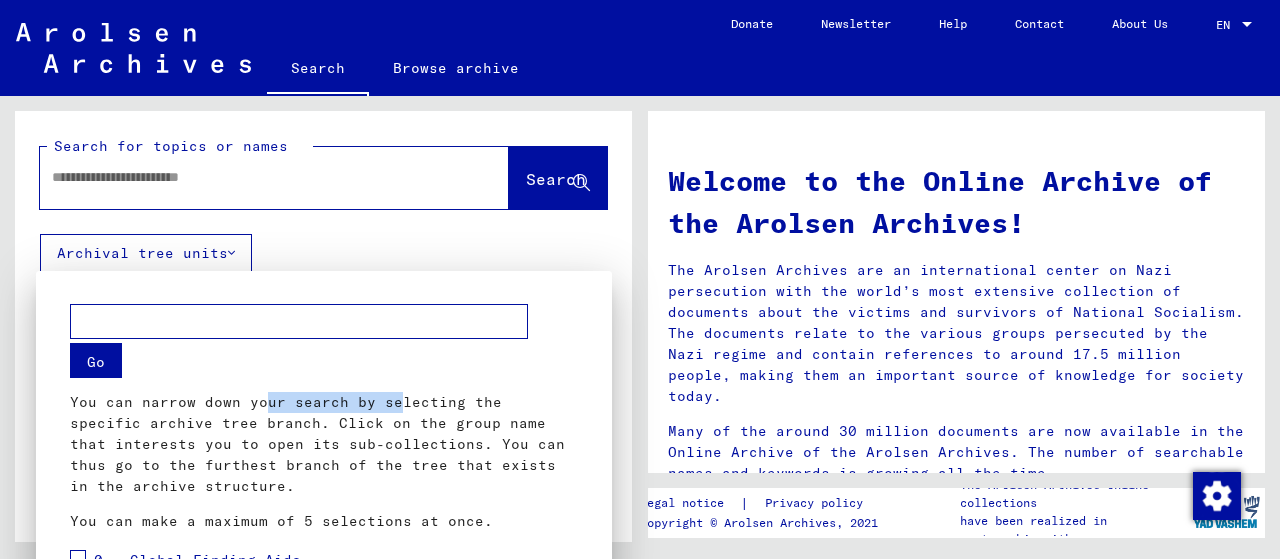 drag, startPoint x: 255, startPoint y: 401, endPoint x: 202, endPoint y: 410, distance: 53.75872 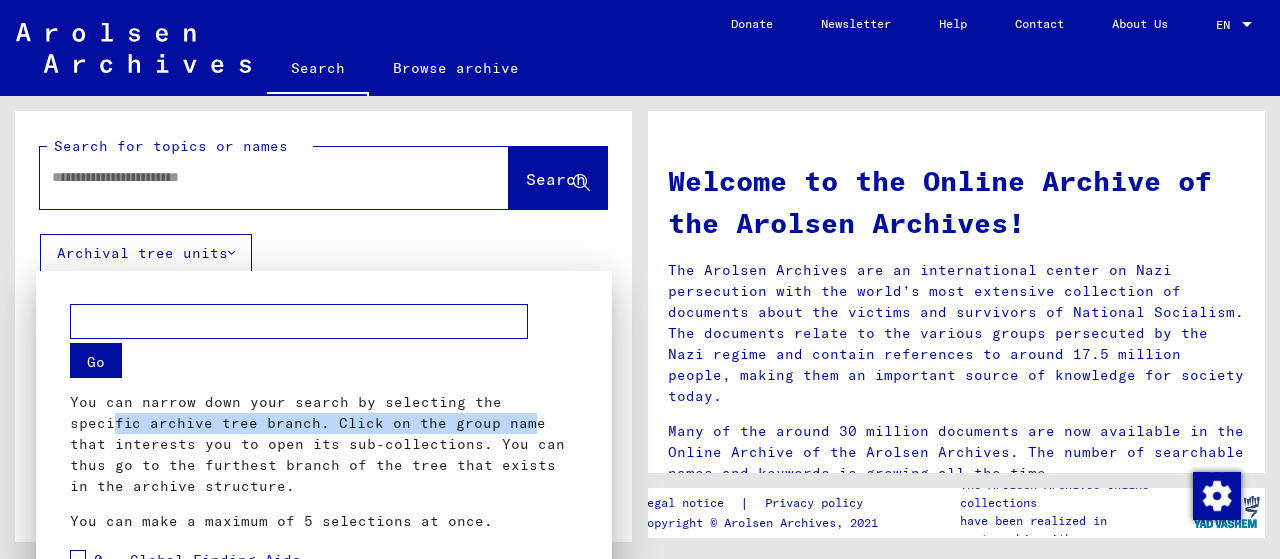 drag, startPoint x: 106, startPoint y: 424, endPoint x: 510, endPoint y: 429, distance: 404.03094 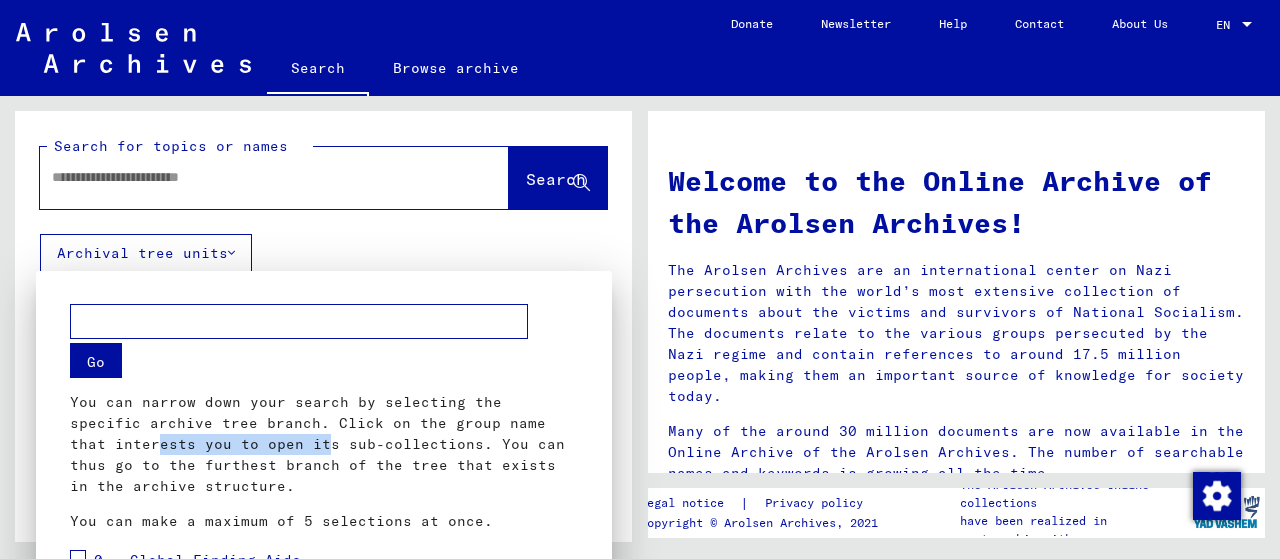 drag, startPoint x: 208, startPoint y: 445, endPoint x: 316, endPoint y: 442, distance: 108.04166 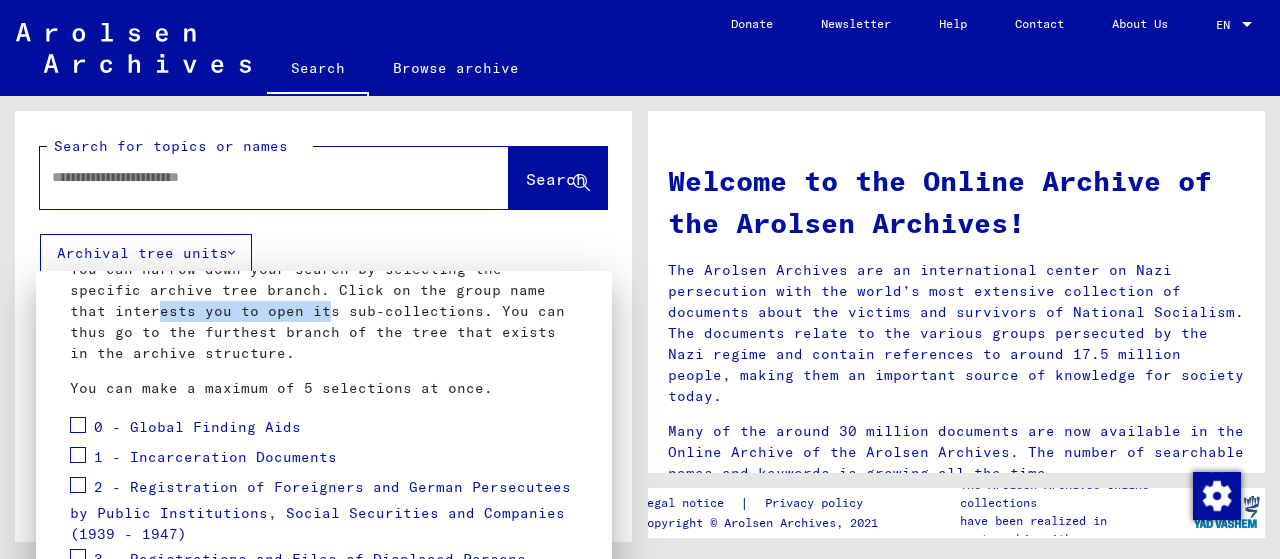 scroll, scrollTop: 266, scrollLeft: 0, axis: vertical 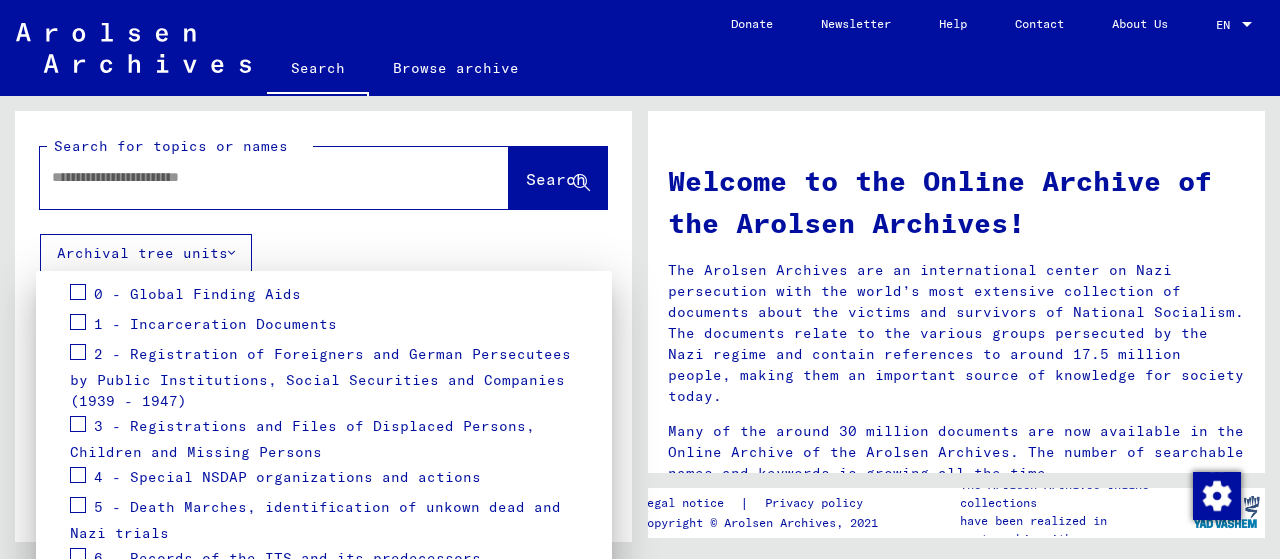 click on "3 - Registrations and Files of Displaced Persons, Children and Missing Persons" at bounding box center [324, 437] 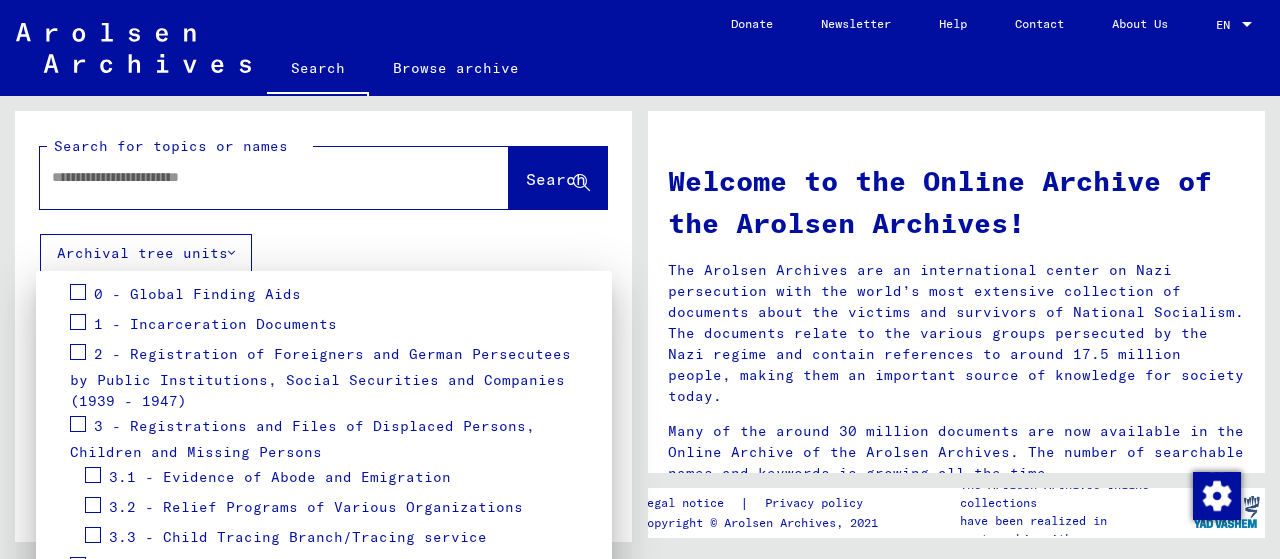 click at bounding box center (78, 424) 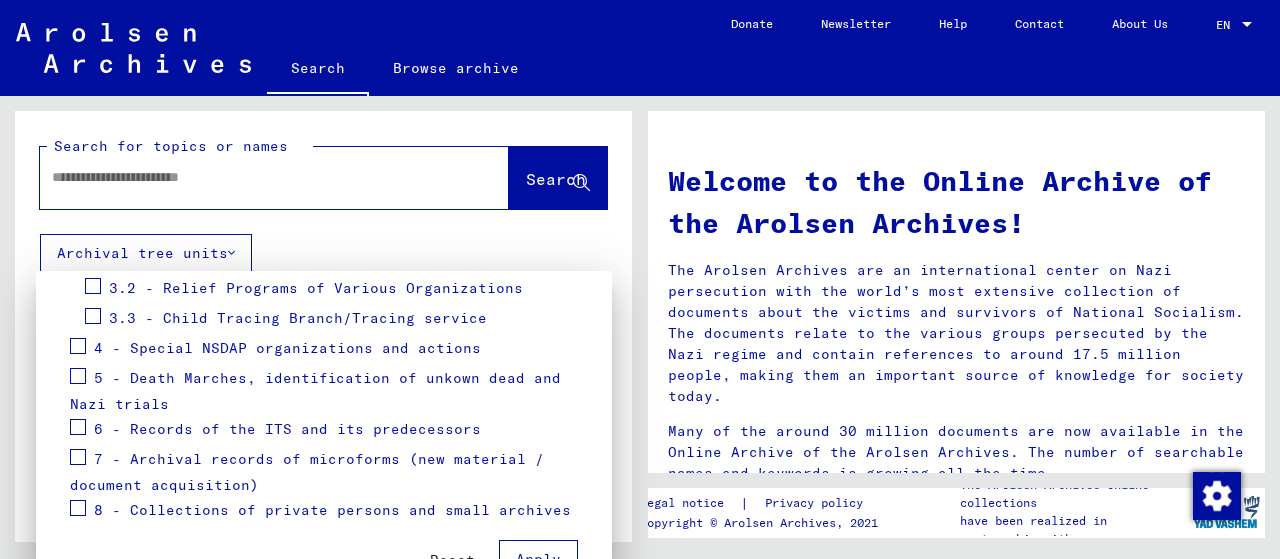 scroll, scrollTop: 516, scrollLeft: 0, axis: vertical 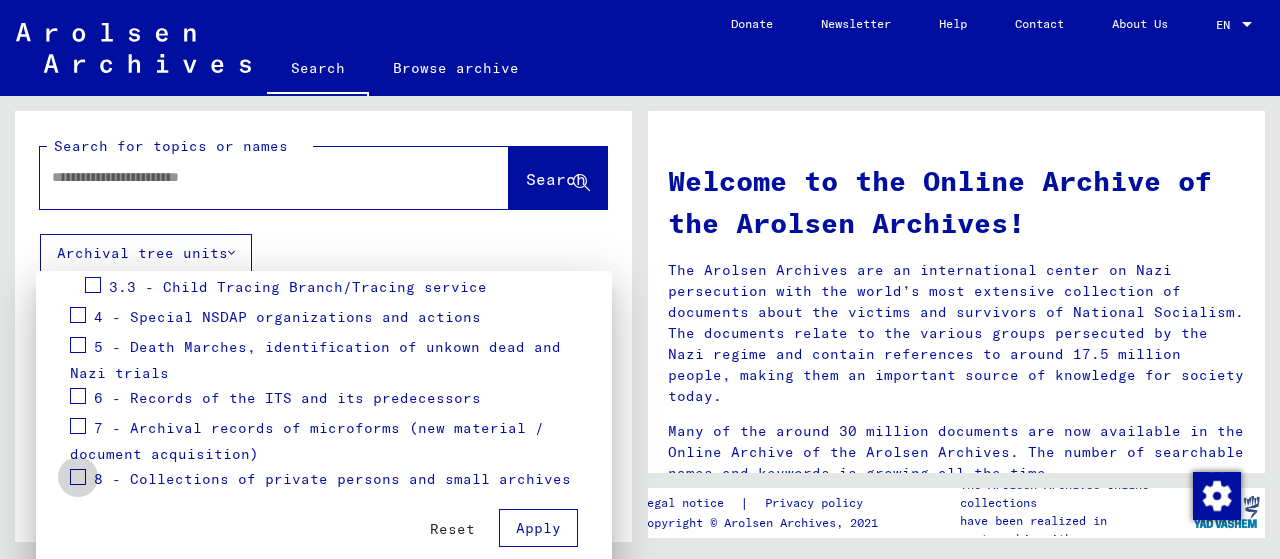 click at bounding box center [78, 477] 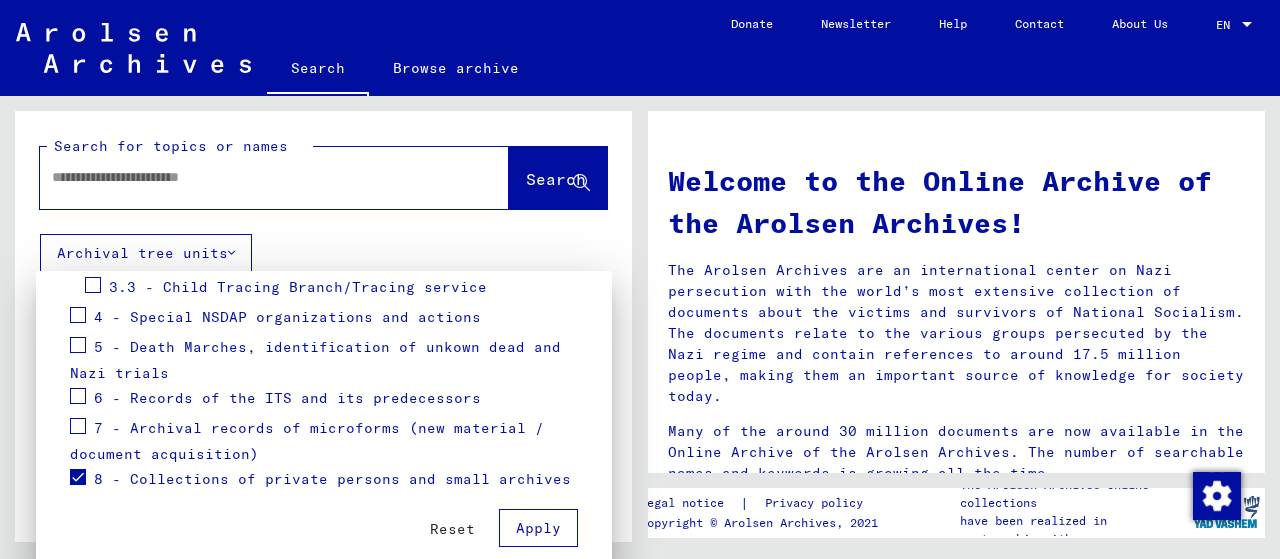click at bounding box center (78, 345) 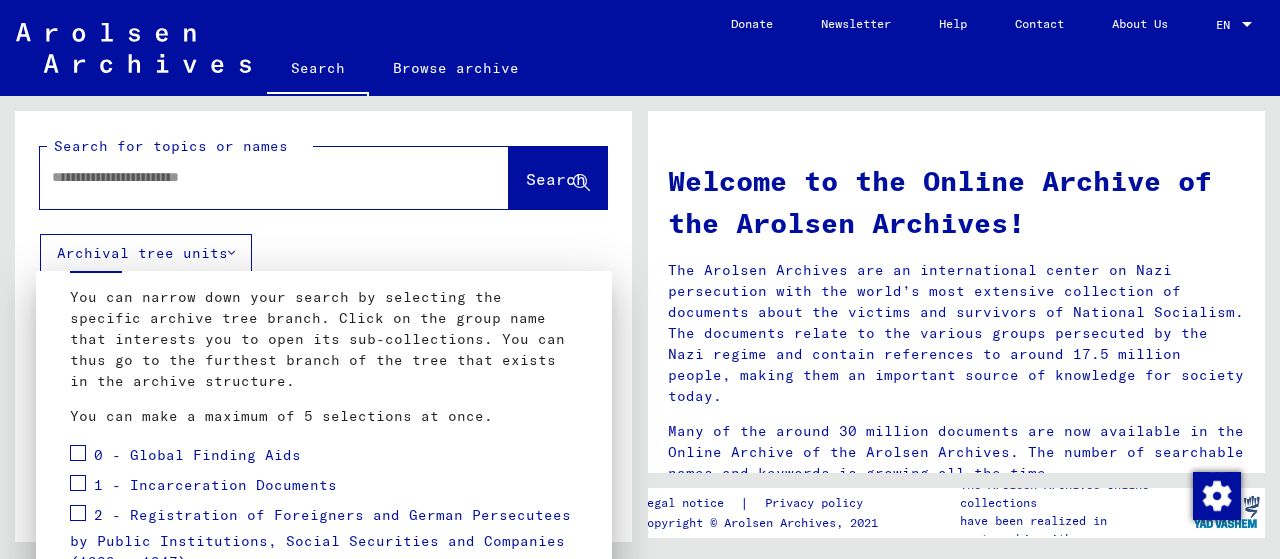 scroll, scrollTop: 133, scrollLeft: 0, axis: vertical 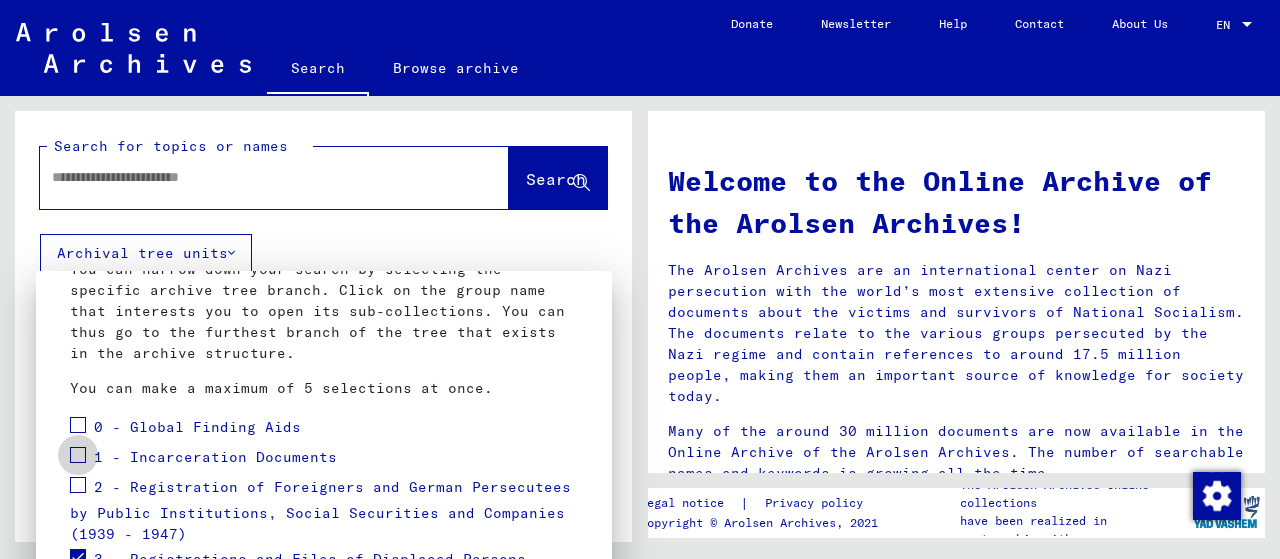 click at bounding box center (78, 455) 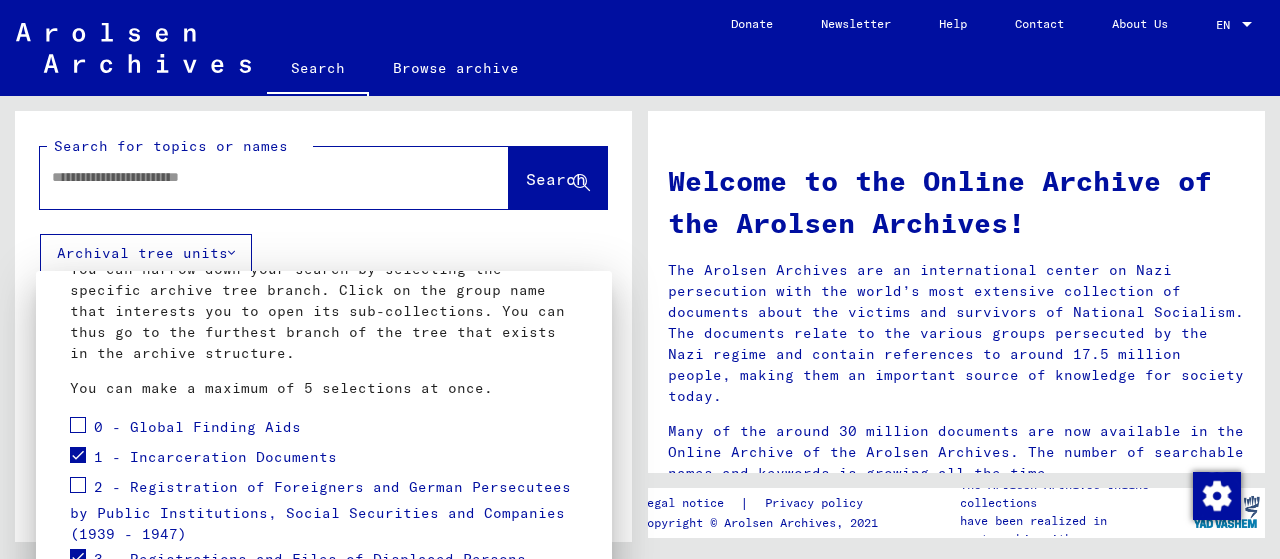 scroll, scrollTop: 266, scrollLeft: 0, axis: vertical 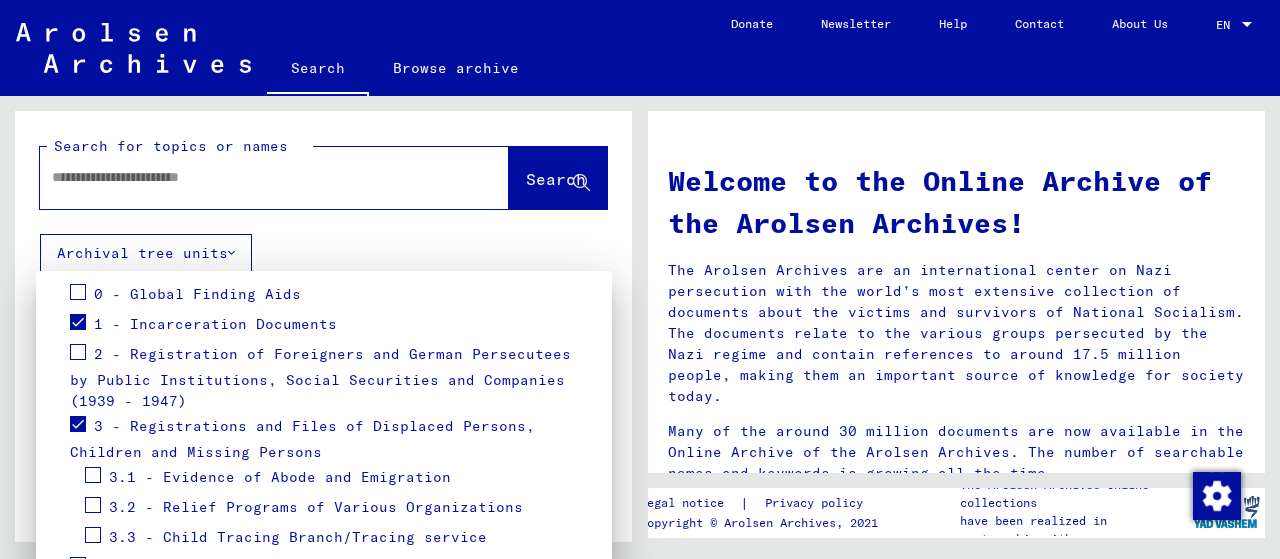 click on "2 - Registration of Foreigners and German Persecutees by Public Institutions, Social Securities and Companies (1939 - 1947)" at bounding box center (324, 376) 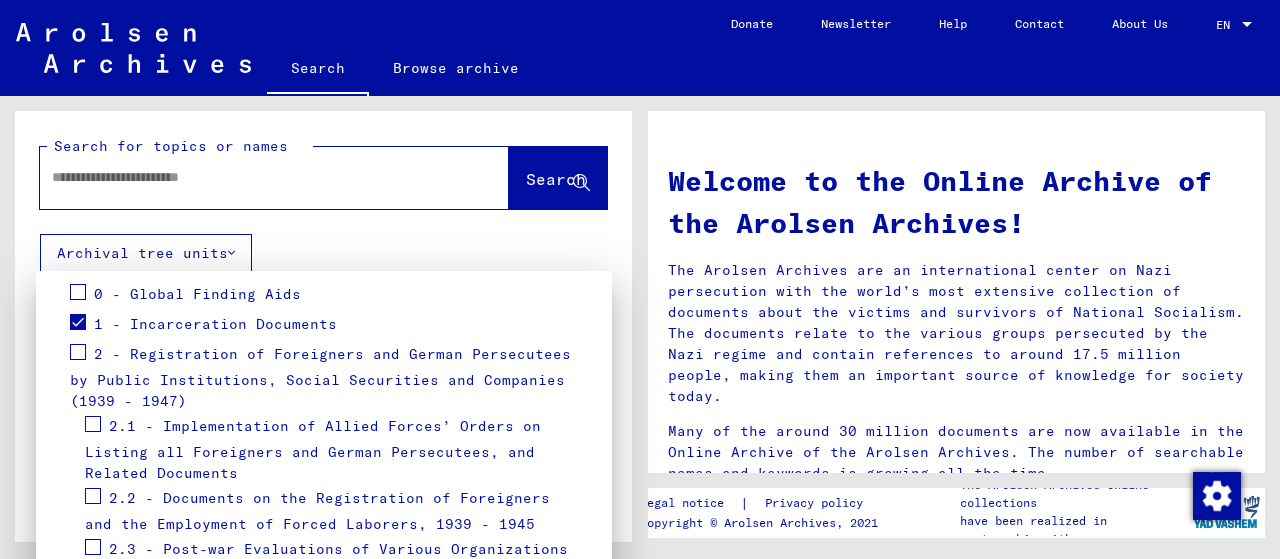 click at bounding box center (78, 352) 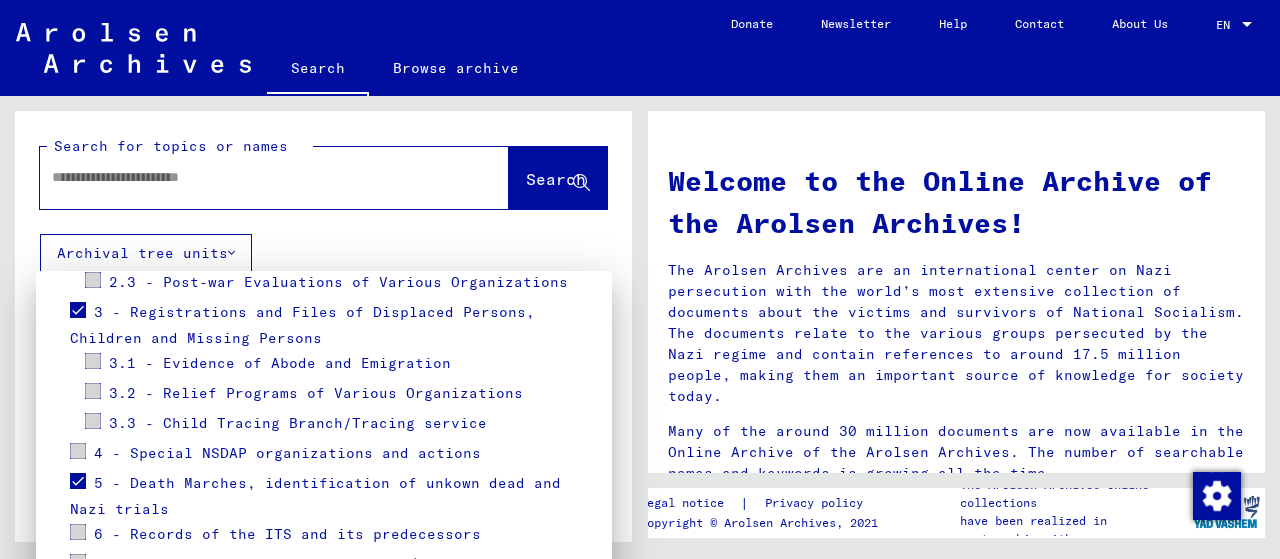 scroll, scrollTop: 670, scrollLeft: 0, axis: vertical 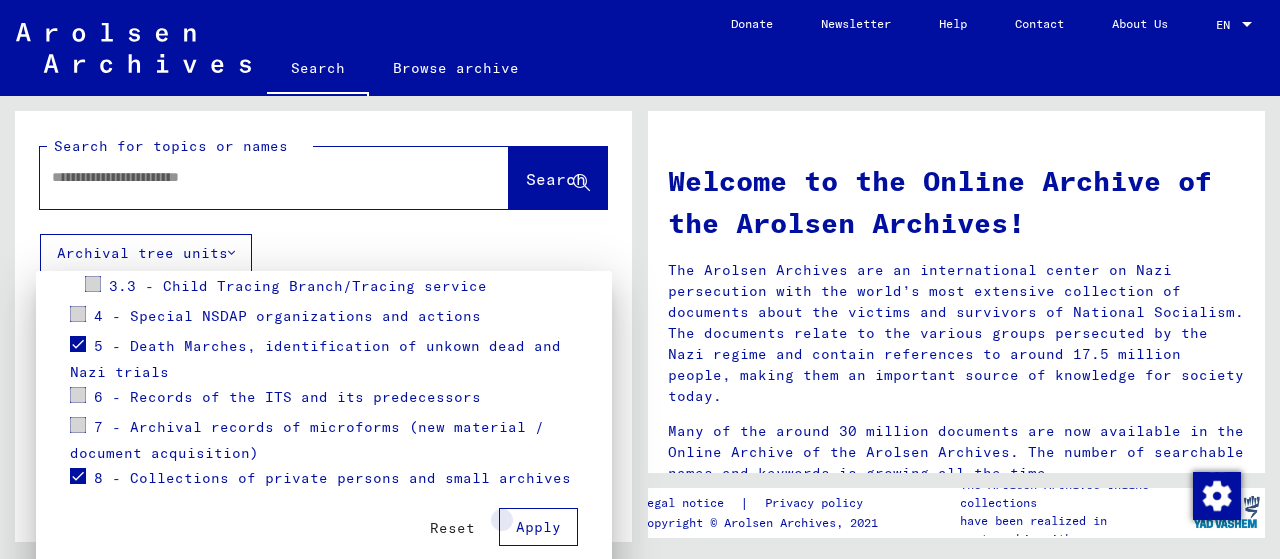 click on "Apply" at bounding box center [538, 527] 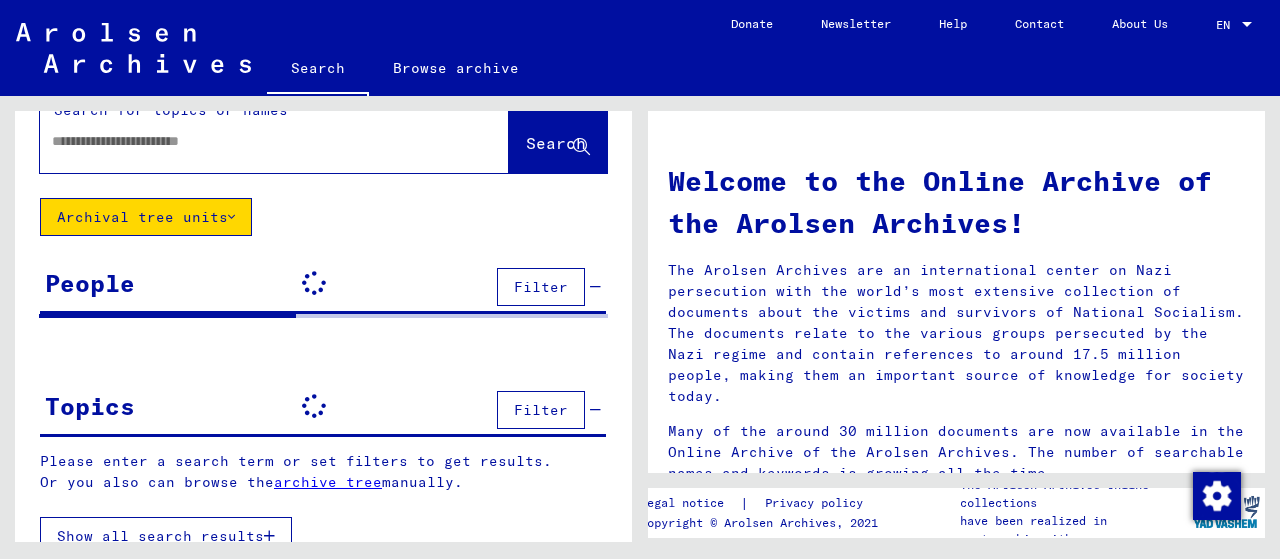 scroll, scrollTop: 54, scrollLeft: 0, axis: vertical 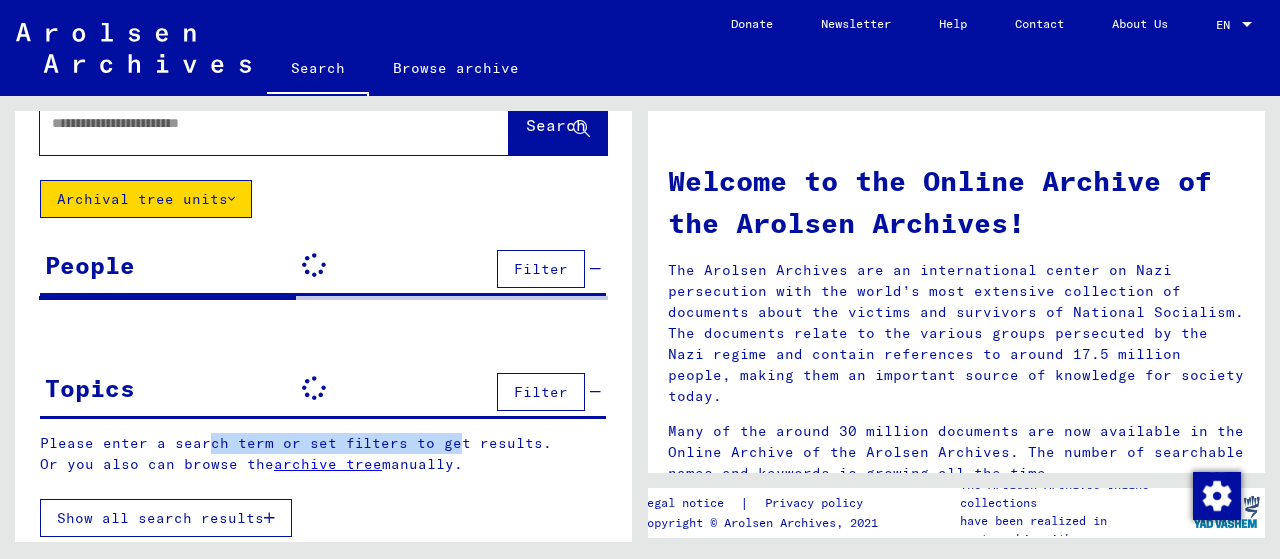 drag, startPoint x: 192, startPoint y: 443, endPoint x: 438, endPoint y: 443, distance: 246 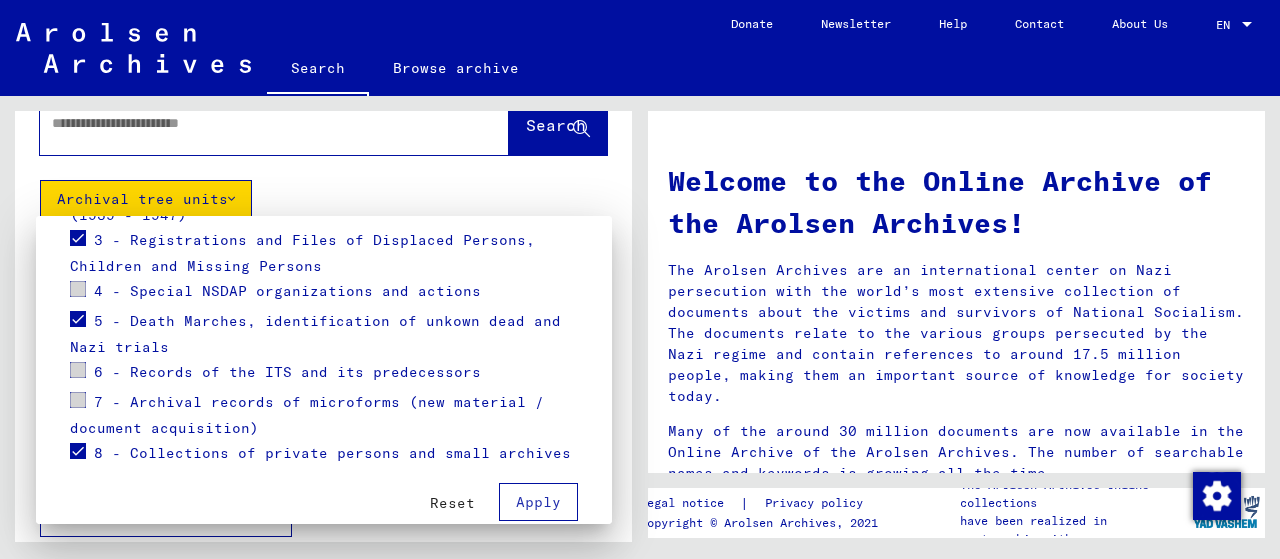 scroll, scrollTop: 426, scrollLeft: 0, axis: vertical 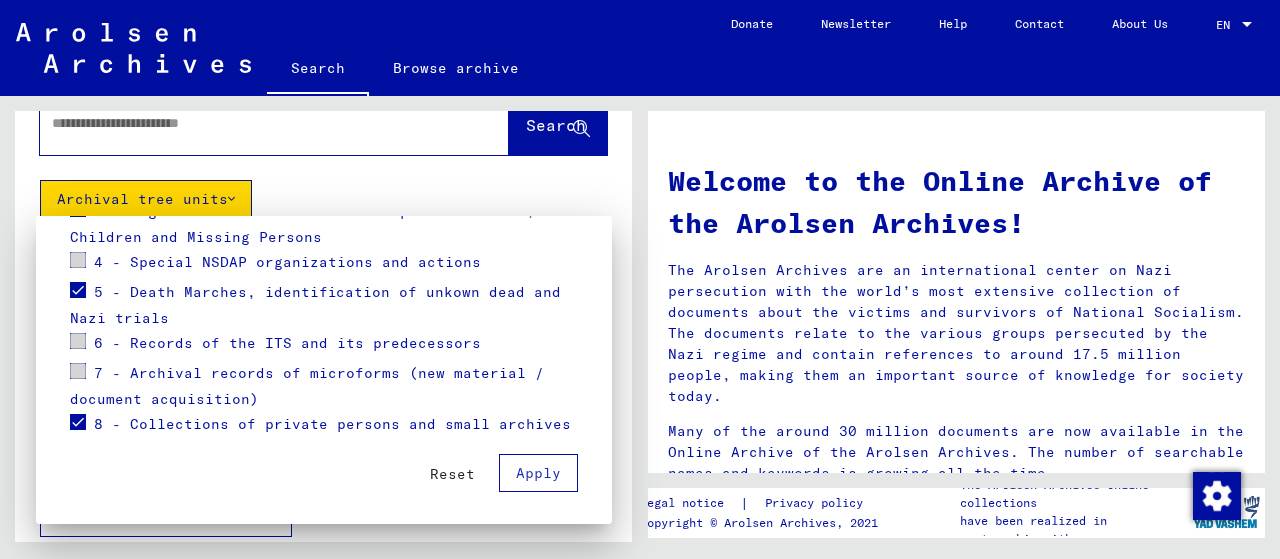 click at bounding box center [78, 422] 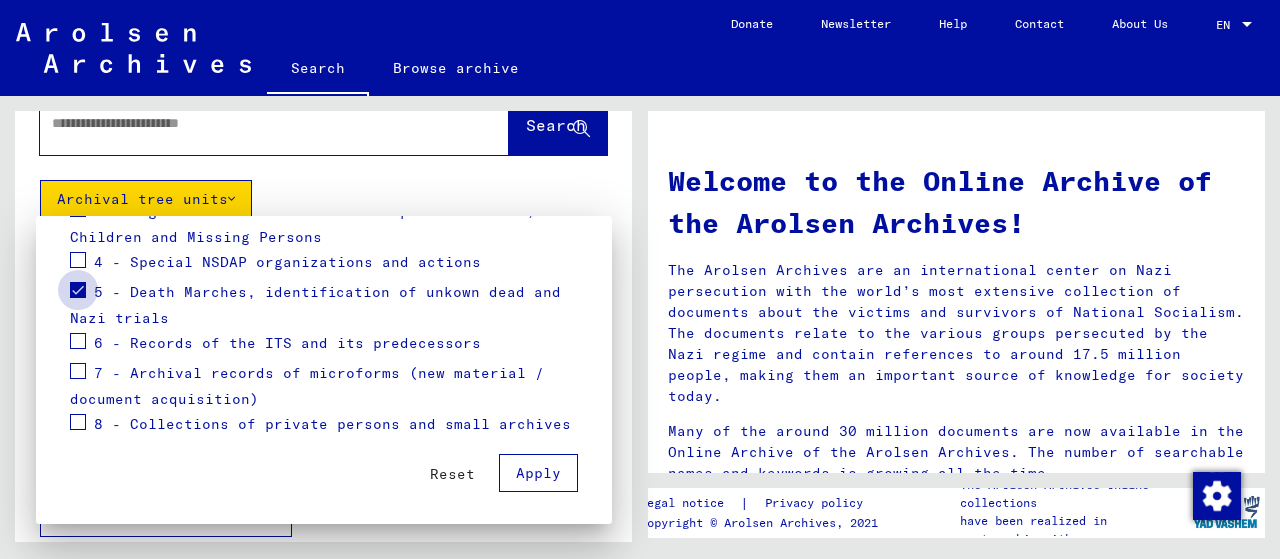 click at bounding box center (78, 290) 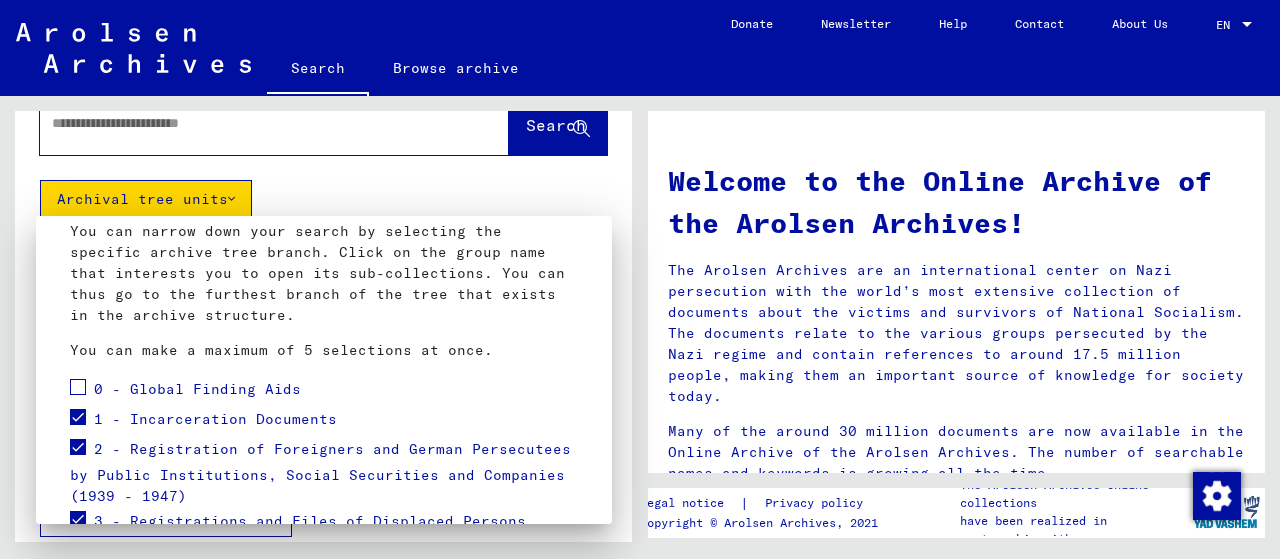 scroll, scrollTop: 160, scrollLeft: 0, axis: vertical 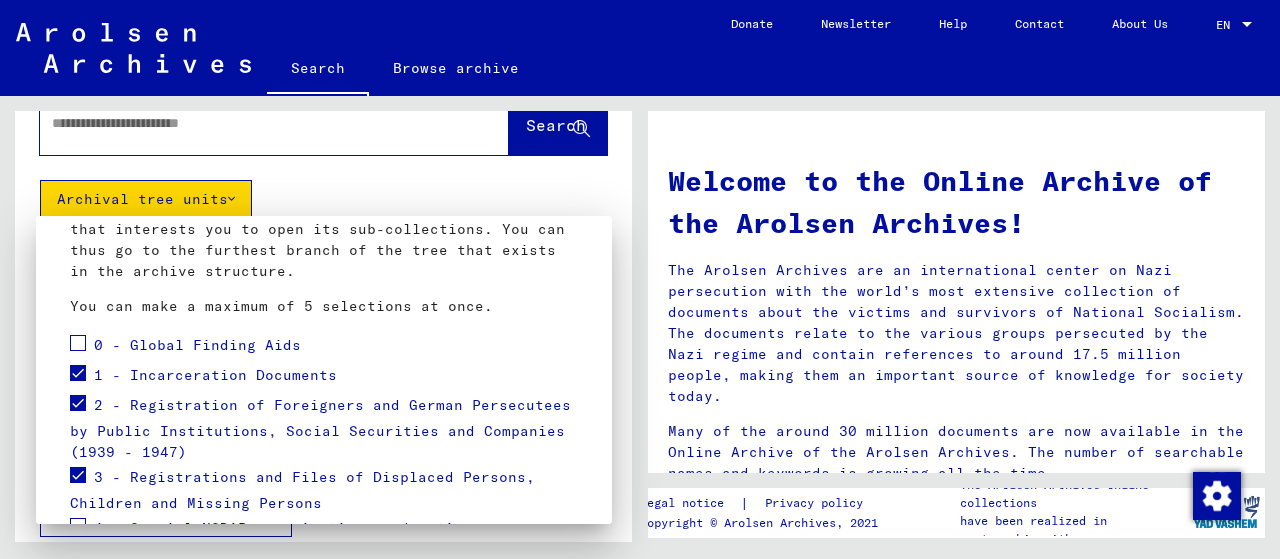 click at bounding box center (78, 403) 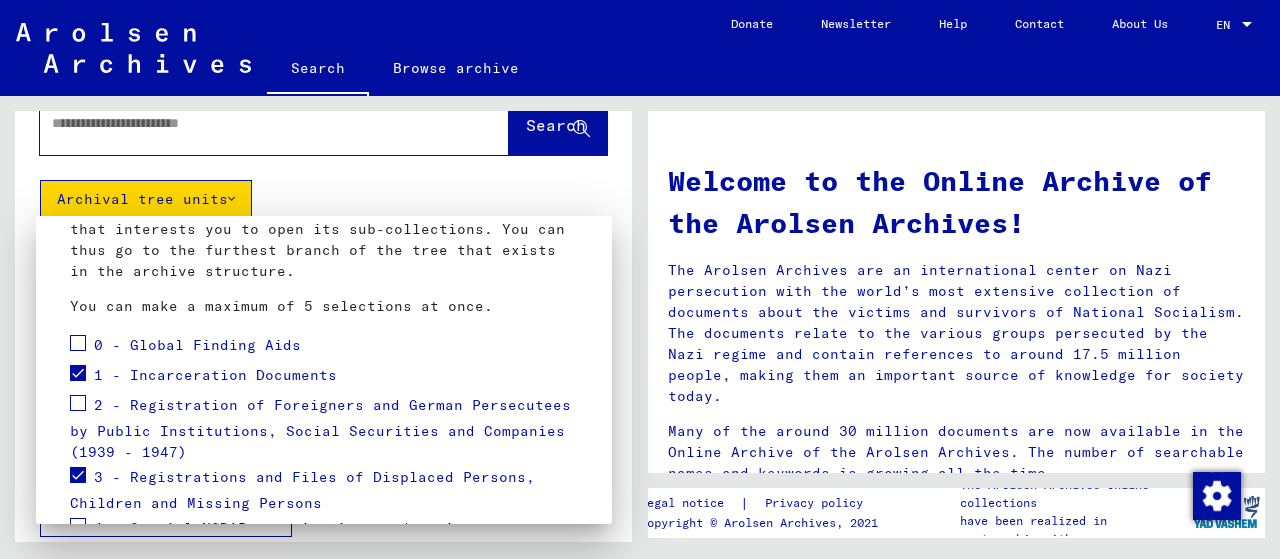 click at bounding box center (78, 373) 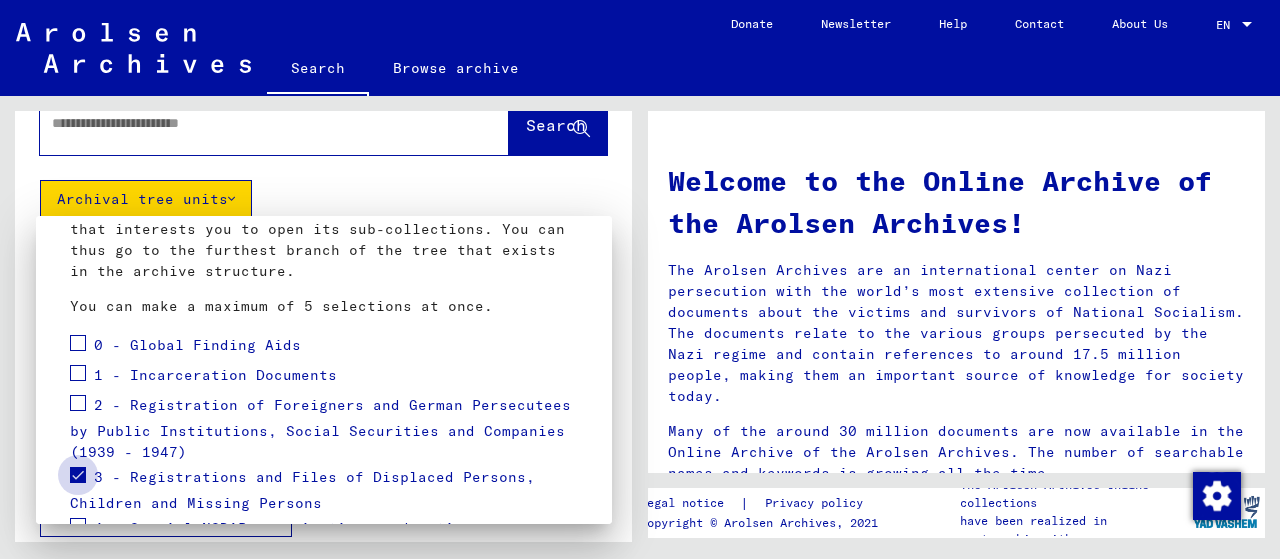 drag, startPoint x: 74, startPoint y: 471, endPoint x: 127, endPoint y: 429, distance: 67.62396 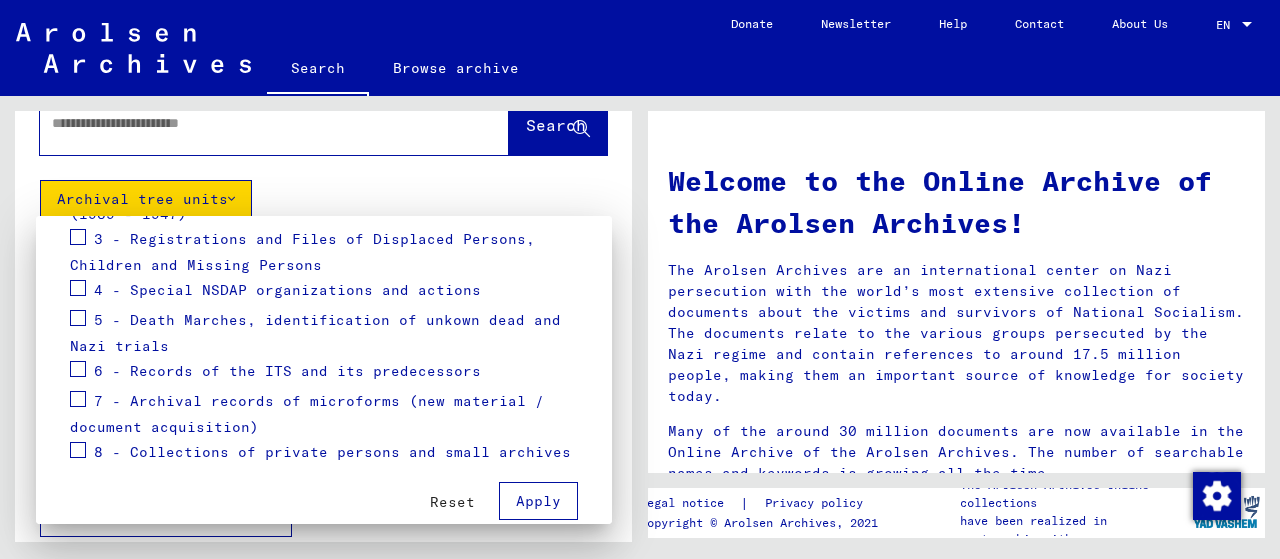 scroll, scrollTop: 400, scrollLeft: 0, axis: vertical 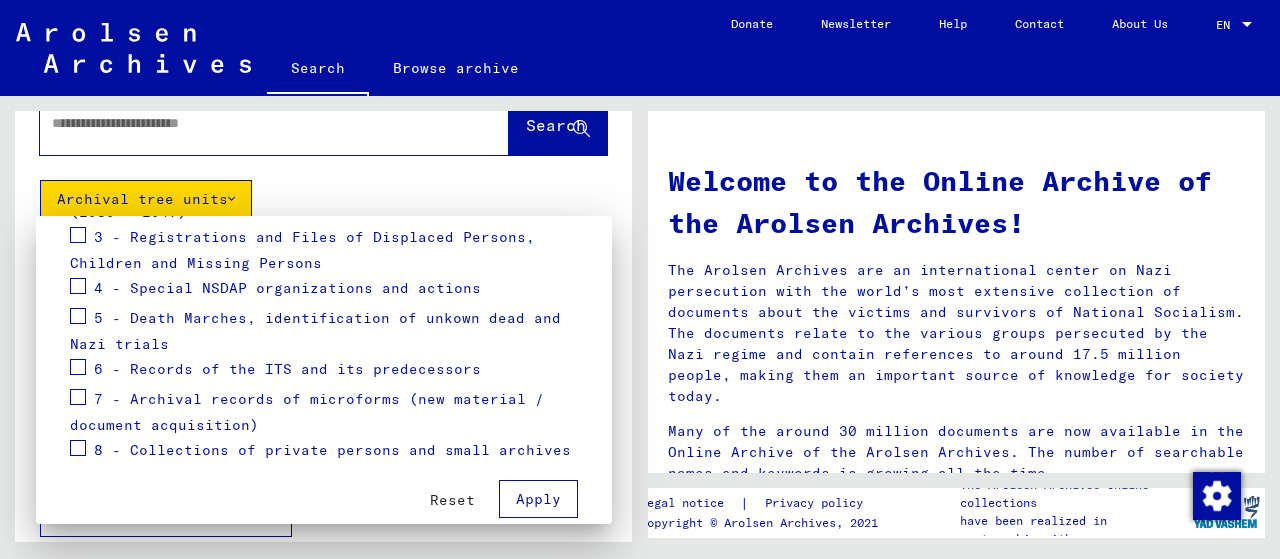click on "Apply" at bounding box center [538, 499] 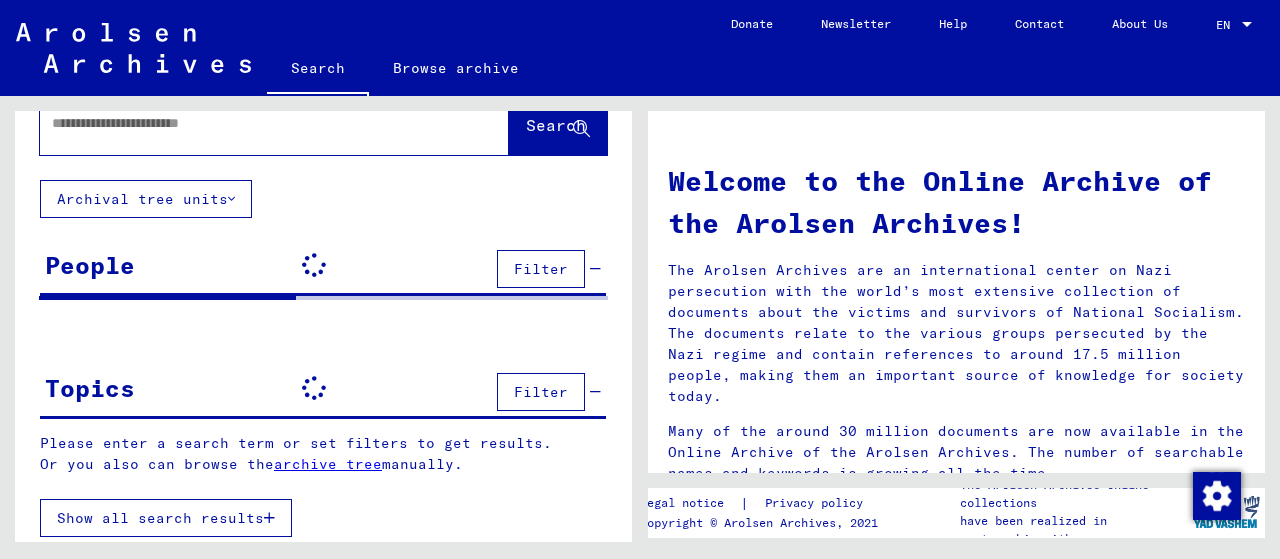 click 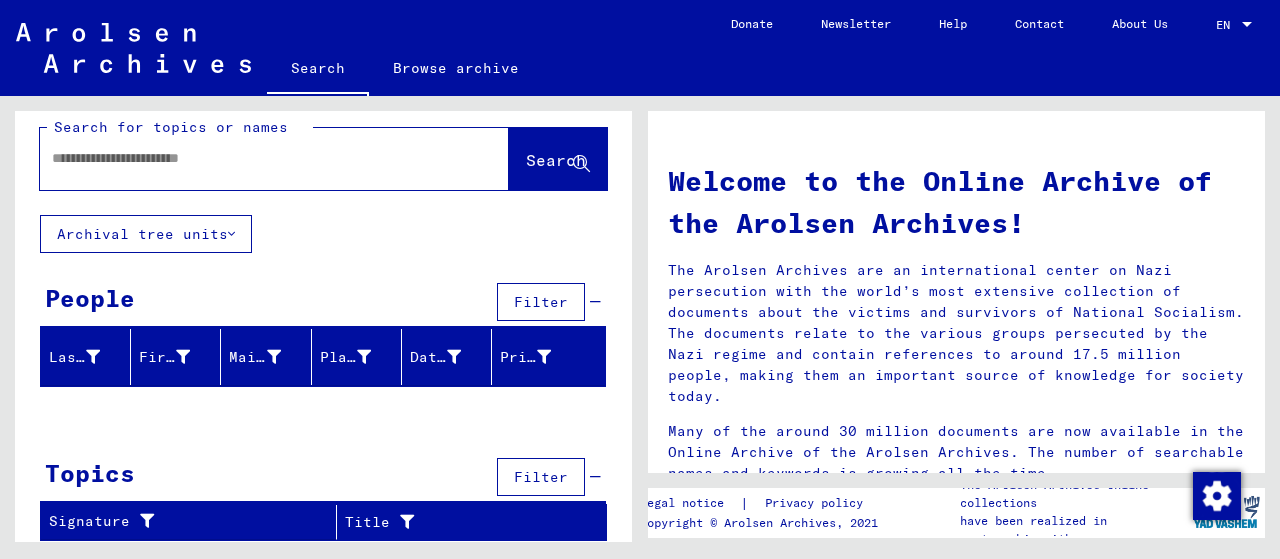 scroll, scrollTop: 0, scrollLeft: 0, axis: both 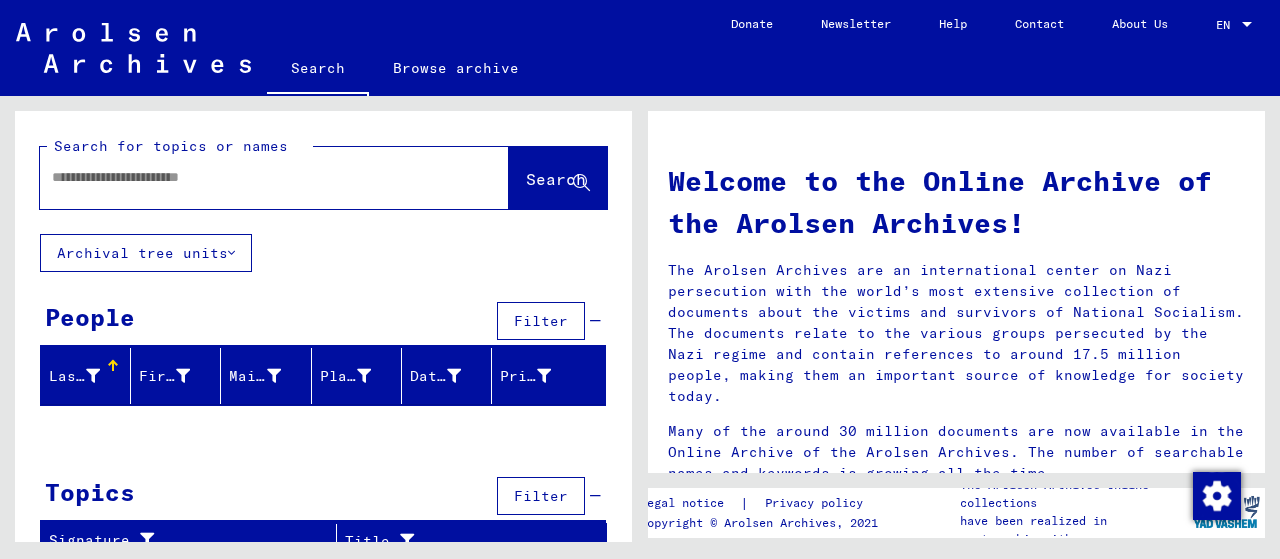 click at bounding box center [250, 177] 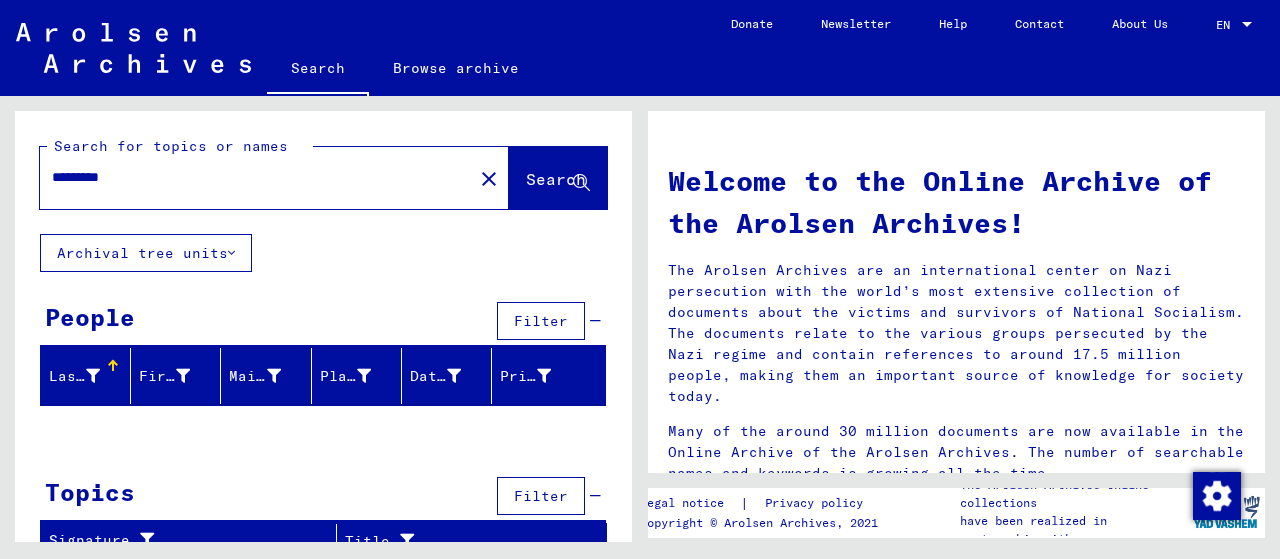 type on "*********" 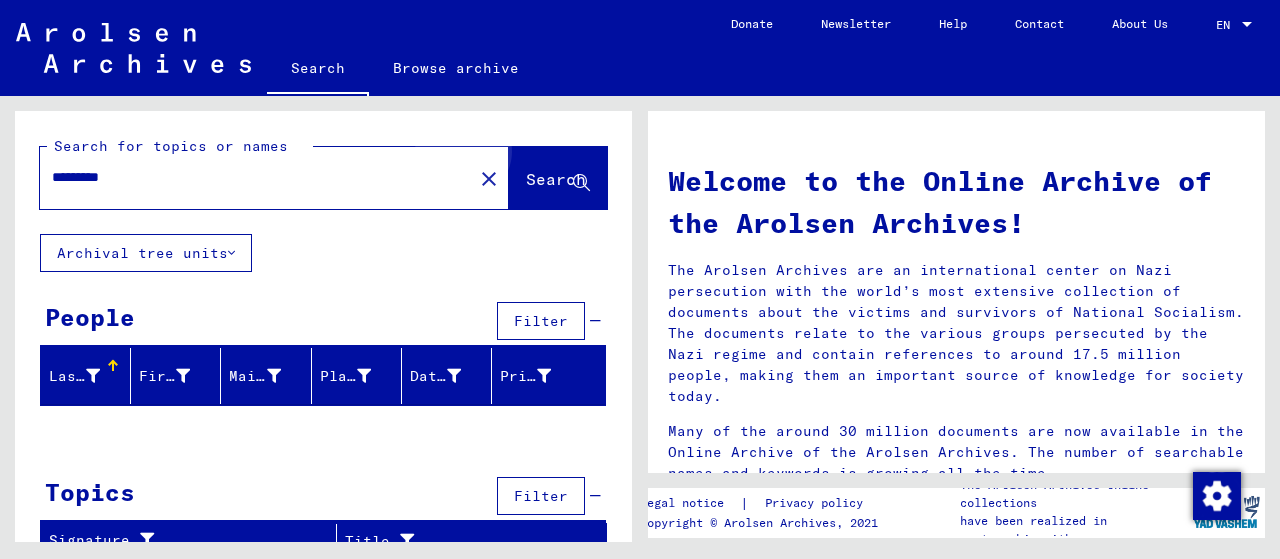 click on "Search" 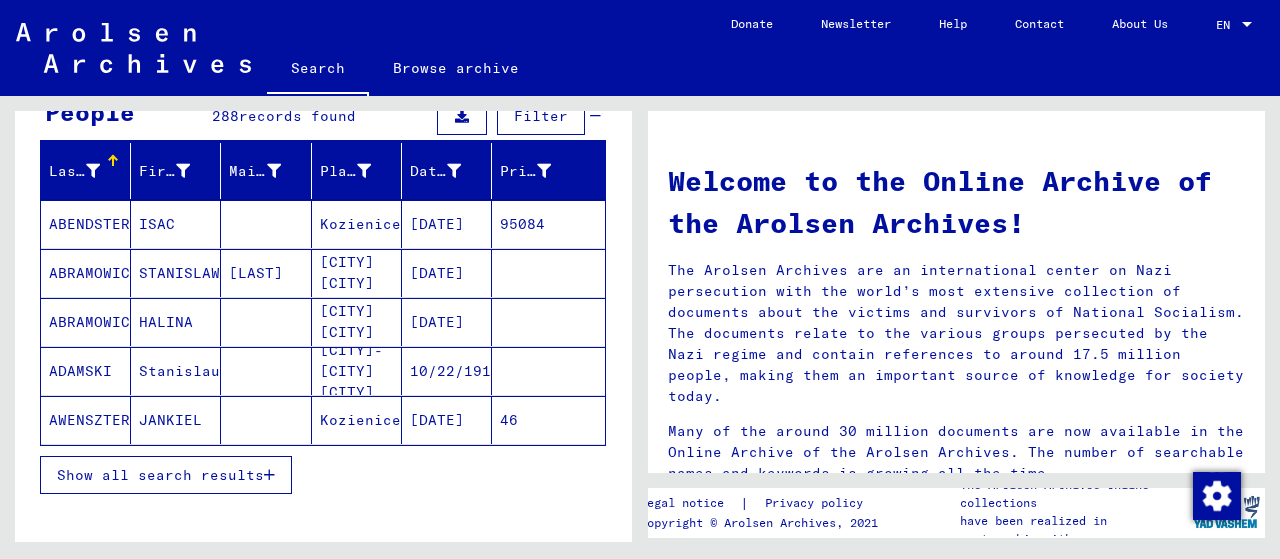 scroll, scrollTop: 133, scrollLeft: 0, axis: vertical 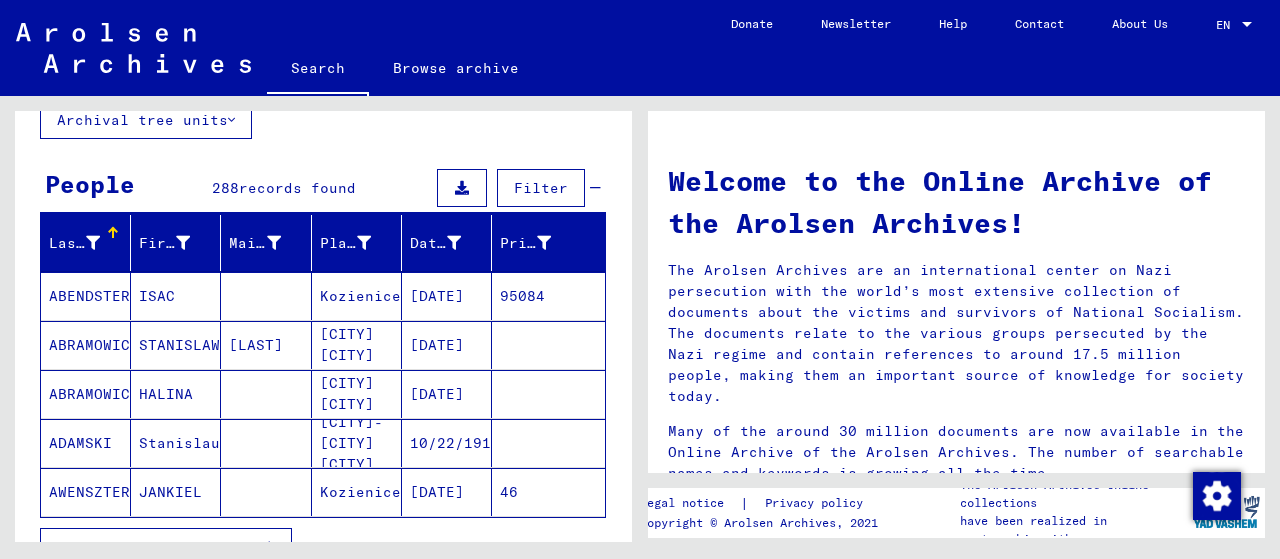 click at bounding box center [93, 243] 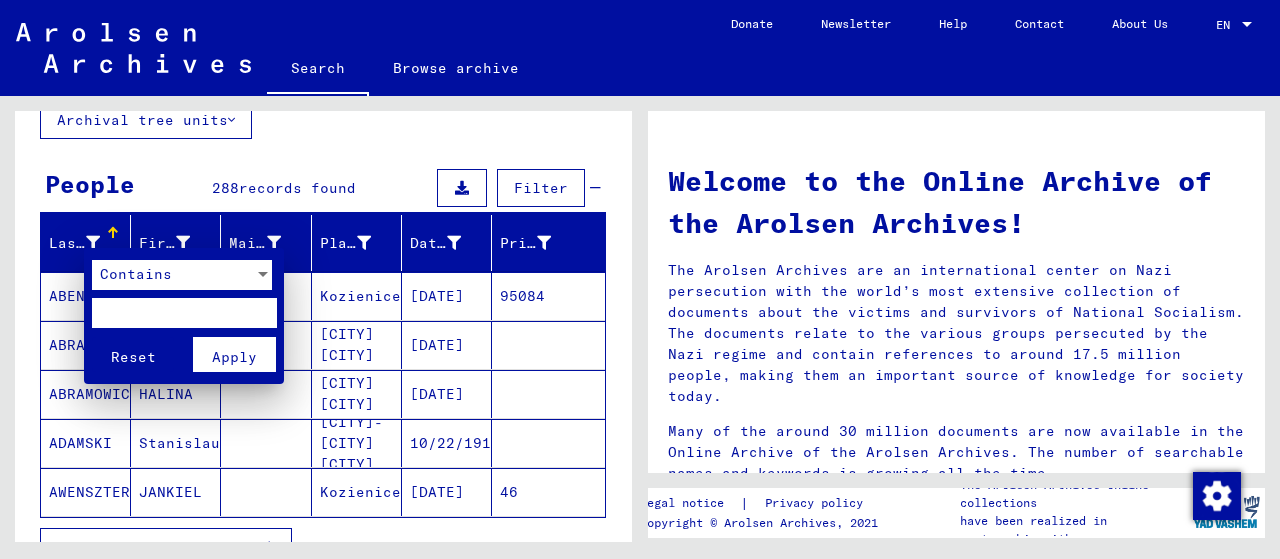 click at bounding box center [640, 279] 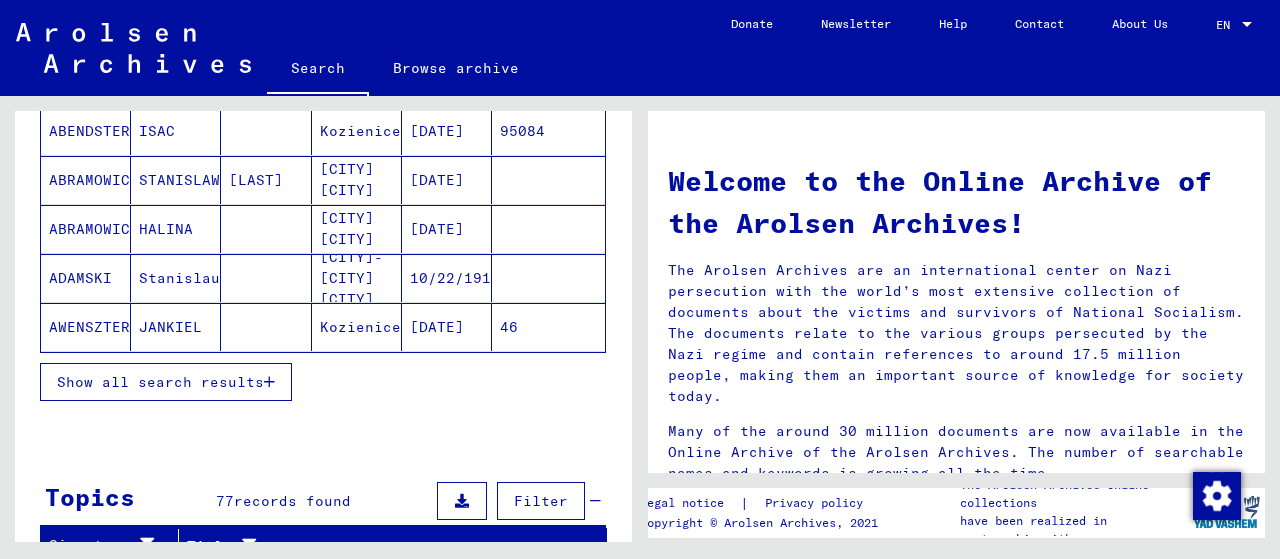 scroll, scrollTop: 266, scrollLeft: 0, axis: vertical 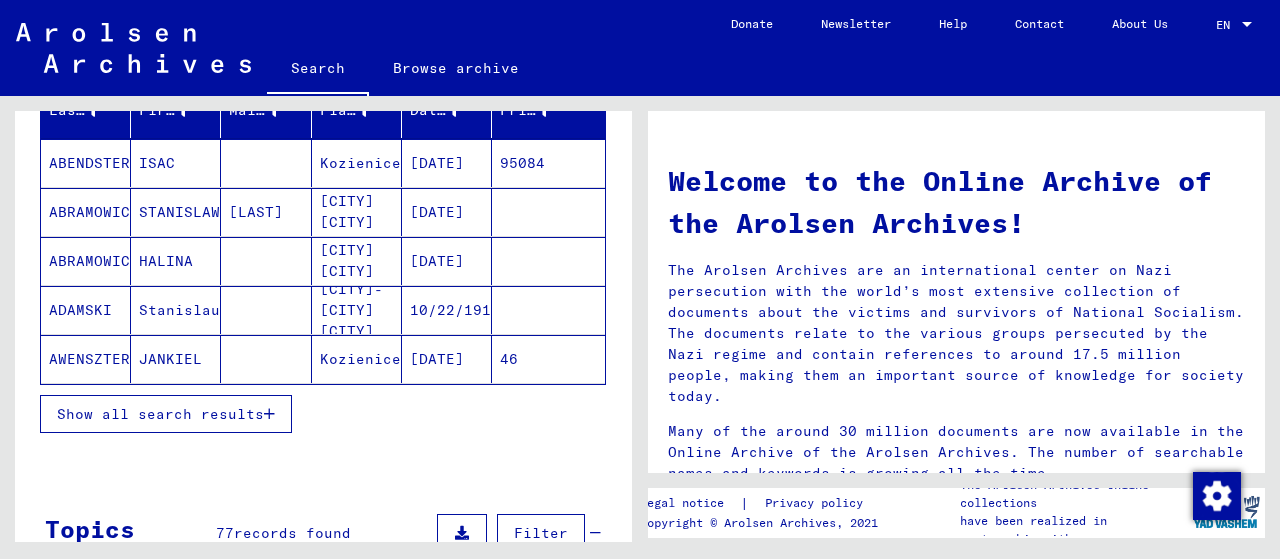click on "Show all search results" at bounding box center (160, 414) 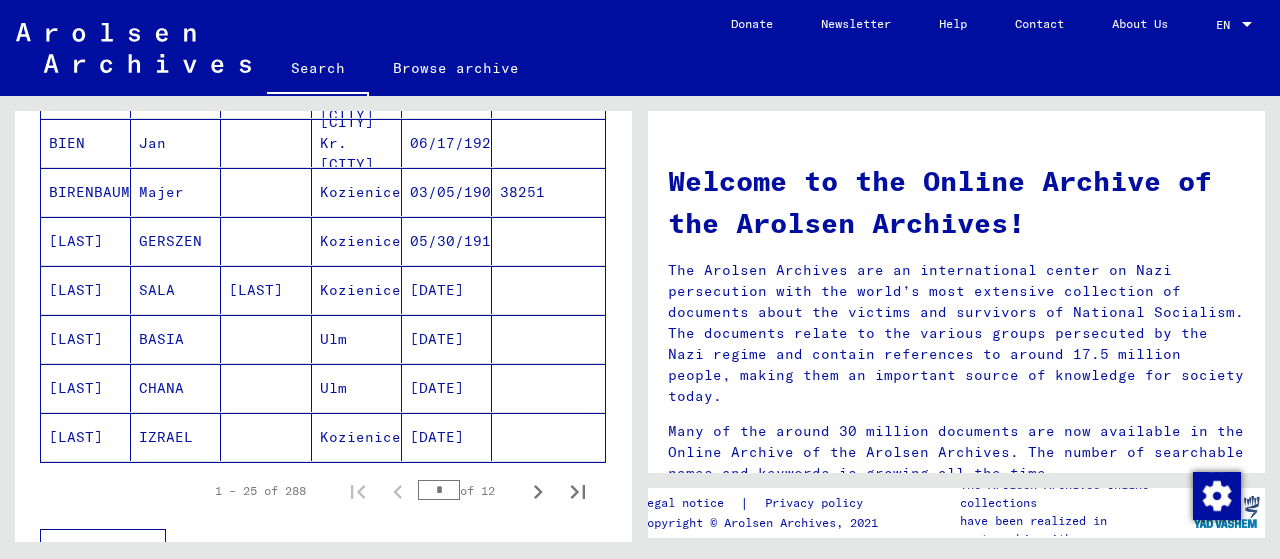 scroll, scrollTop: 1200, scrollLeft: 0, axis: vertical 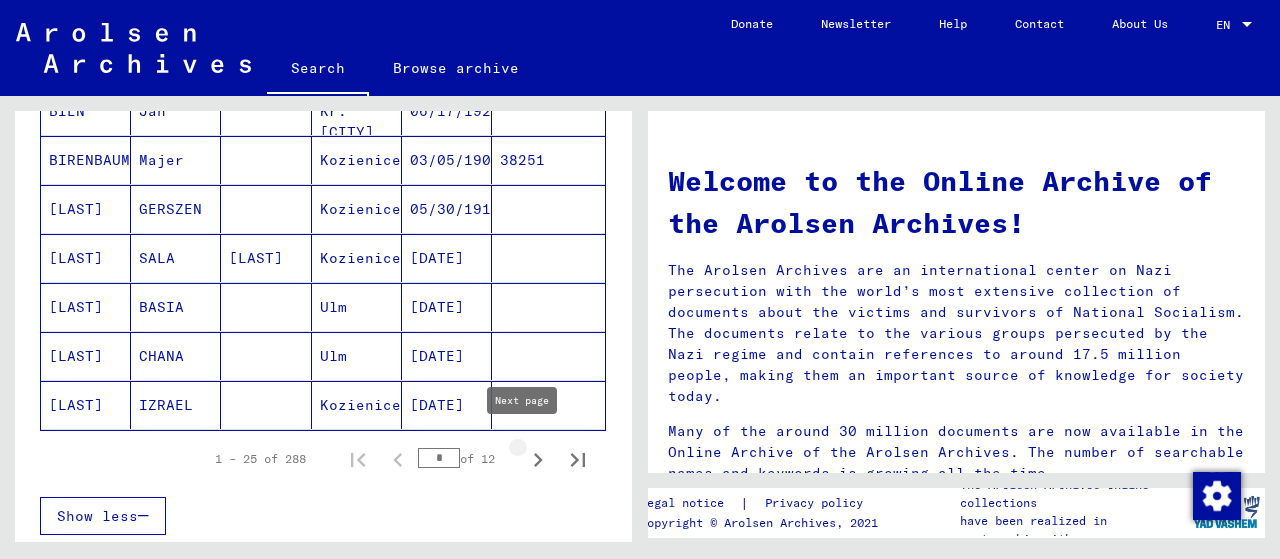 click 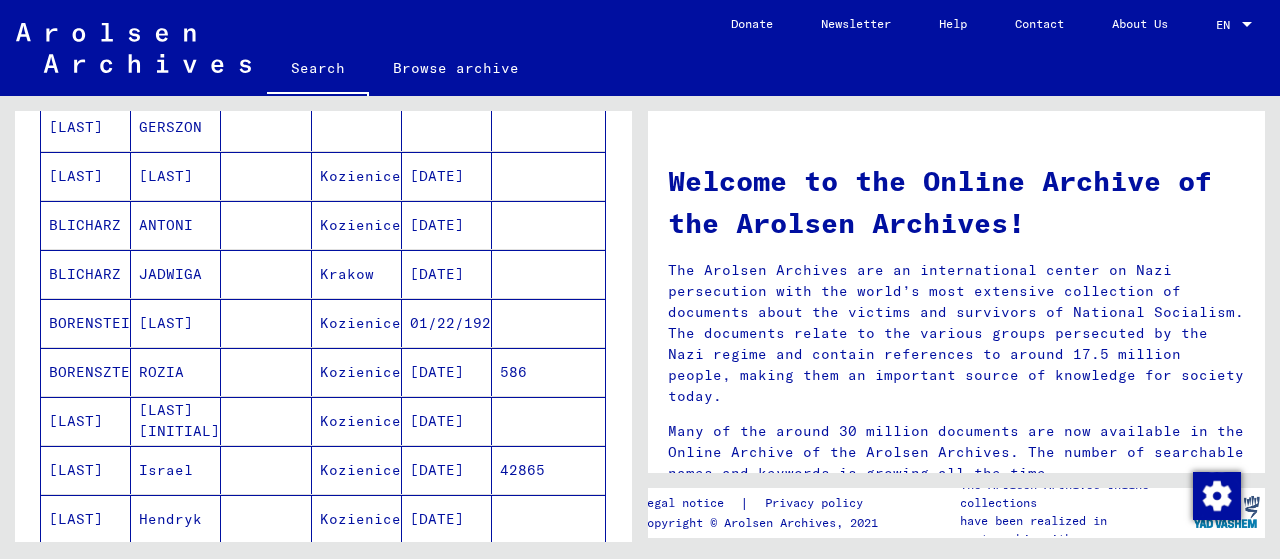 scroll, scrollTop: 0, scrollLeft: 0, axis: both 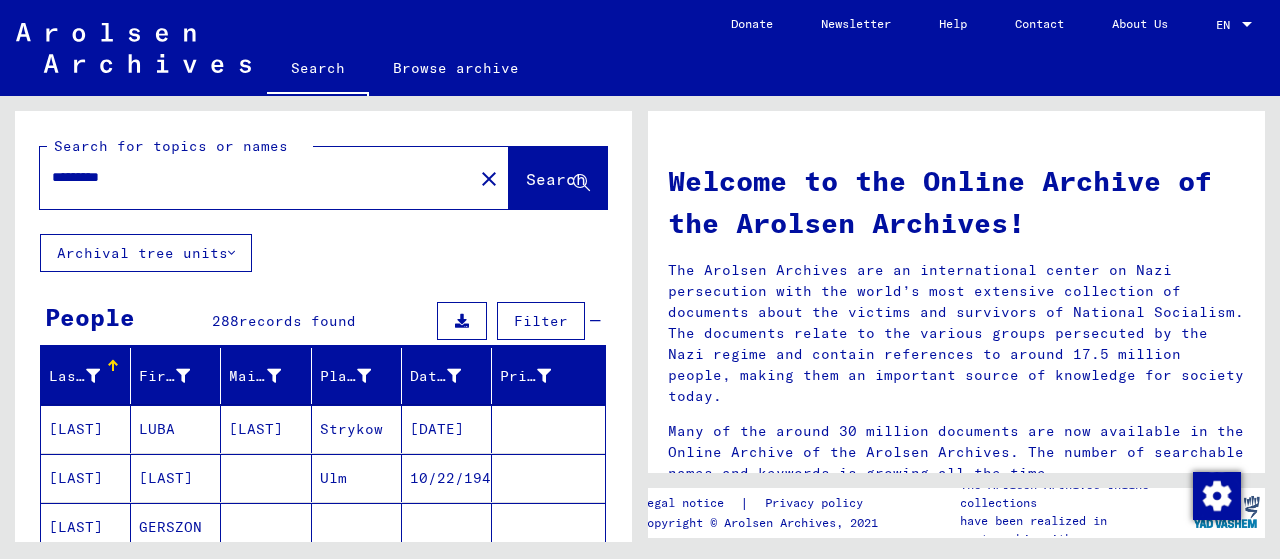 click on "Last Name" at bounding box center (89, 376) 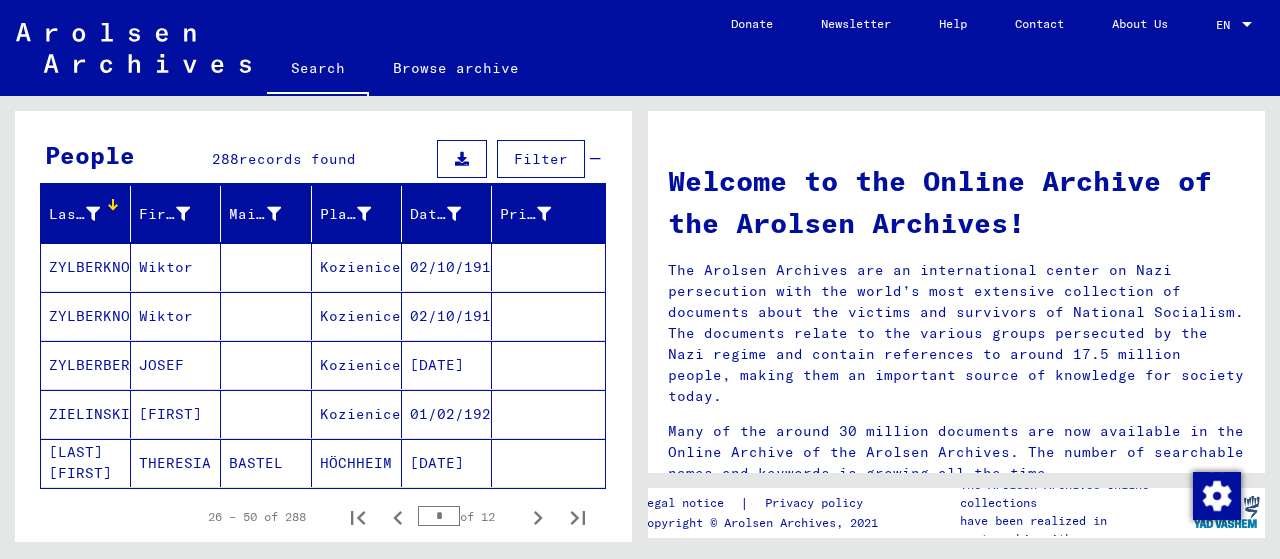 scroll, scrollTop: 133, scrollLeft: 0, axis: vertical 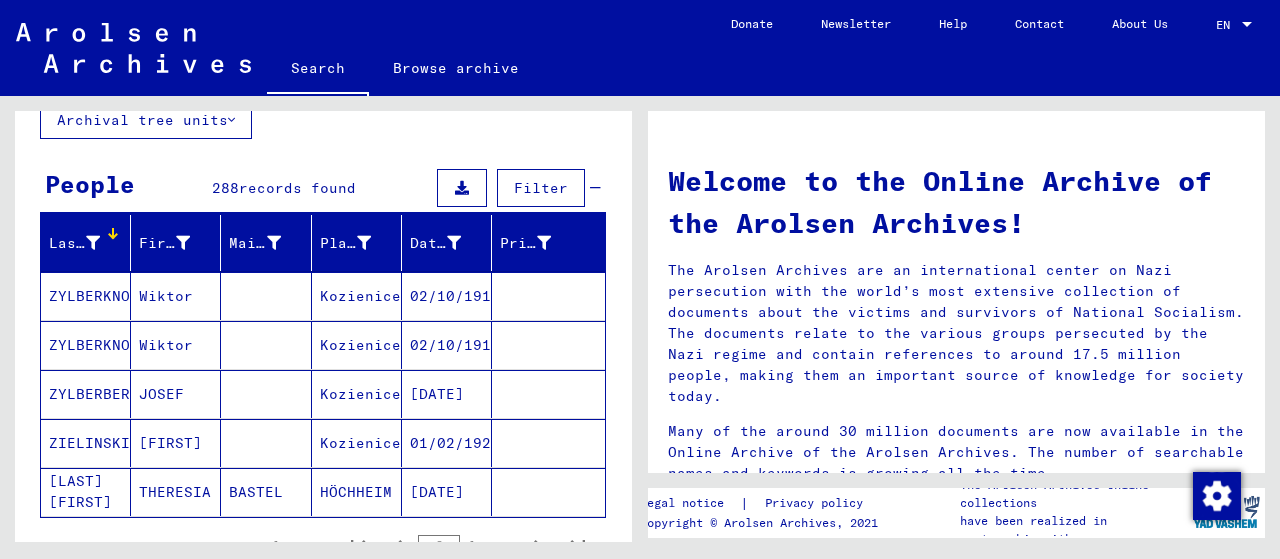 click on "Last Name" at bounding box center [89, 243] 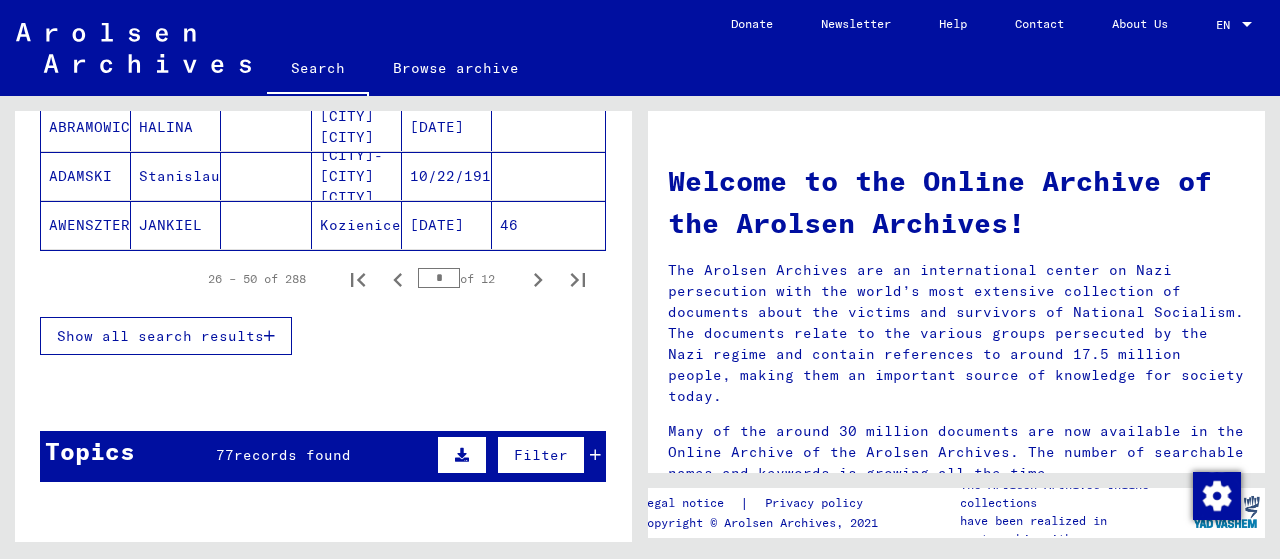 scroll, scrollTop: 266, scrollLeft: 0, axis: vertical 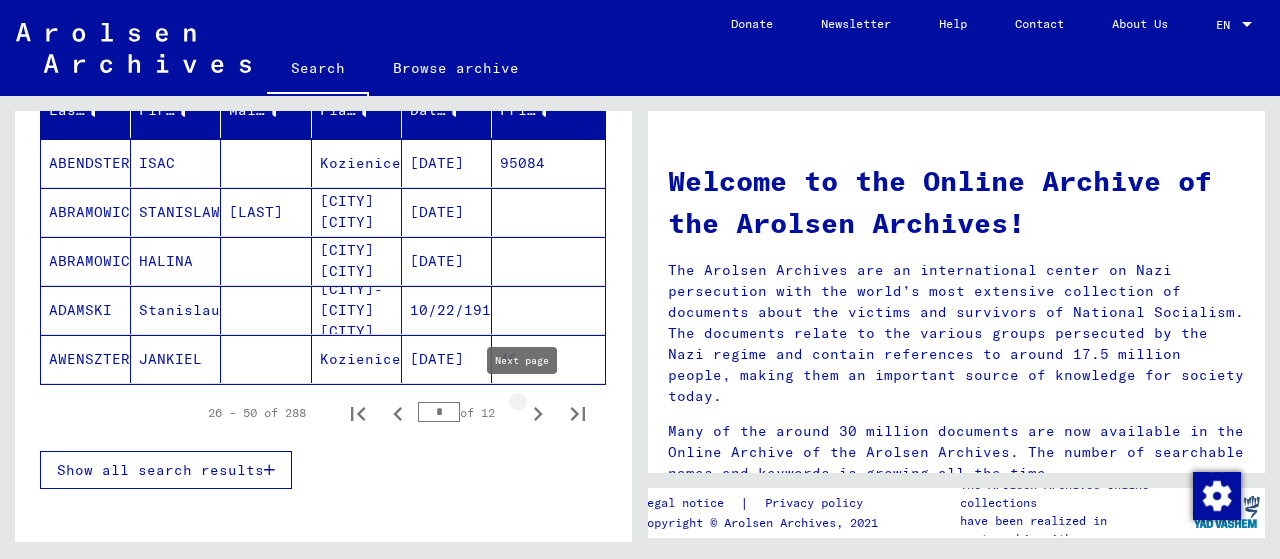 click 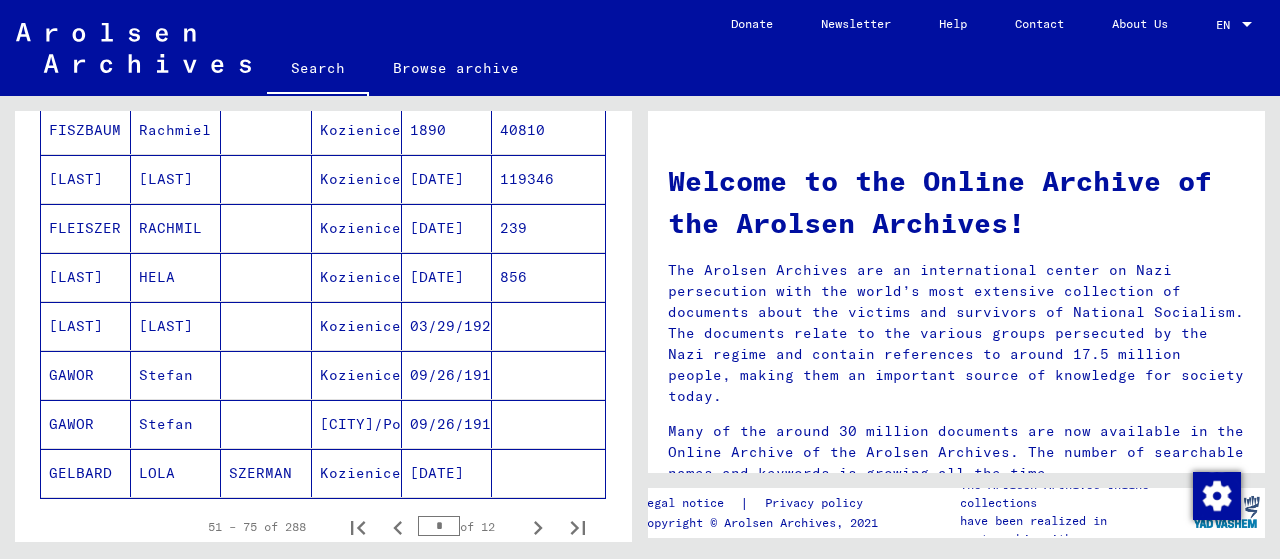 scroll, scrollTop: 1200, scrollLeft: 0, axis: vertical 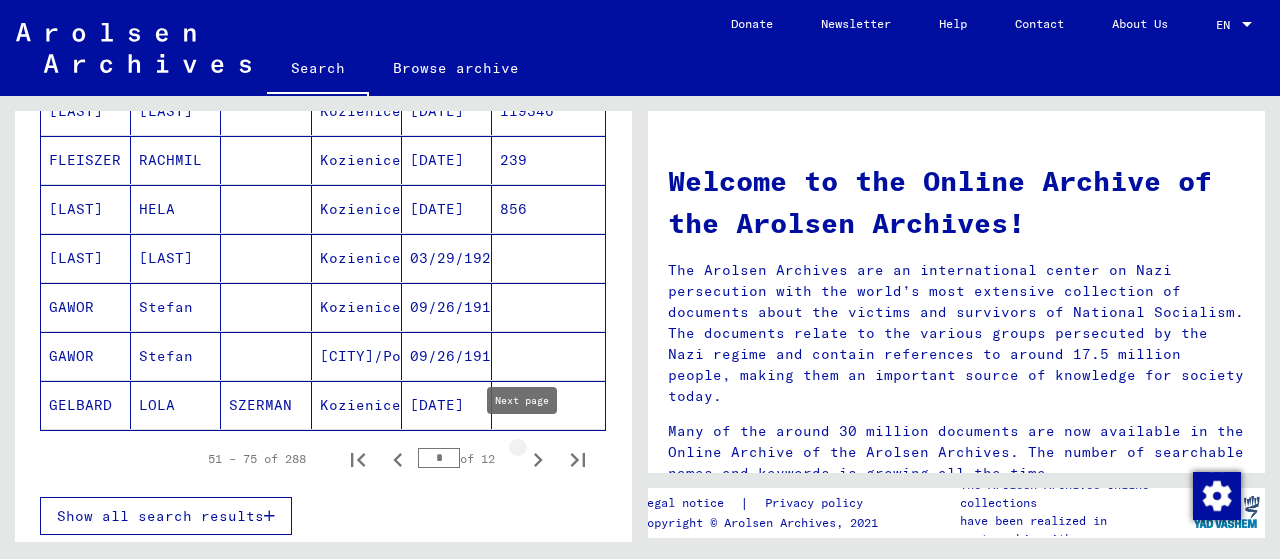 click 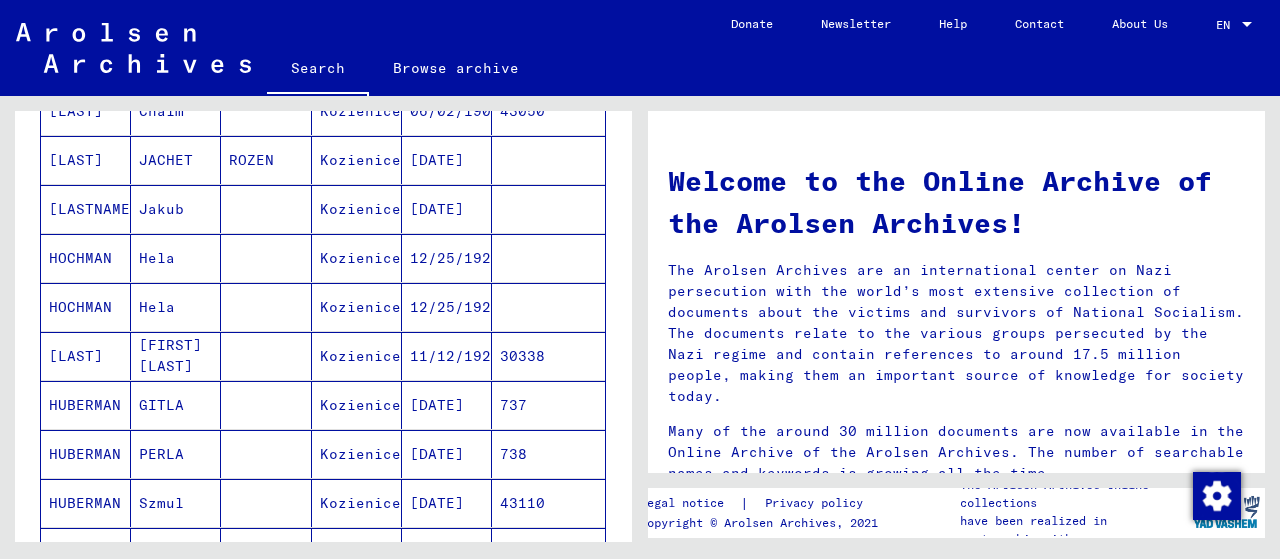 scroll, scrollTop: 1200, scrollLeft: 0, axis: vertical 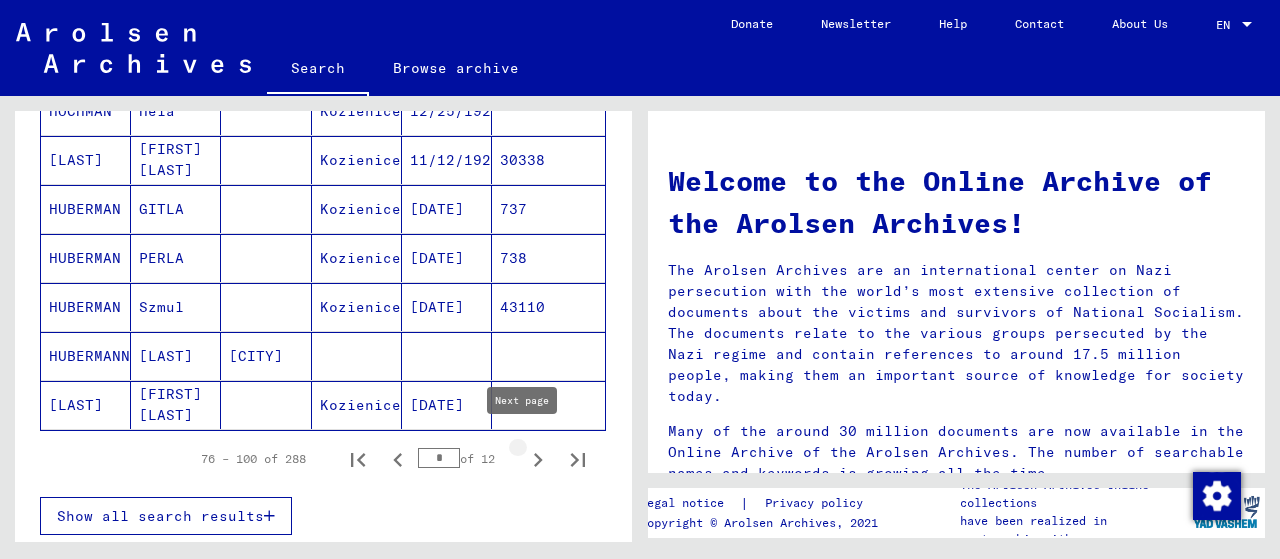 click 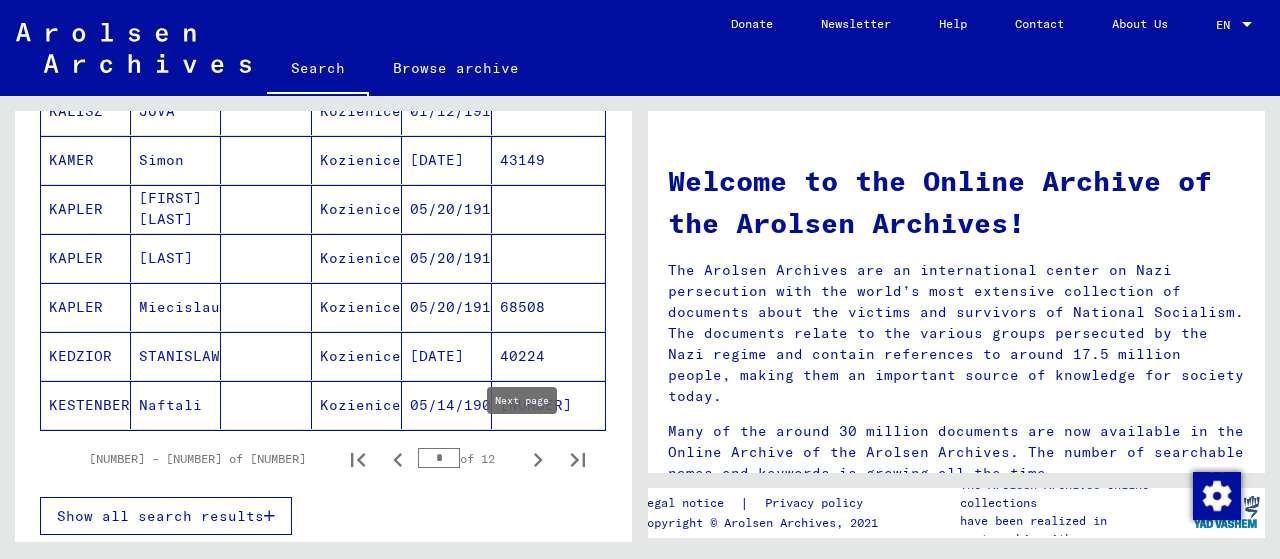 click 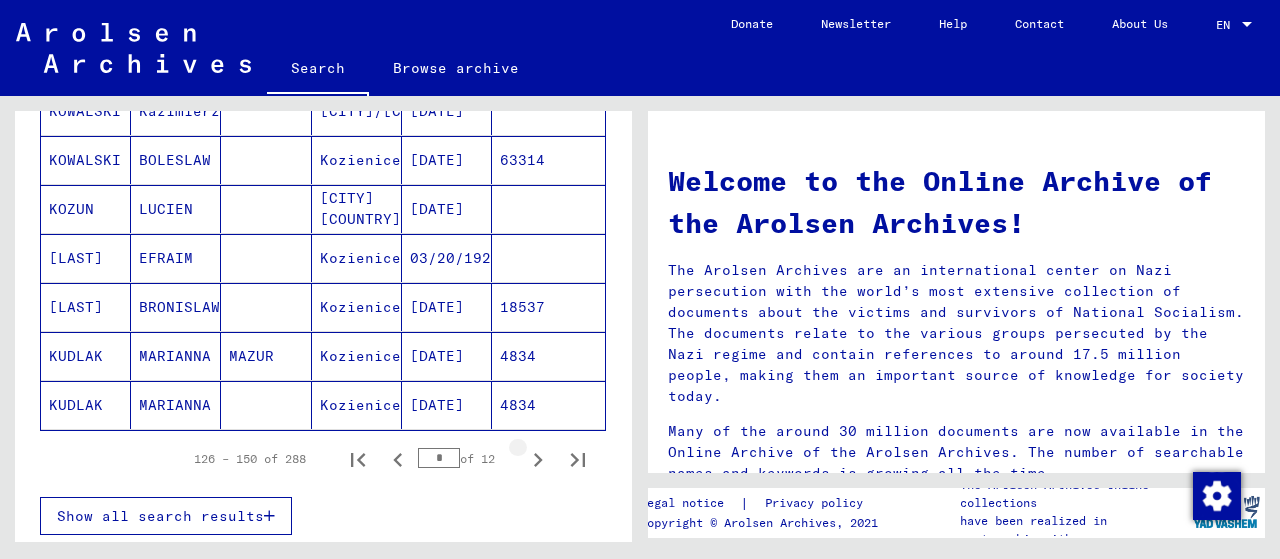 click 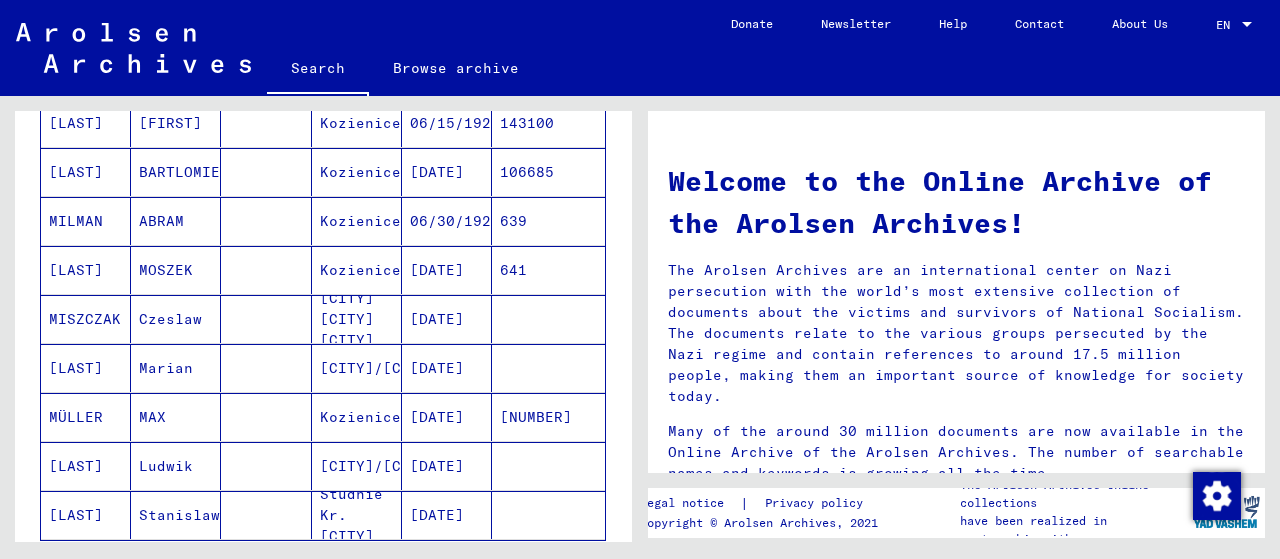 scroll, scrollTop: 1333, scrollLeft: 0, axis: vertical 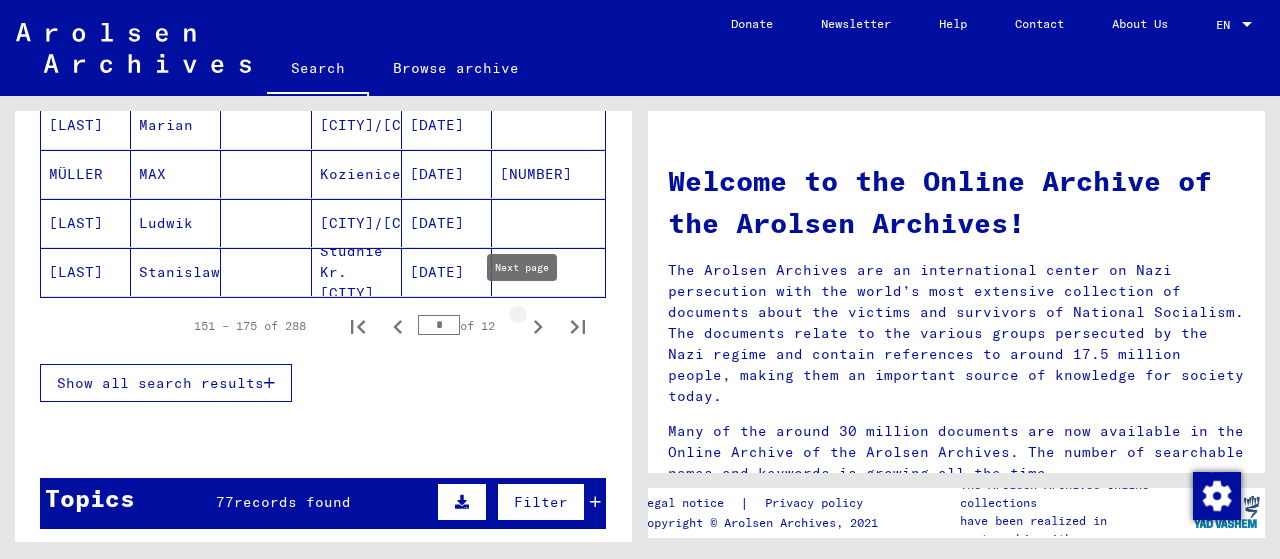 click 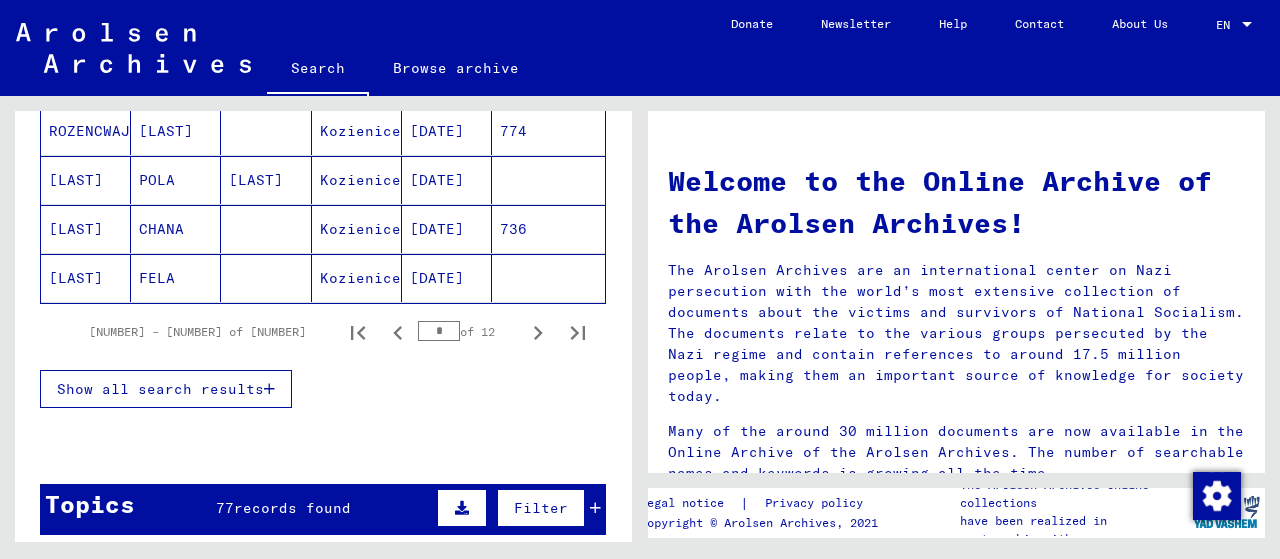 scroll, scrollTop: 1466, scrollLeft: 0, axis: vertical 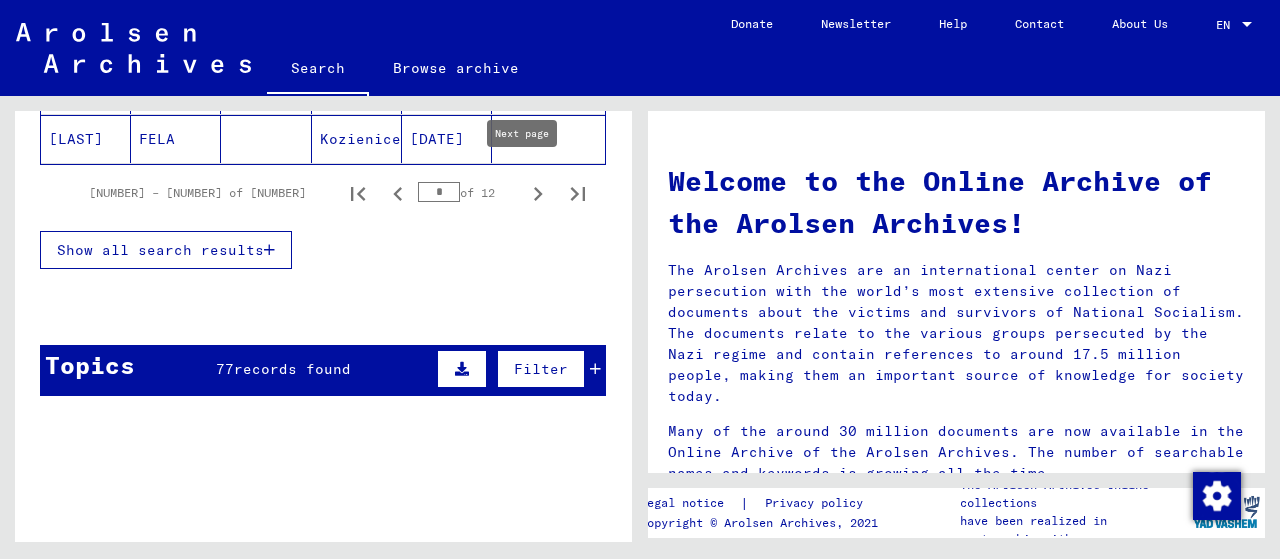 click 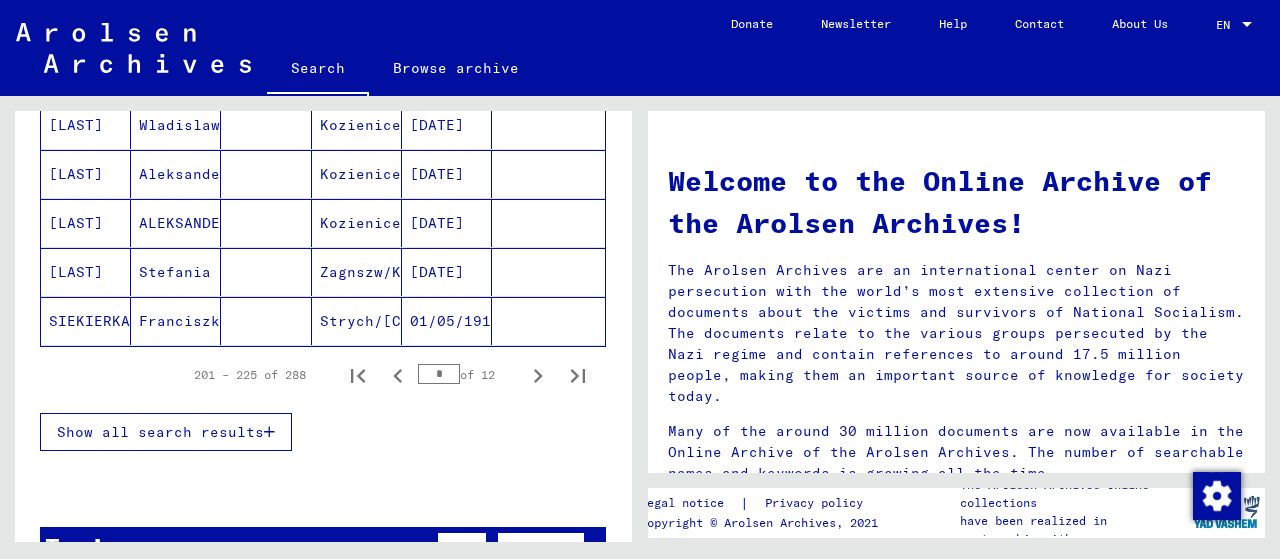scroll, scrollTop: 1466, scrollLeft: 0, axis: vertical 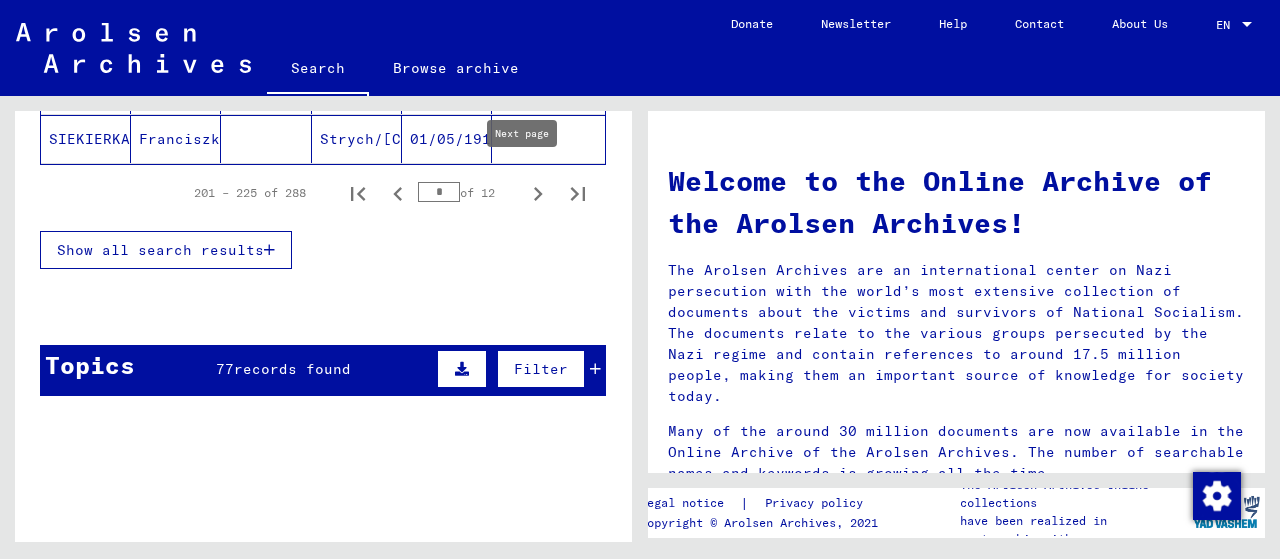 click 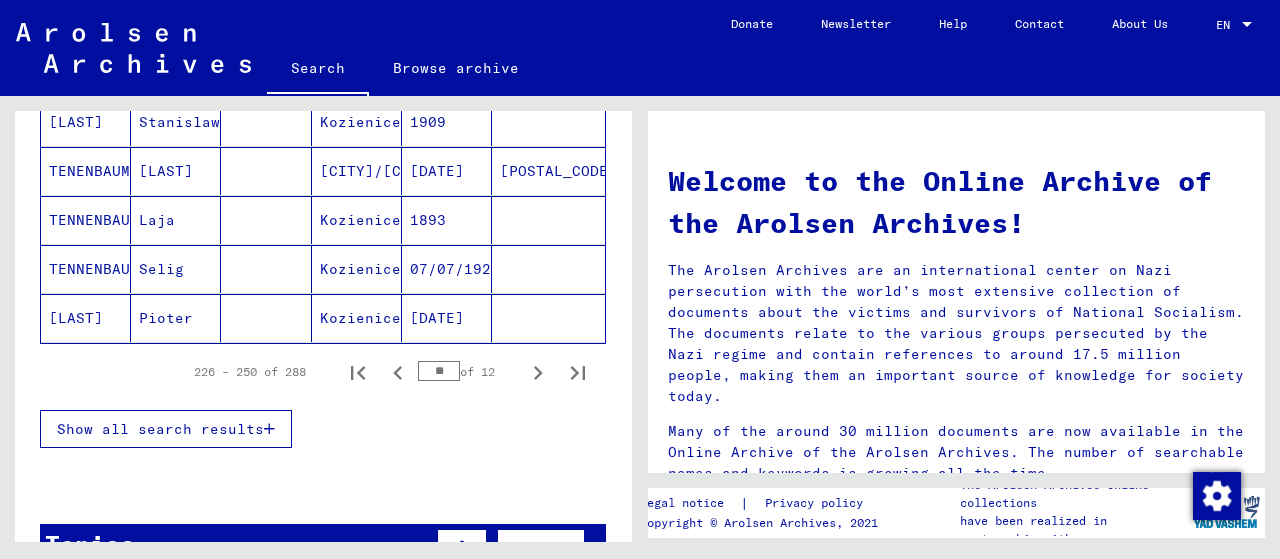 scroll, scrollTop: 1466, scrollLeft: 0, axis: vertical 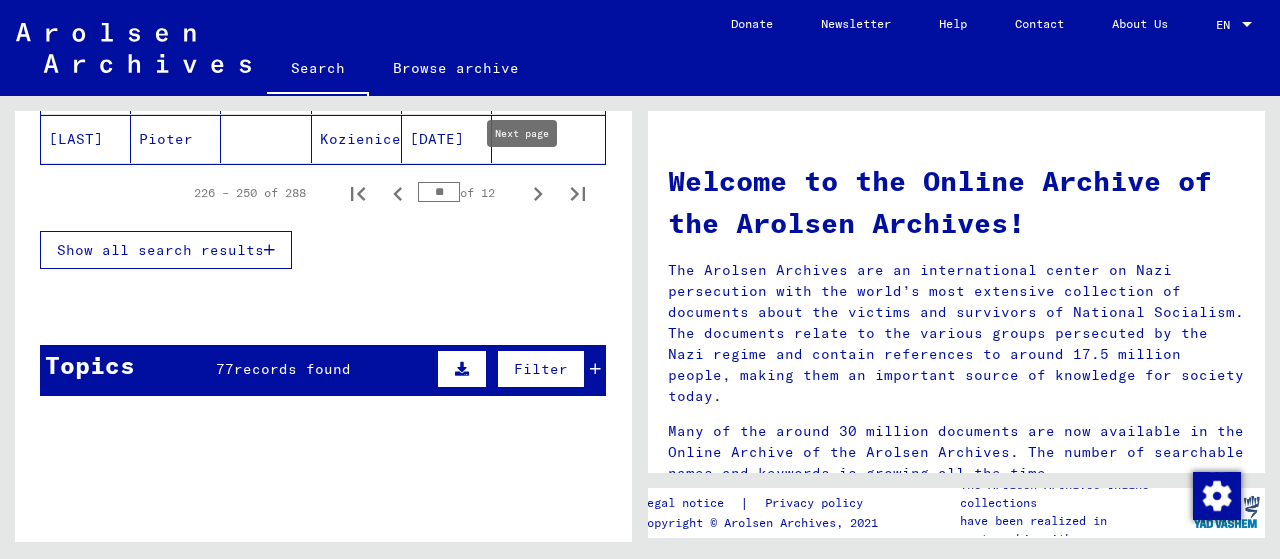click 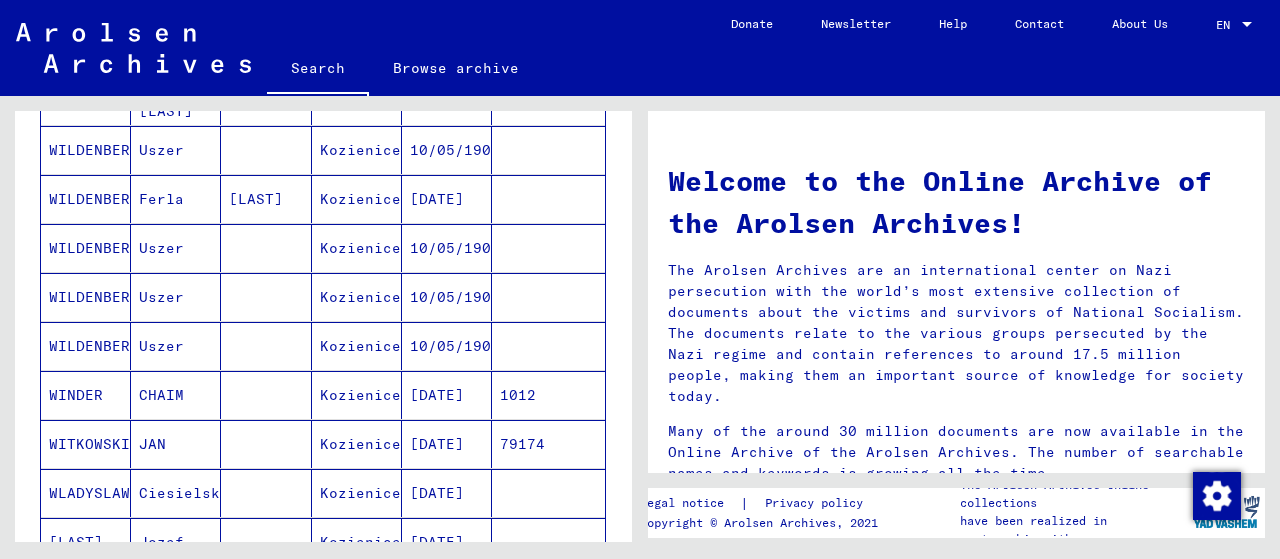 scroll, scrollTop: 800, scrollLeft: 0, axis: vertical 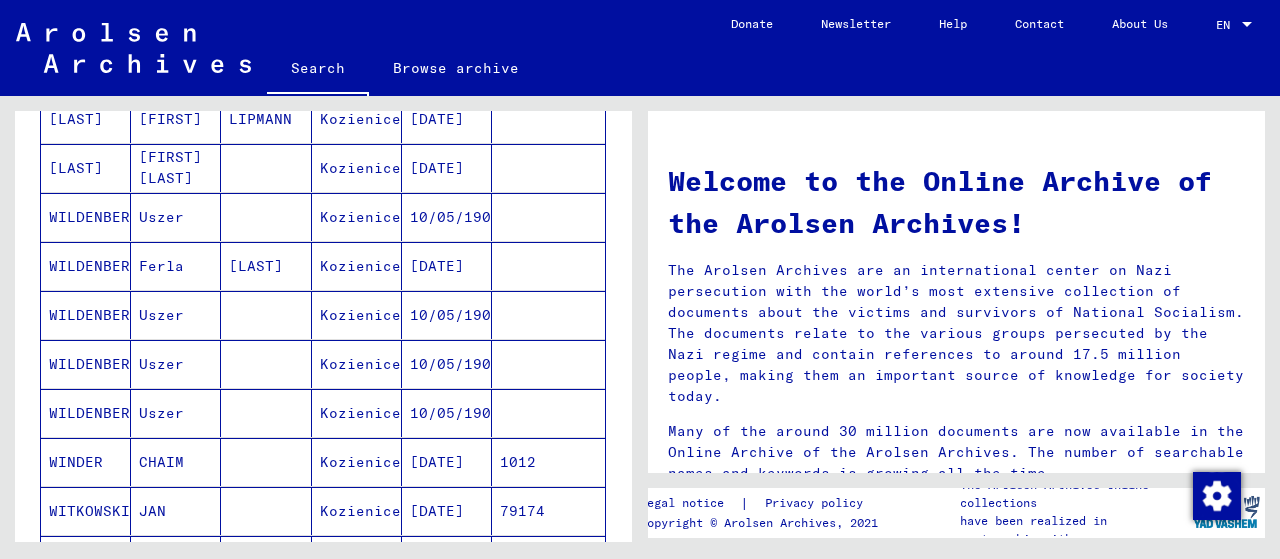 click on "Kozienice" at bounding box center (357, 364) 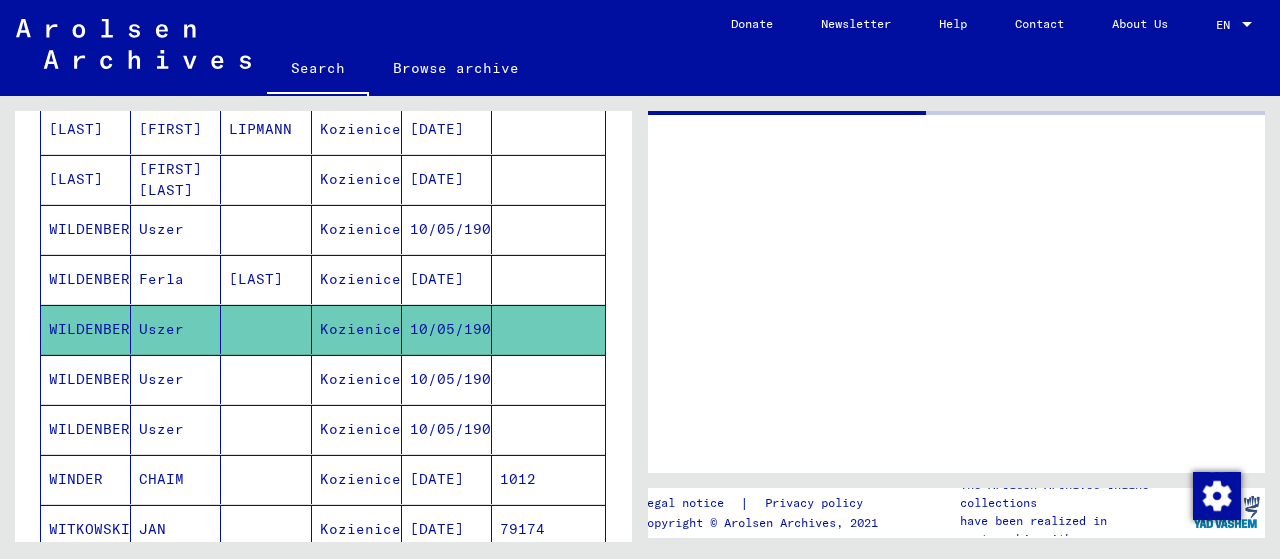 scroll, scrollTop: 807, scrollLeft: 0, axis: vertical 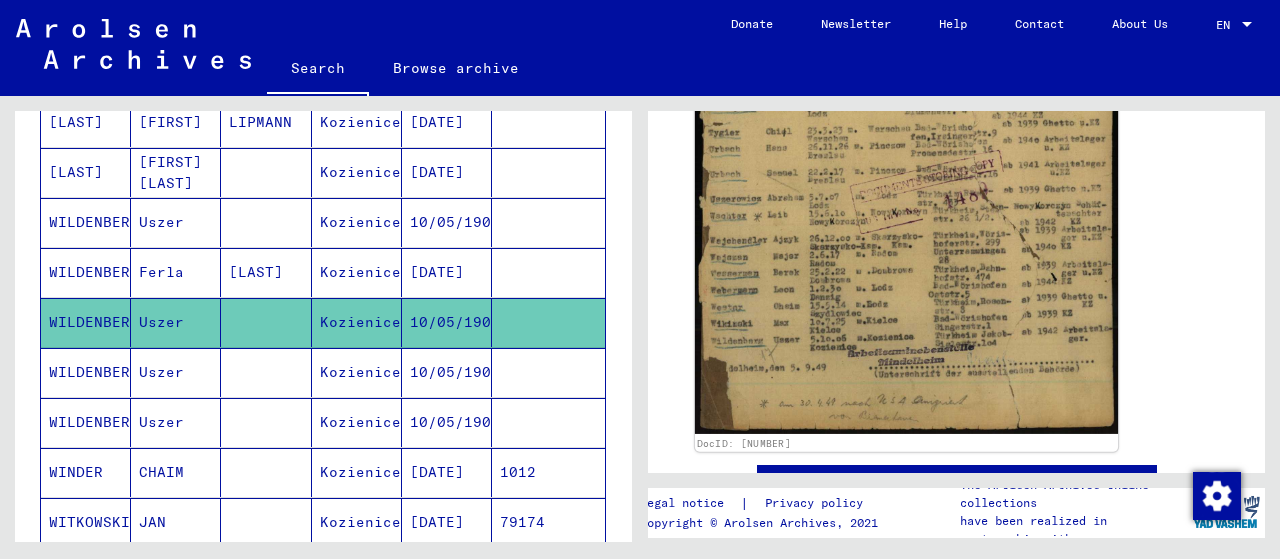 click 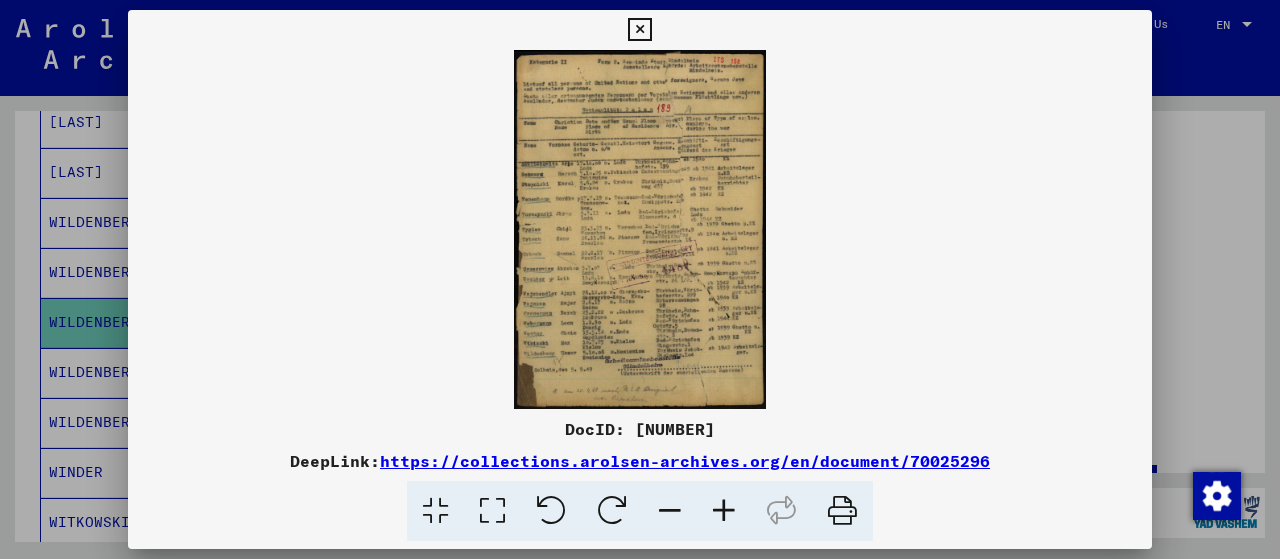 click at bounding box center (640, 229) 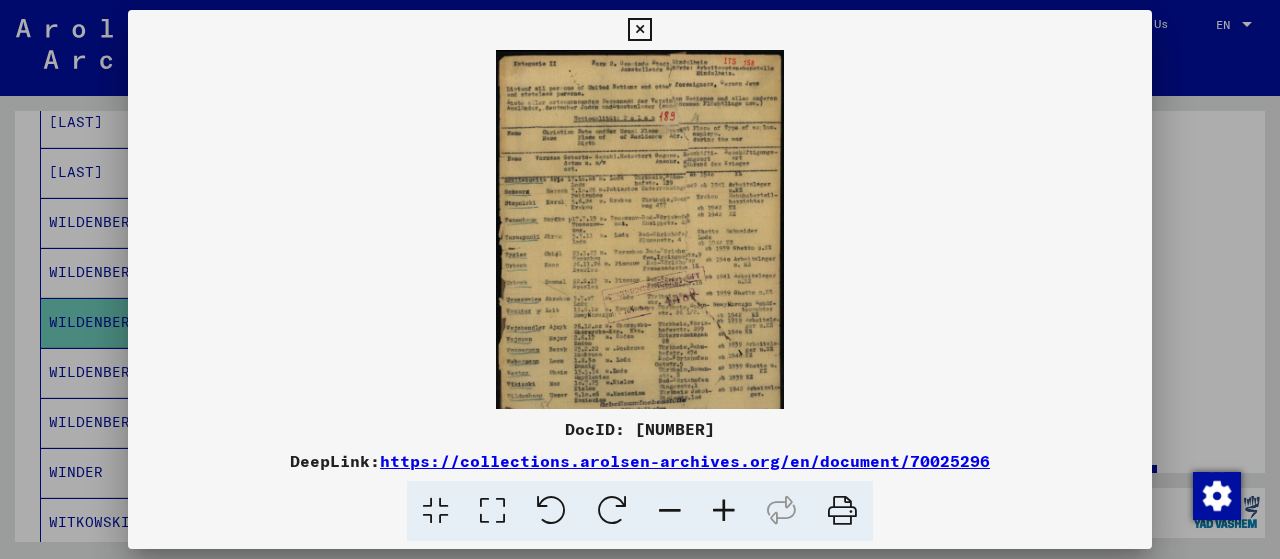 click at bounding box center [724, 511] 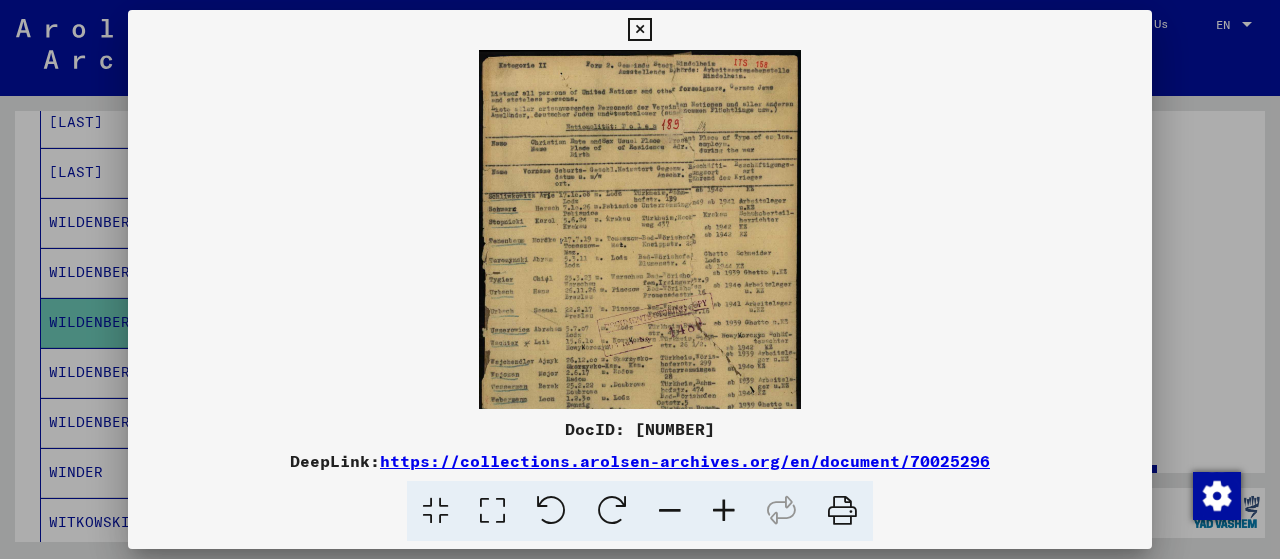 click at bounding box center (724, 511) 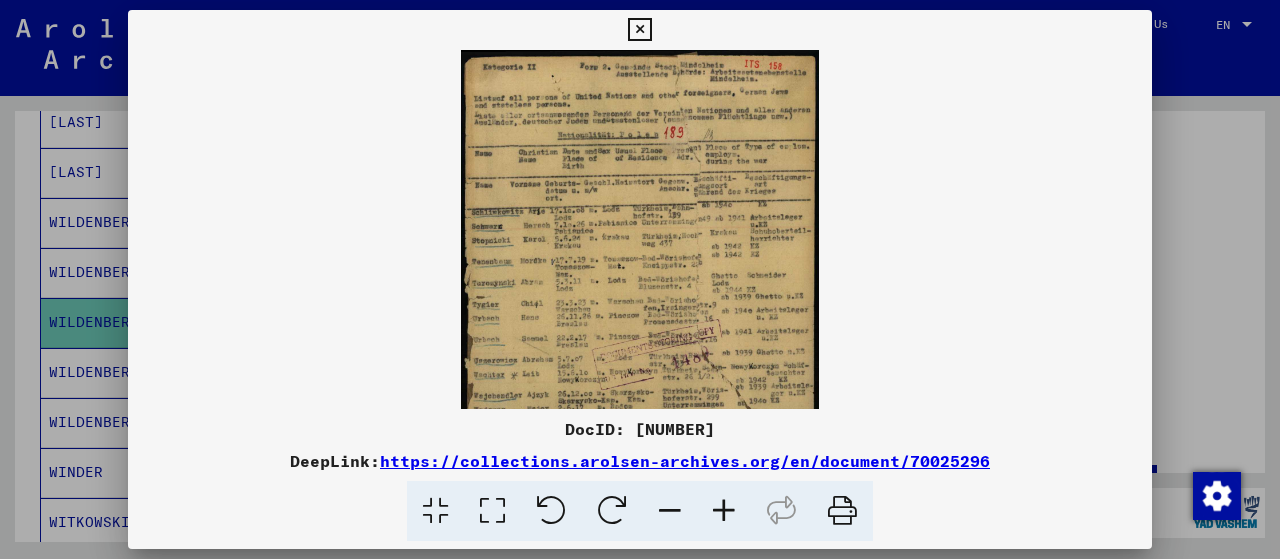 click at bounding box center [724, 511] 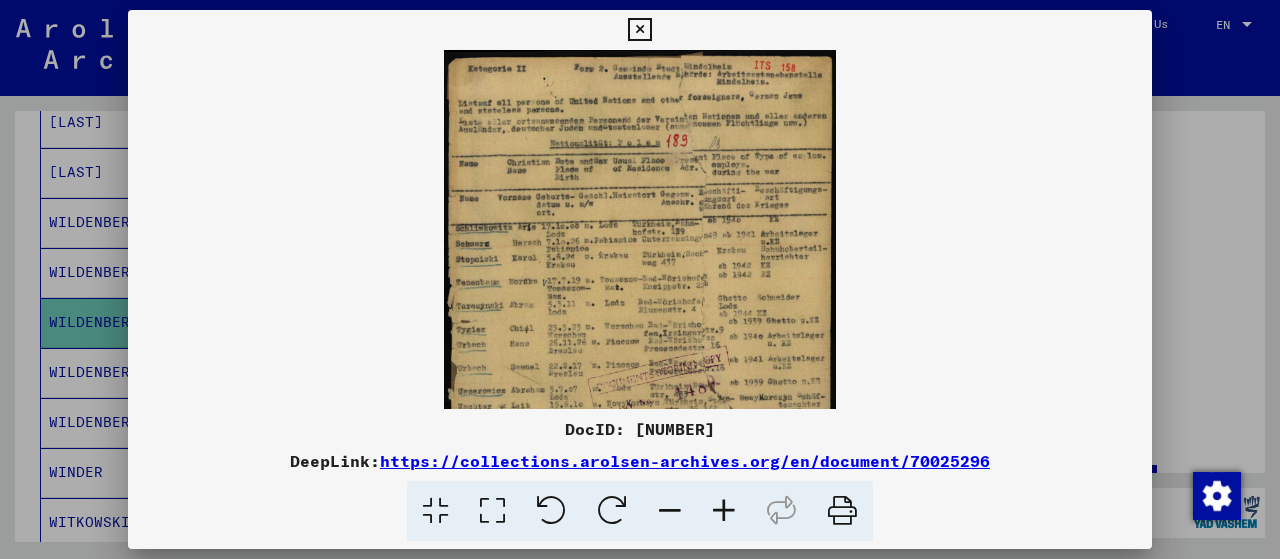 click at bounding box center (724, 511) 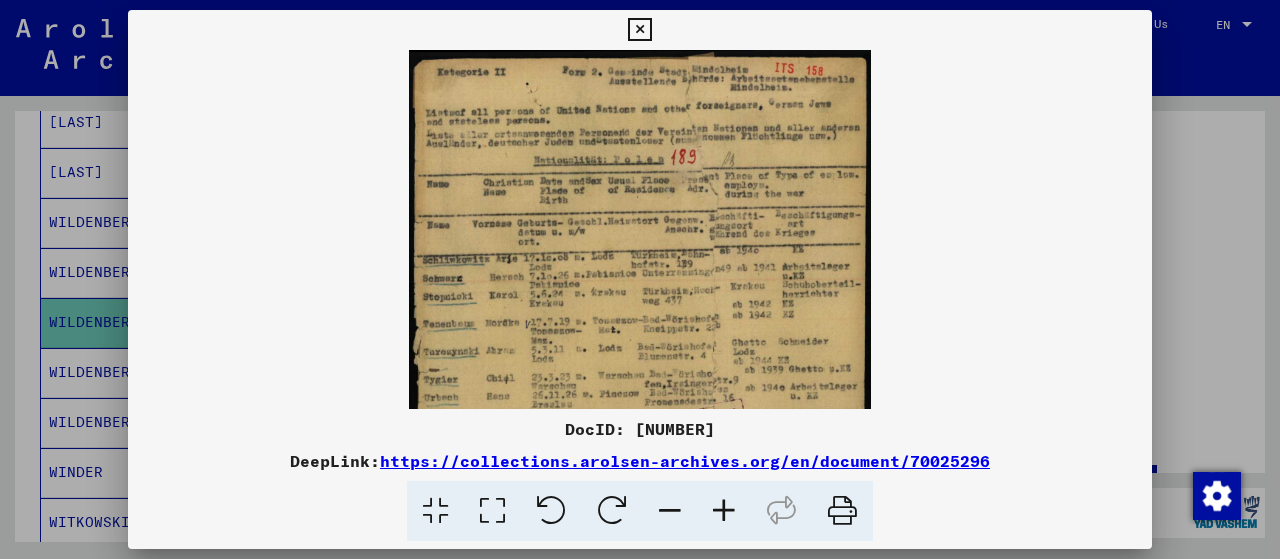 click at bounding box center (724, 511) 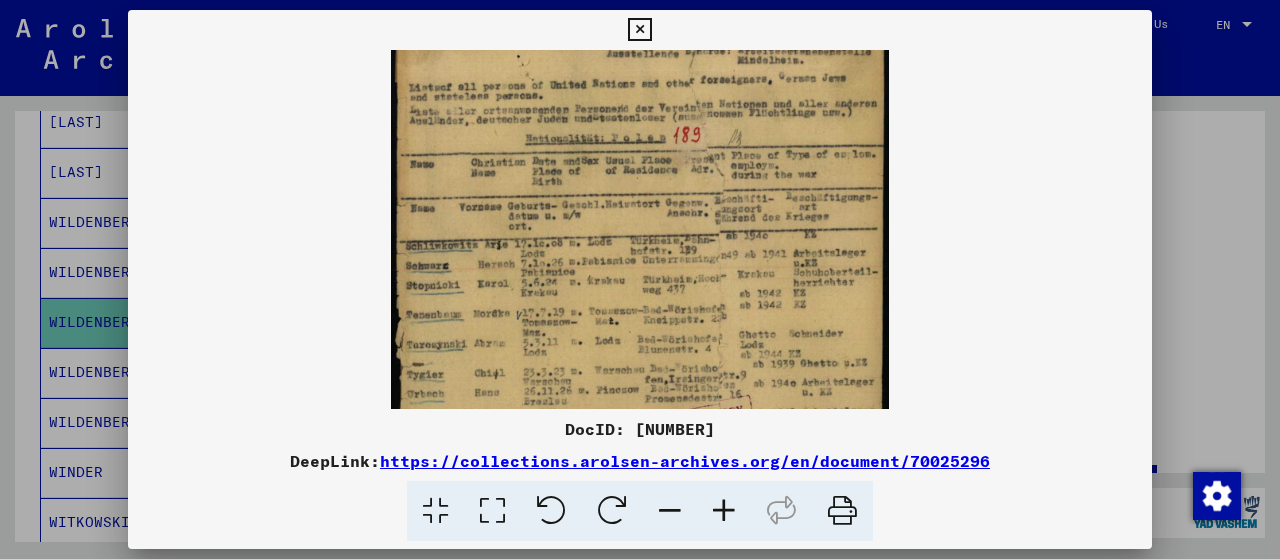 scroll, scrollTop: 28, scrollLeft: 0, axis: vertical 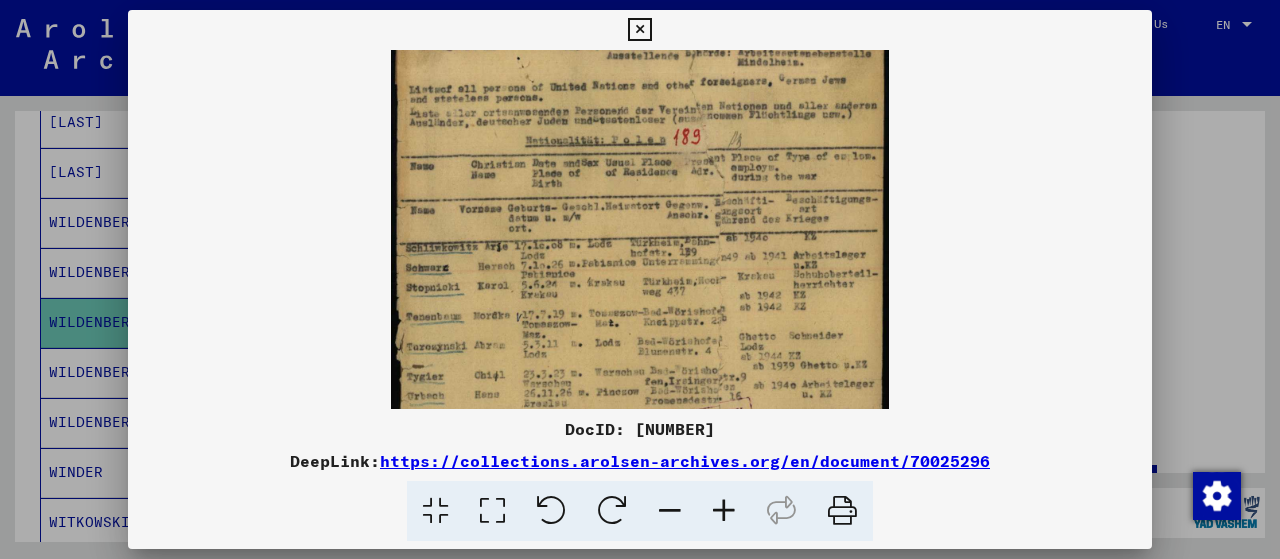 drag, startPoint x: 636, startPoint y: 250, endPoint x: 653, endPoint y: 246, distance: 17.464249 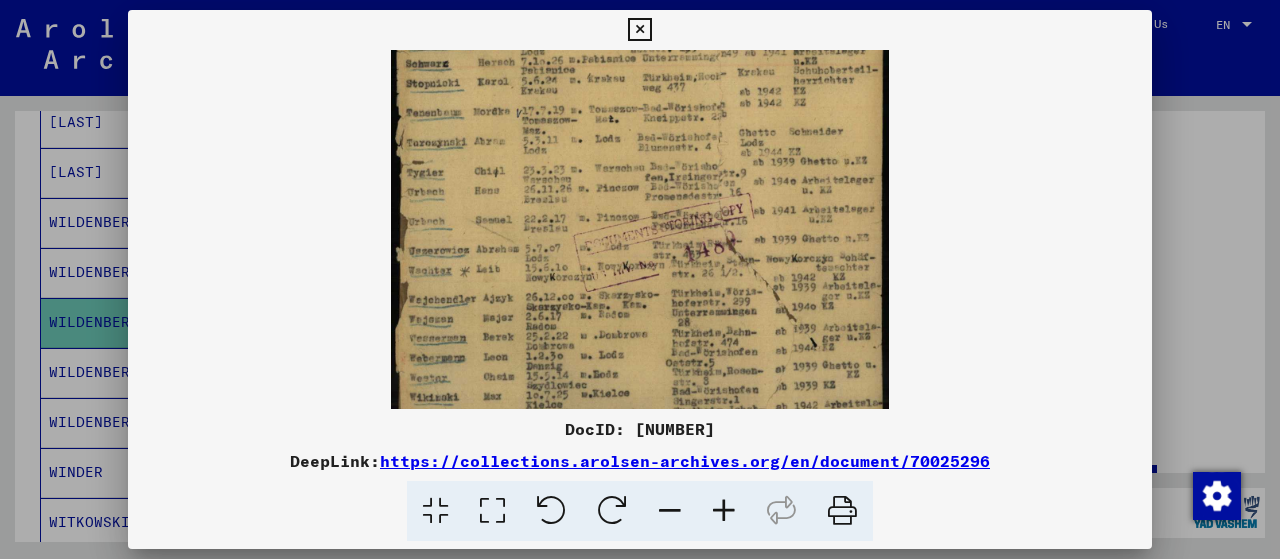 drag, startPoint x: 746, startPoint y: 367, endPoint x: 763, endPoint y: 192, distance: 175.82378 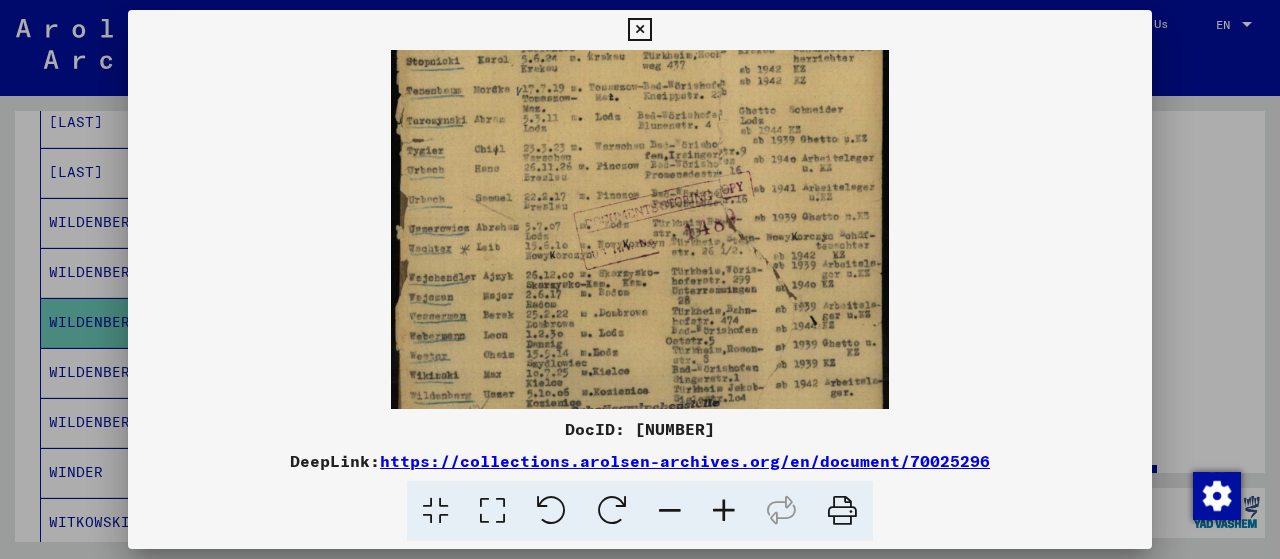 scroll, scrollTop: 280, scrollLeft: 0, axis: vertical 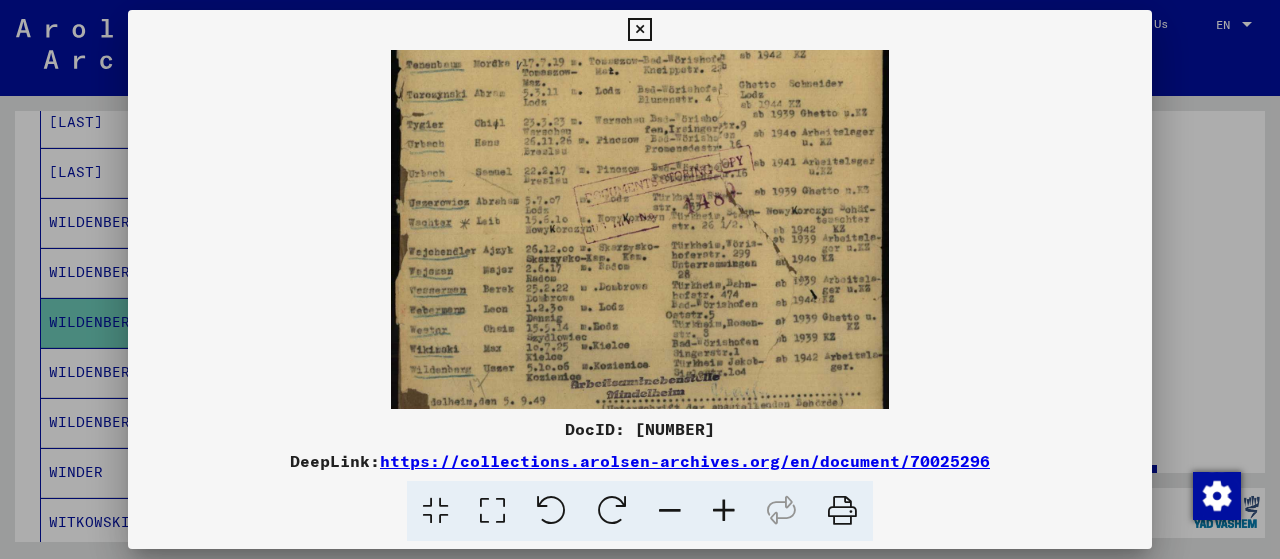 drag, startPoint x: 496, startPoint y: 311, endPoint x: 482, endPoint y: 267, distance: 46.173584 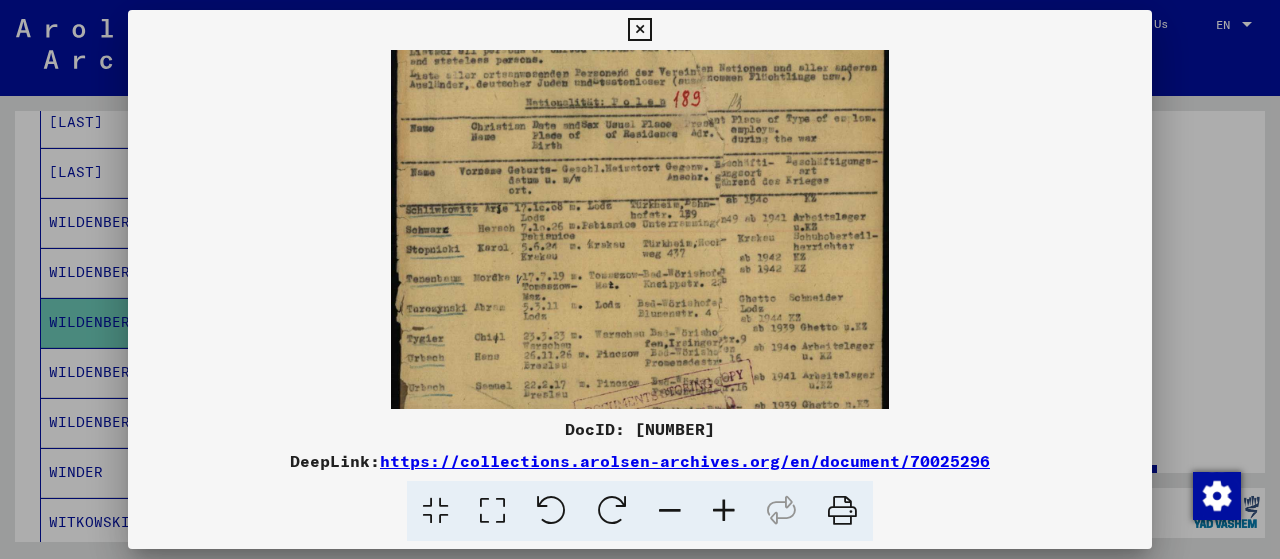 drag, startPoint x: 766, startPoint y: 159, endPoint x: 763, endPoint y: 385, distance: 226.01991 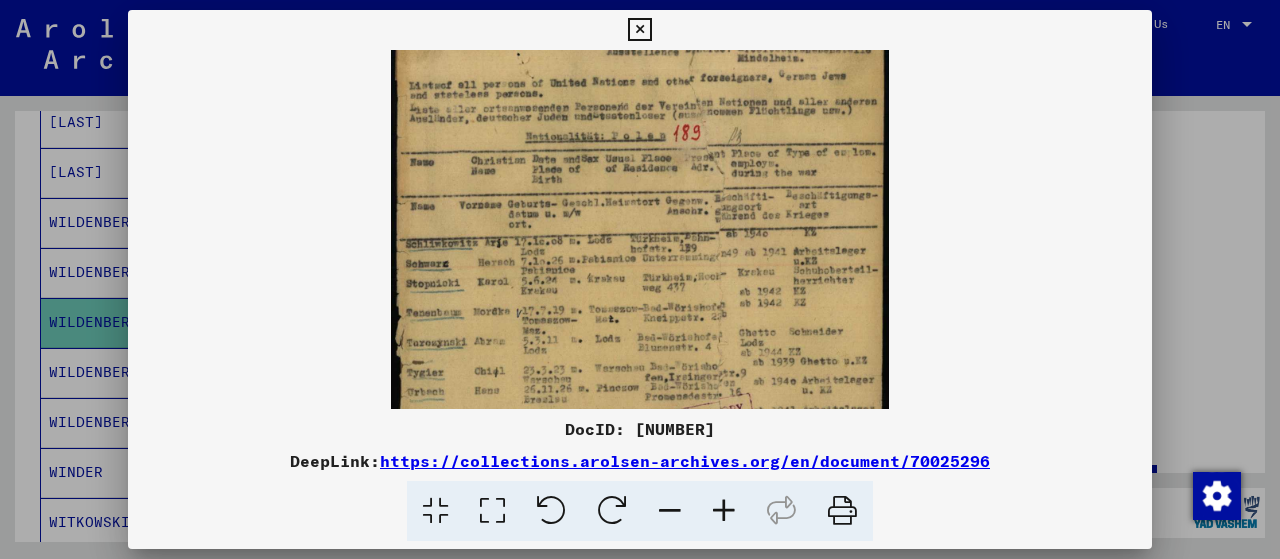 scroll, scrollTop: 30, scrollLeft: 0, axis: vertical 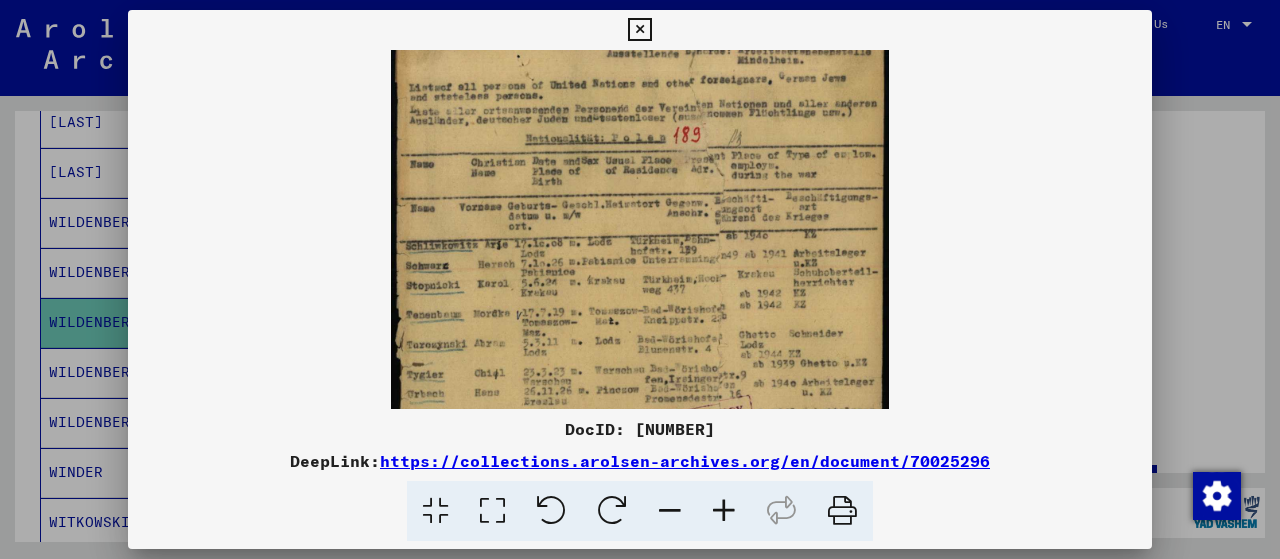 drag, startPoint x: 745, startPoint y: 257, endPoint x: 752, endPoint y: 295, distance: 38.63936 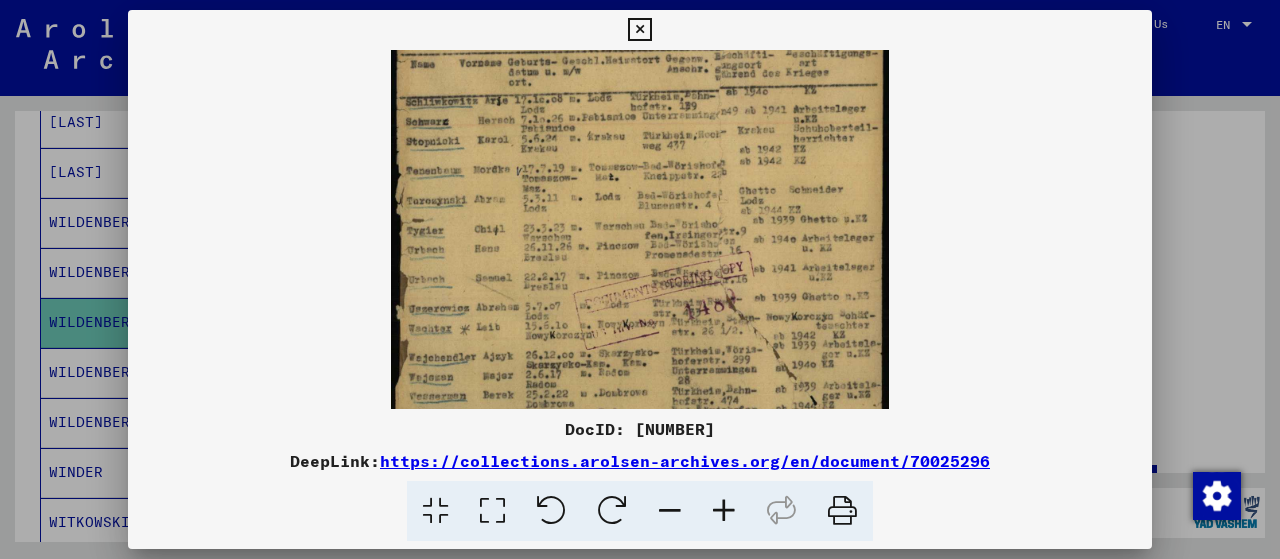 scroll, scrollTop: 172, scrollLeft: 0, axis: vertical 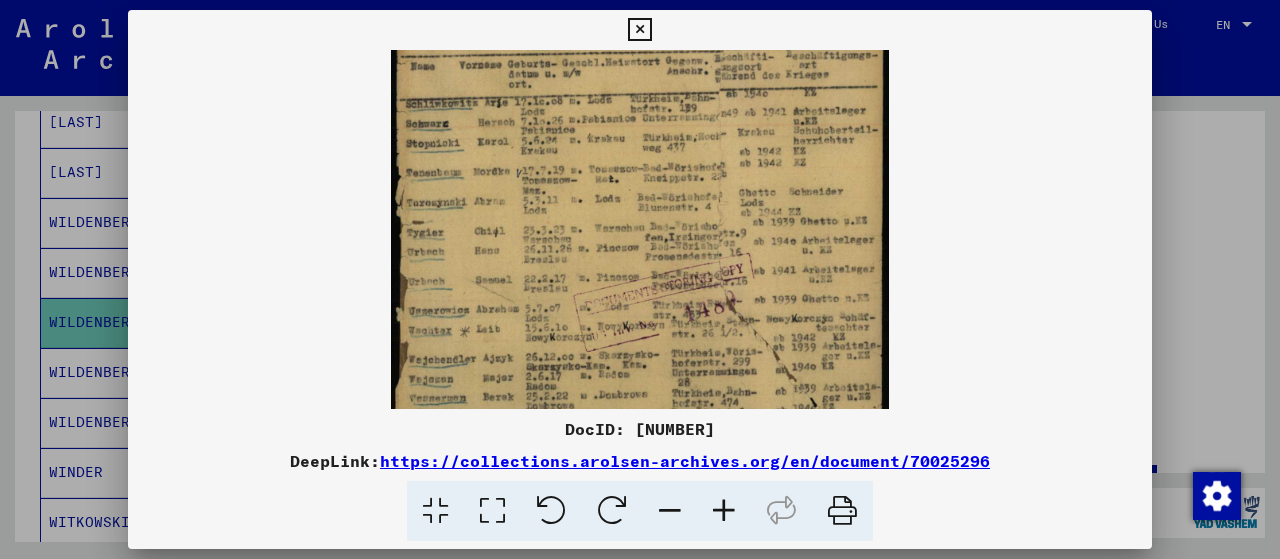 drag, startPoint x: 818, startPoint y: 379, endPoint x: 780, endPoint y: 251, distance: 133.52153 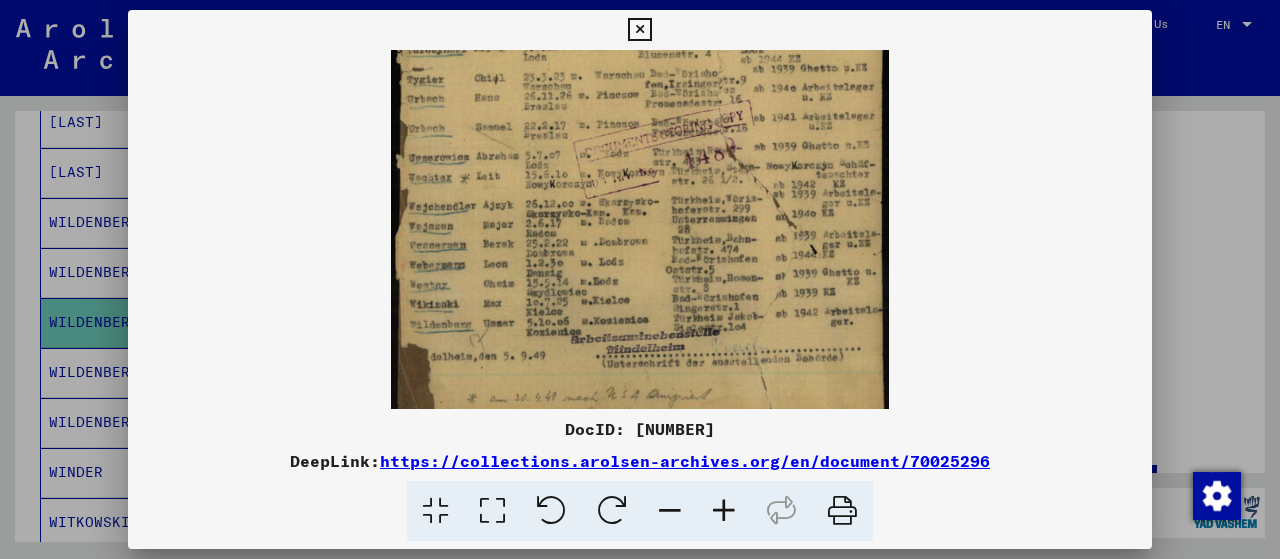 drag, startPoint x: 740, startPoint y: 341, endPoint x: 683, endPoint y: 213, distance: 140.11781 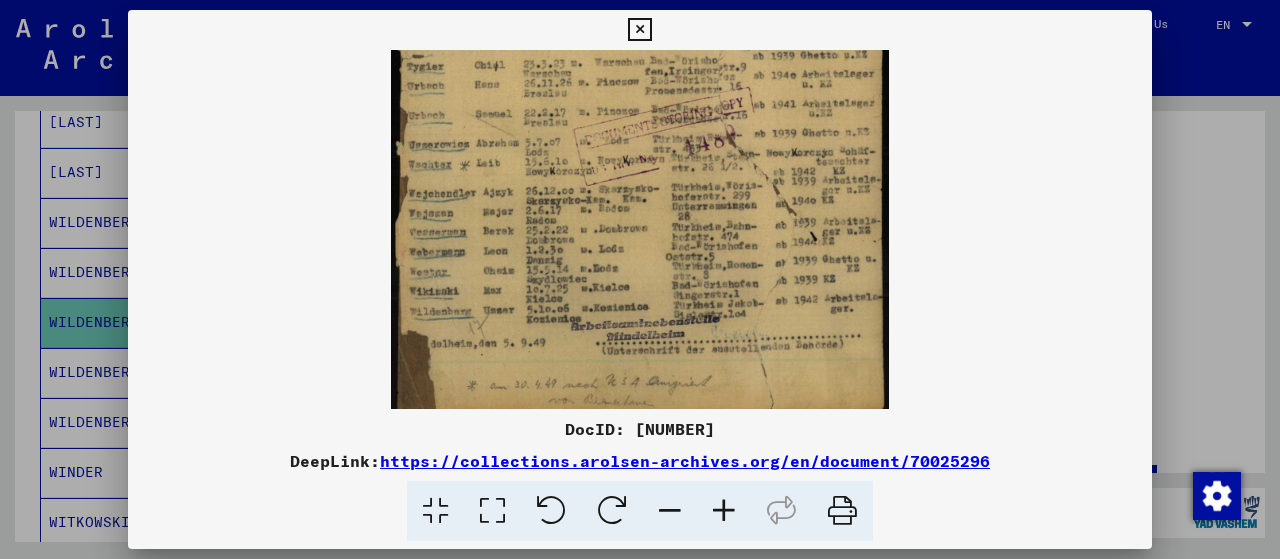 scroll, scrollTop: 340, scrollLeft: 0, axis: vertical 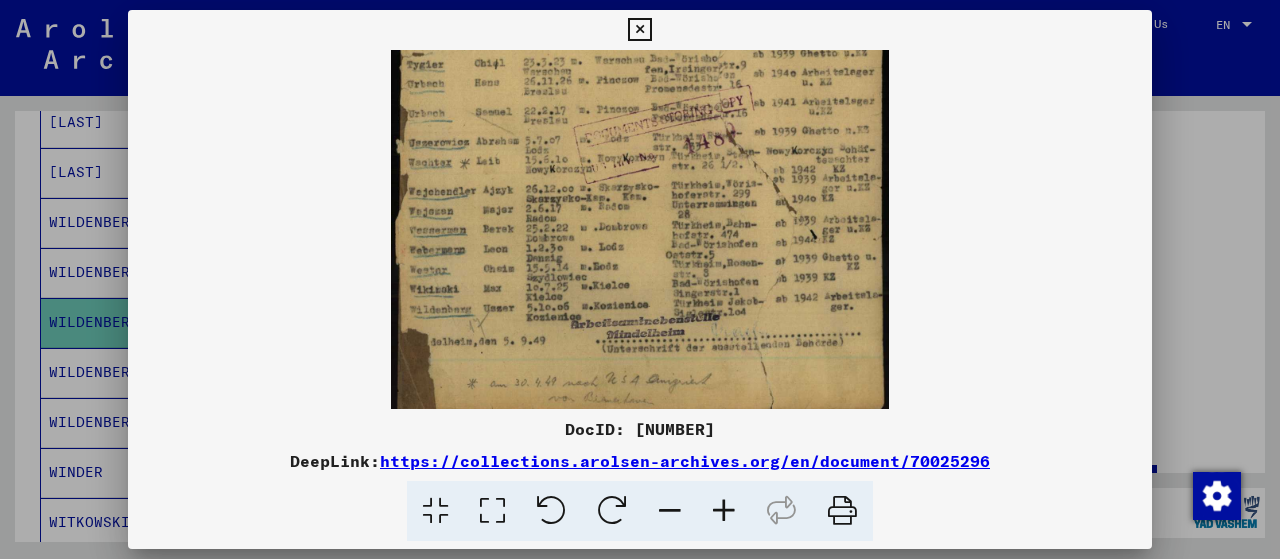drag, startPoint x: 822, startPoint y: 319, endPoint x: 826, endPoint y: 307, distance: 12.649111 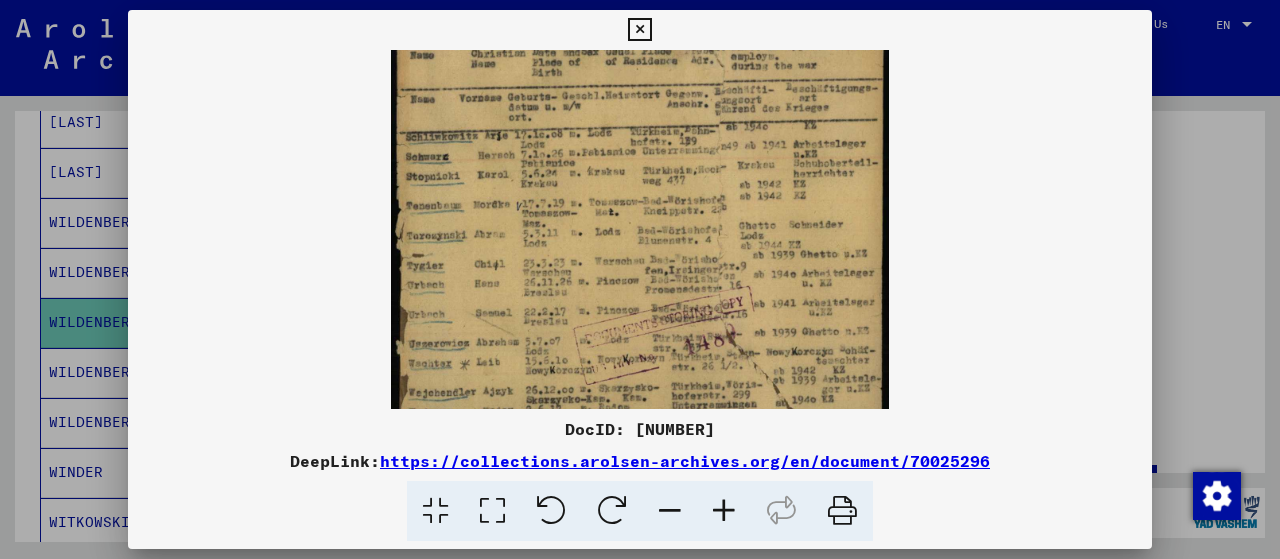 drag, startPoint x: 704, startPoint y: 207, endPoint x: 700, endPoint y: 414, distance: 207.03865 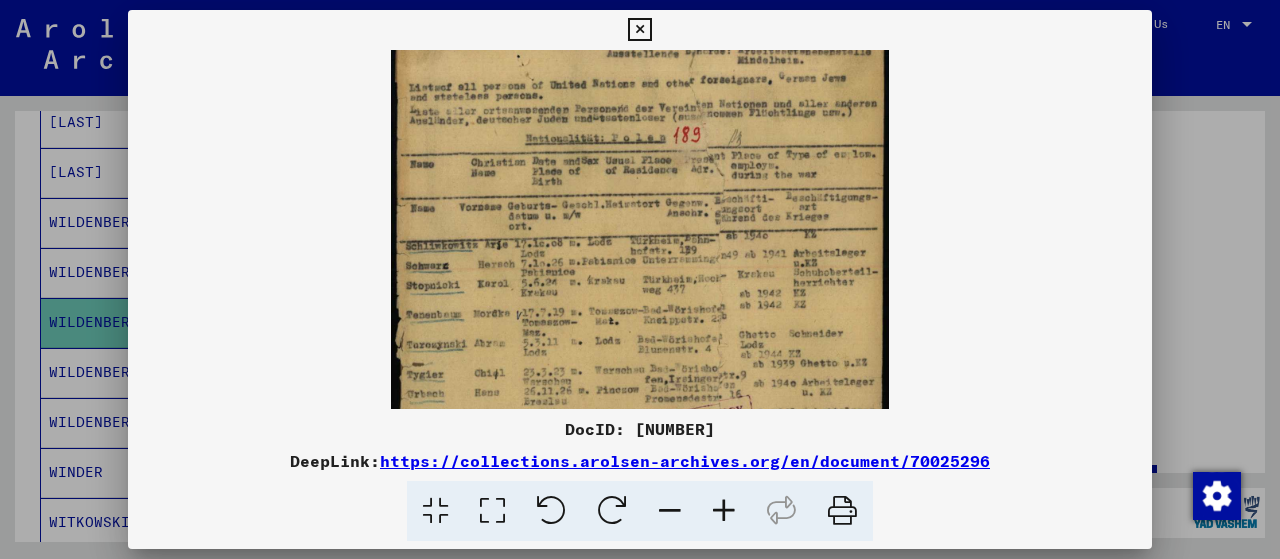 drag, startPoint x: 731, startPoint y: 229, endPoint x: 726, endPoint y: 302, distance: 73.171036 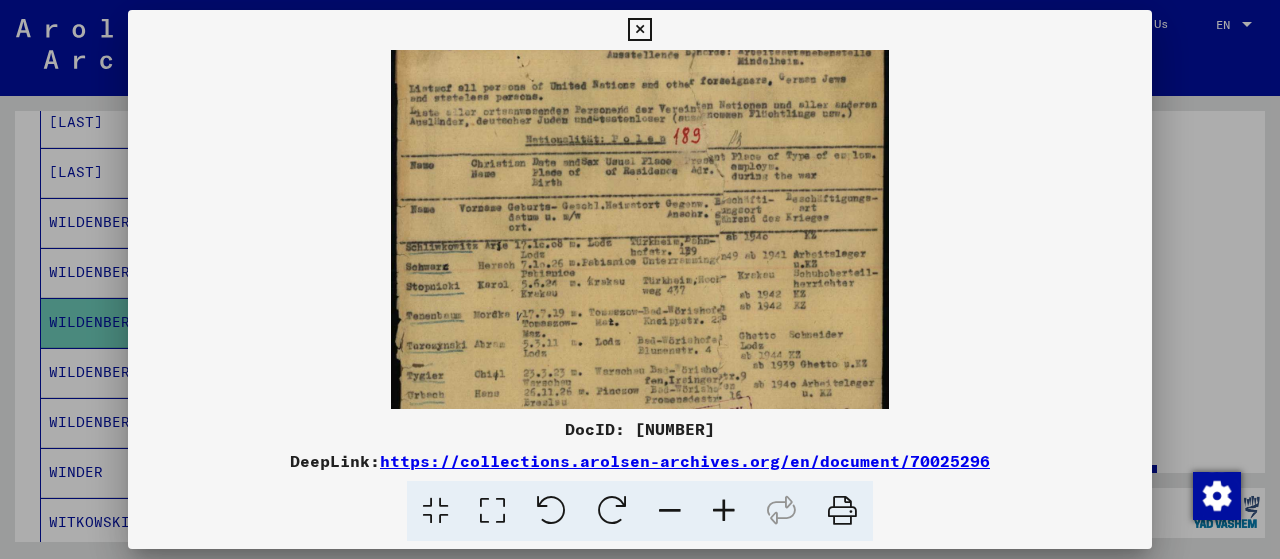 scroll, scrollTop: 0, scrollLeft: 0, axis: both 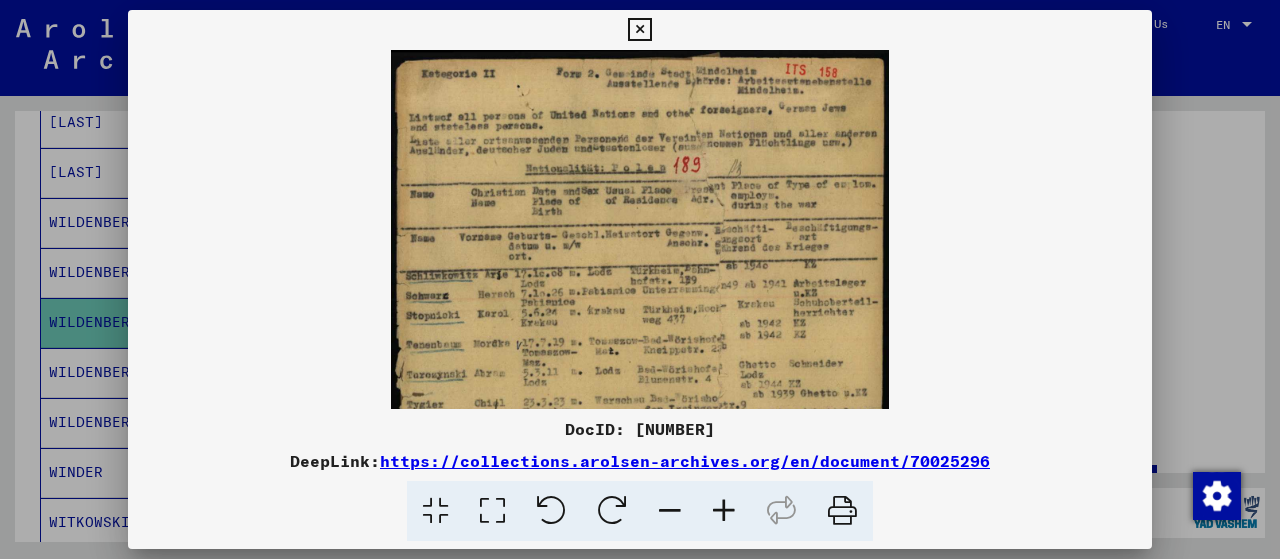 drag, startPoint x: 663, startPoint y: 163, endPoint x: 676, endPoint y: 261, distance: 98.85848 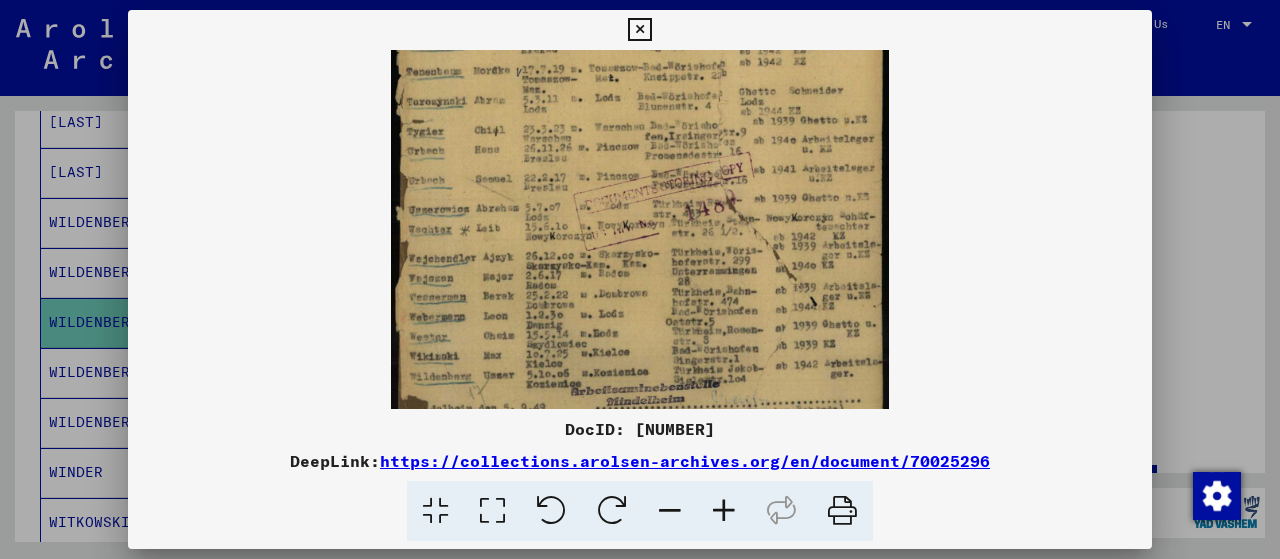 drag, startPoint x: 757, startPoint y: 329, endPoint x: 708, endPoint y: 87, distance: 246.91092 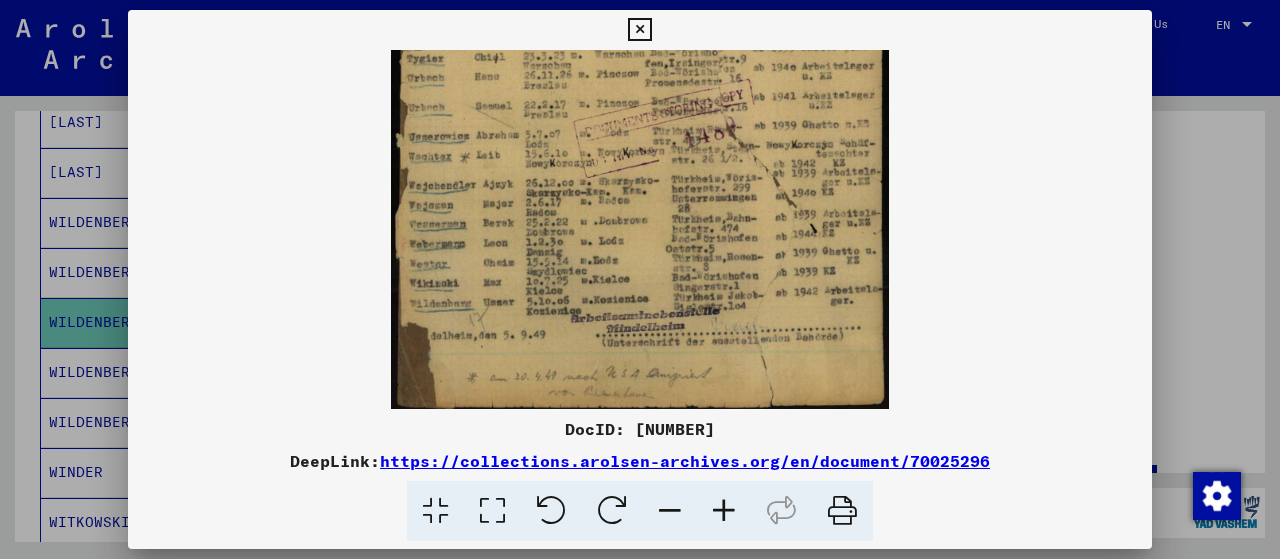 scroll, scrollTop: 345, scrollLeft: 0, axis: vertical 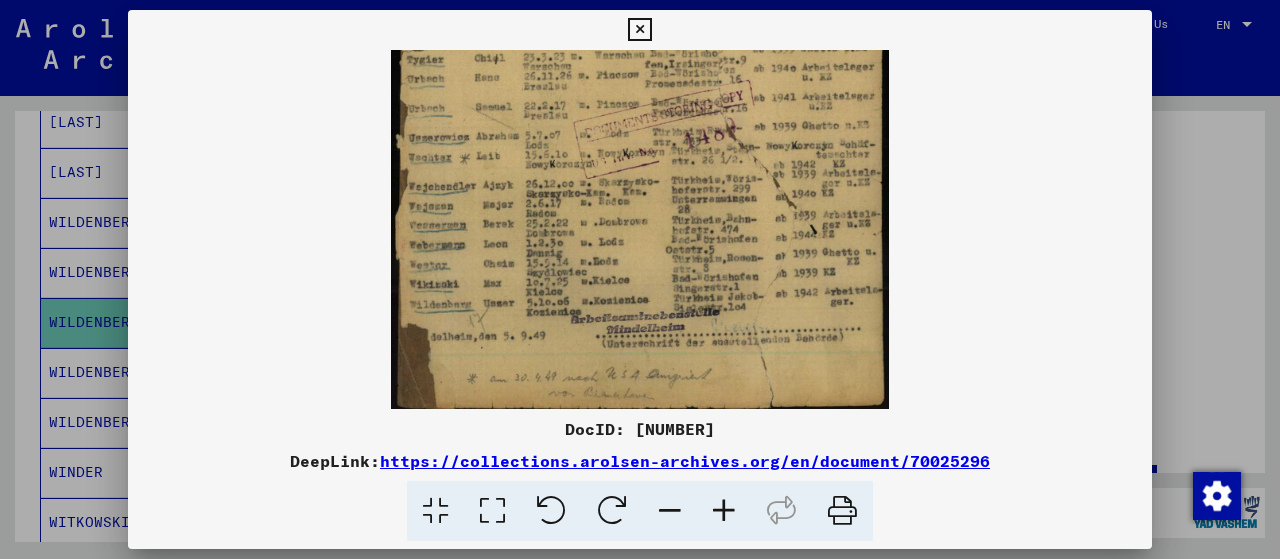 drag, startPoint x: 750, startPoint y: 293, endPoint x: 756, endPoint y: 119, distance: 174.10342 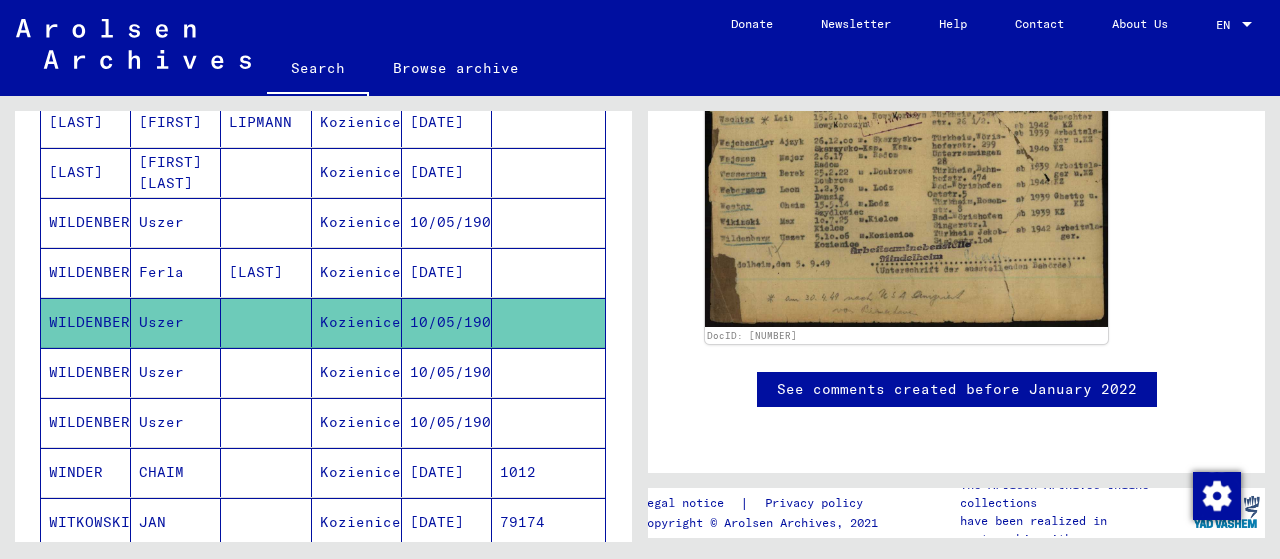 scroll, scrollTop: 1056, scrollLeft: 0, axis: vertical 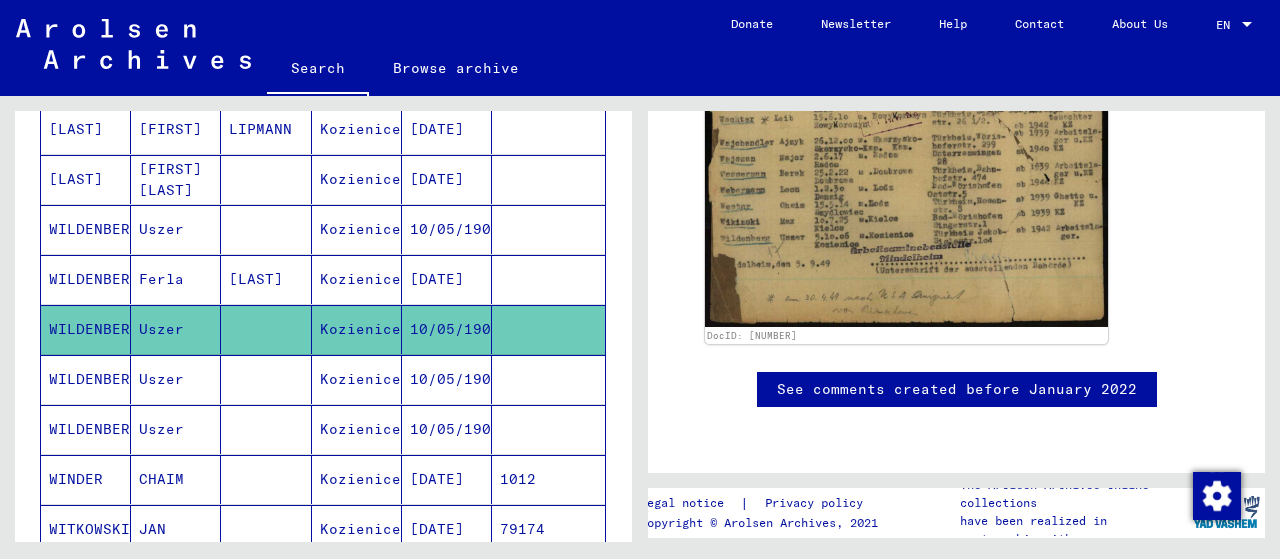 click on "Uszer" at bounding box center [176, 429] 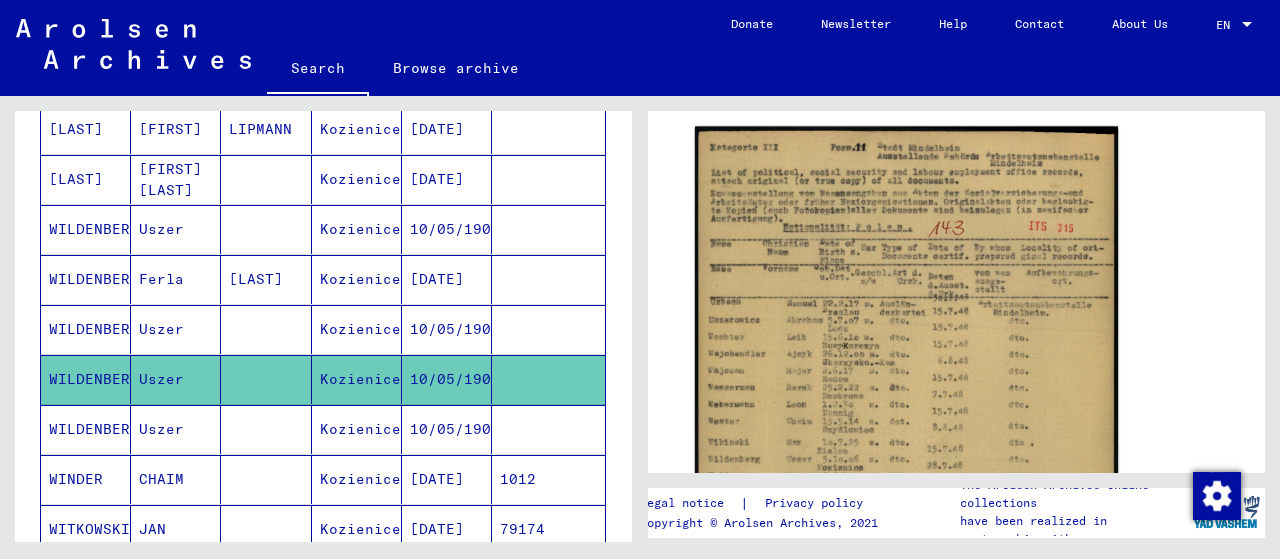 scroll, scrollTop: 522, scrollLeft: 0, axis: vertical 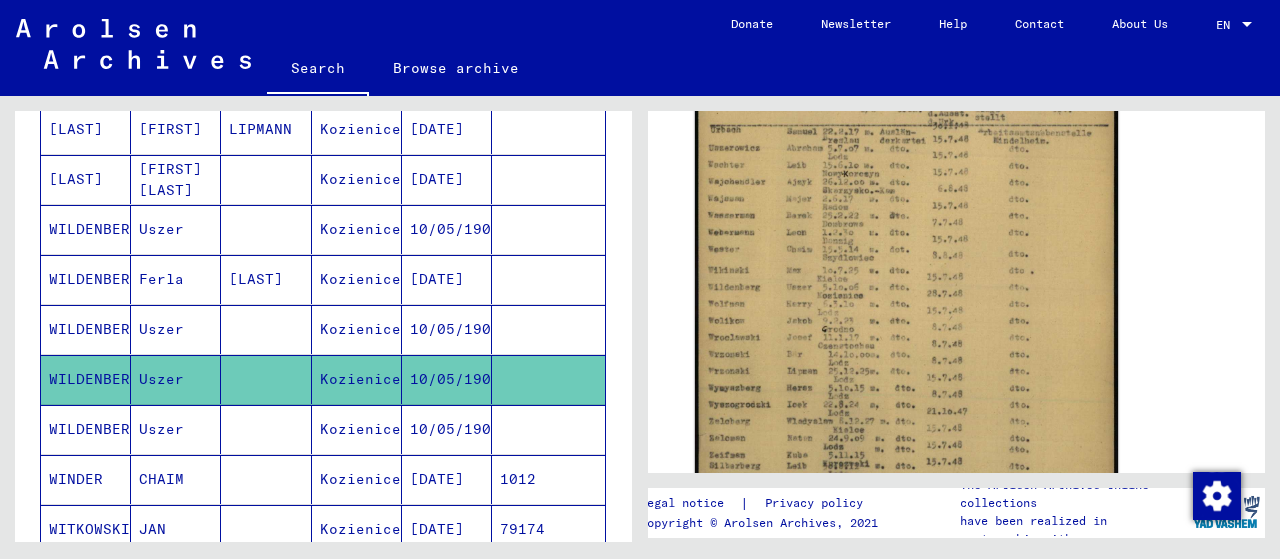 click 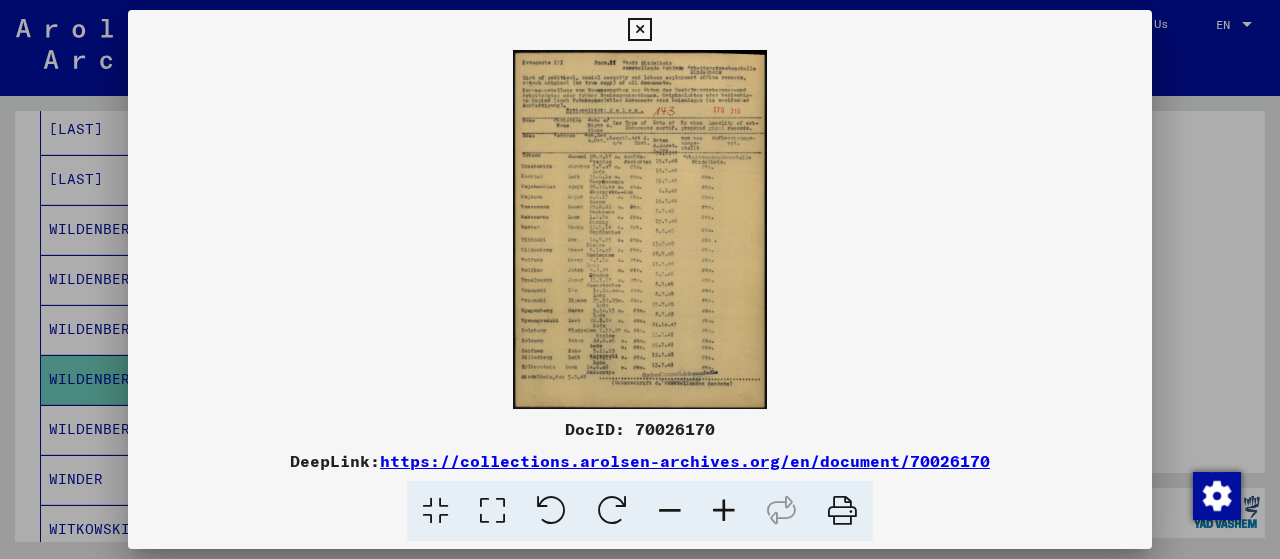 click at bounding box center (492, 511) 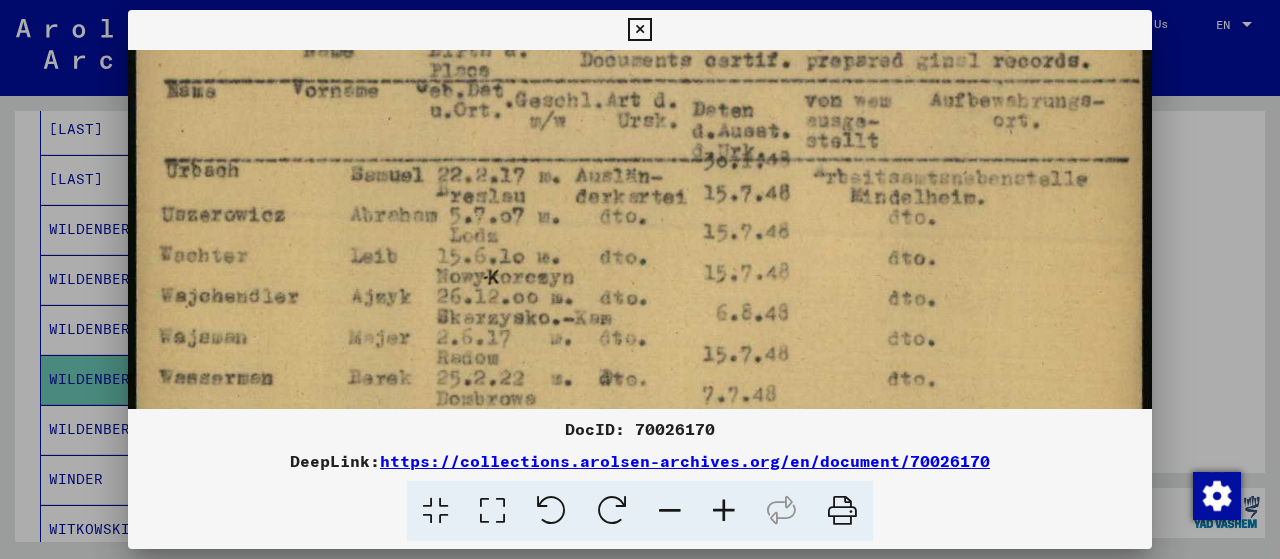 drag, startPoint x: 727, startPoint y: 261, endPoint x: 723, endPoint y: 25, distance: 236.03389 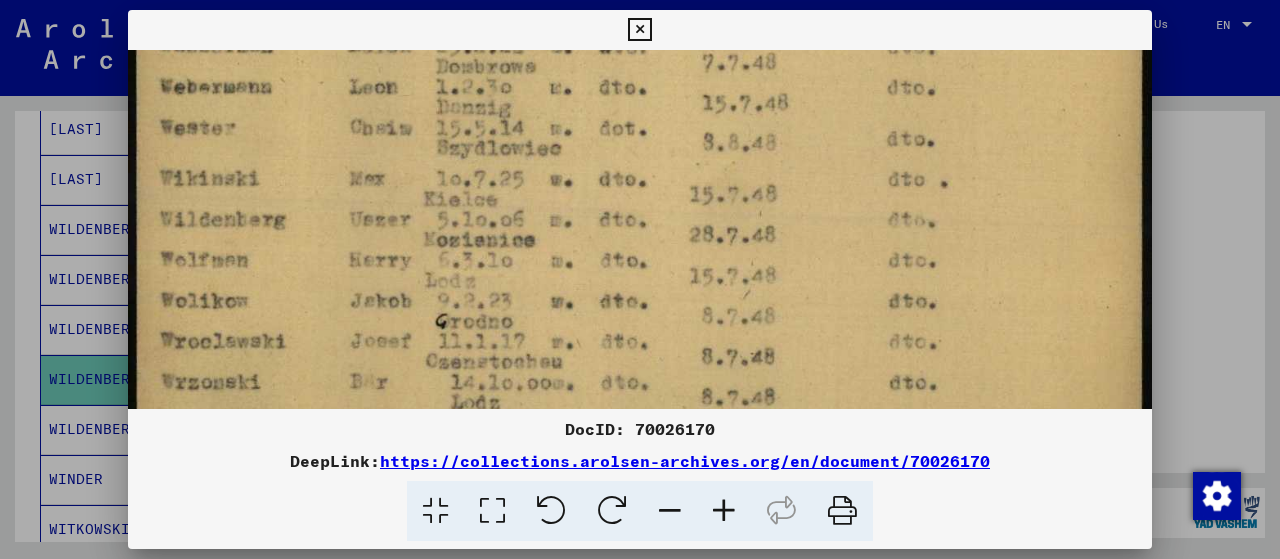 drag, startPoint x: 688, startPoint y: 240, endPoint x: 669, endPoint y: 15, distance: 225.8008 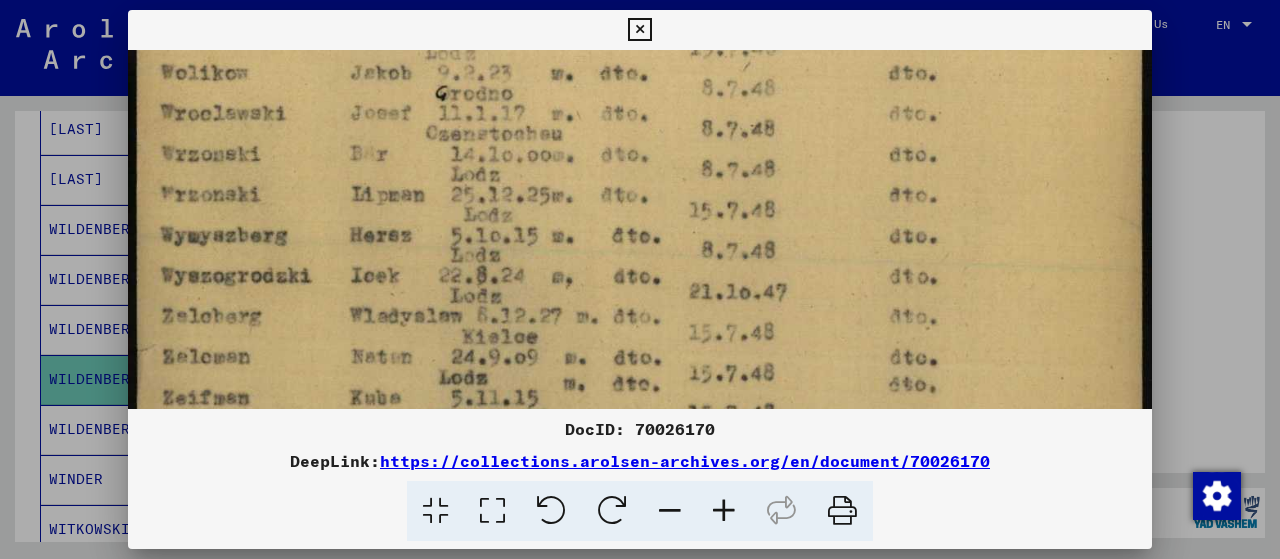 drag, startPoint x: 645, startPoint y: 291, endPoint x: 608, endPoint y: 69, distance: 225.06221 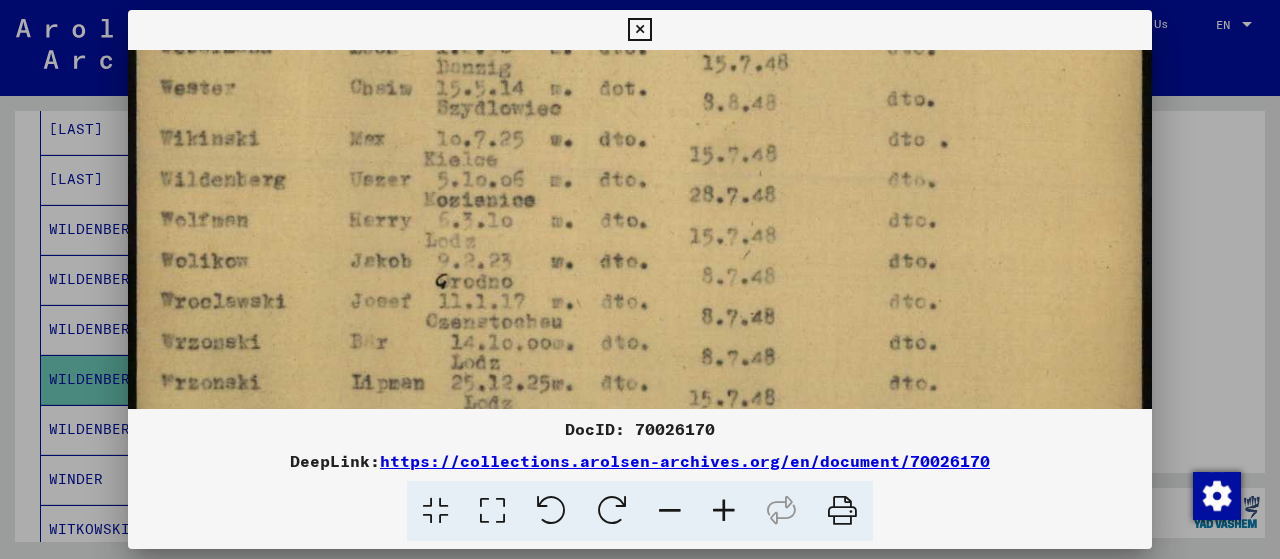 scroll, scrollTop: 672, scrollLeft: 0, axis: vertical 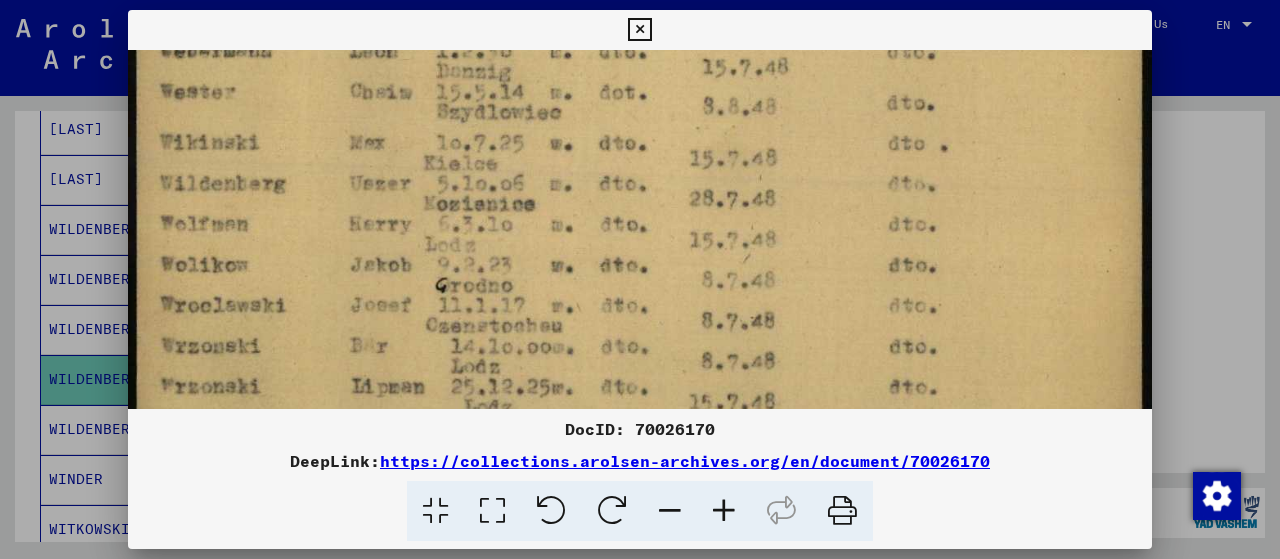drag, startPoint x: 604, startPoint y: 141, endPoint x: 520, endPoint y: 278, distance: 160.70158 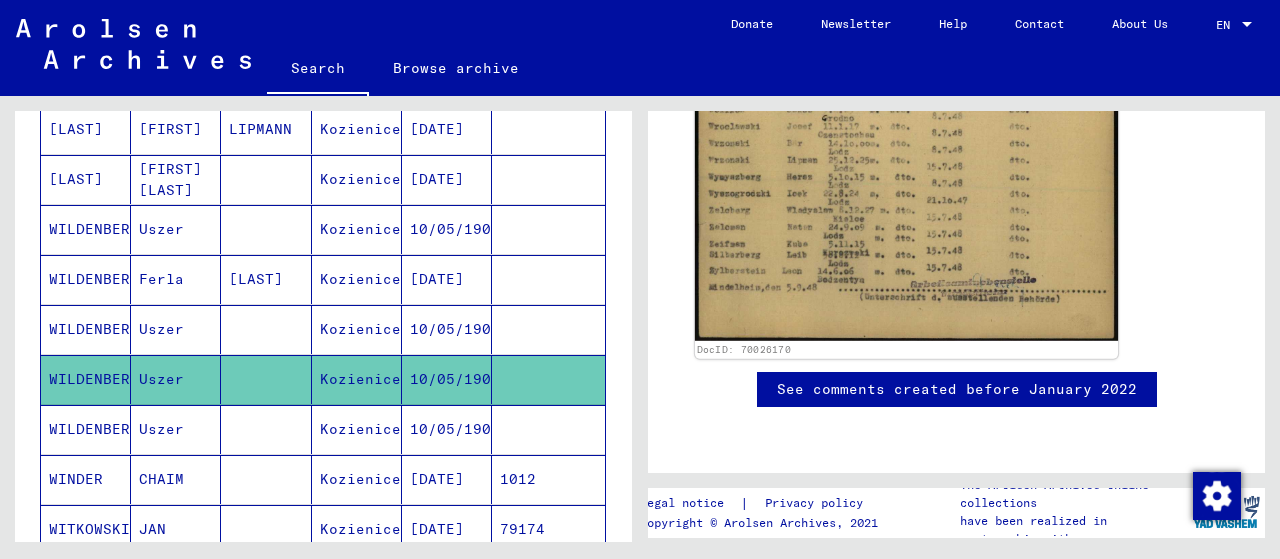 scroll, scrollTop: 799, scrollLeft: 0, axis: vertical 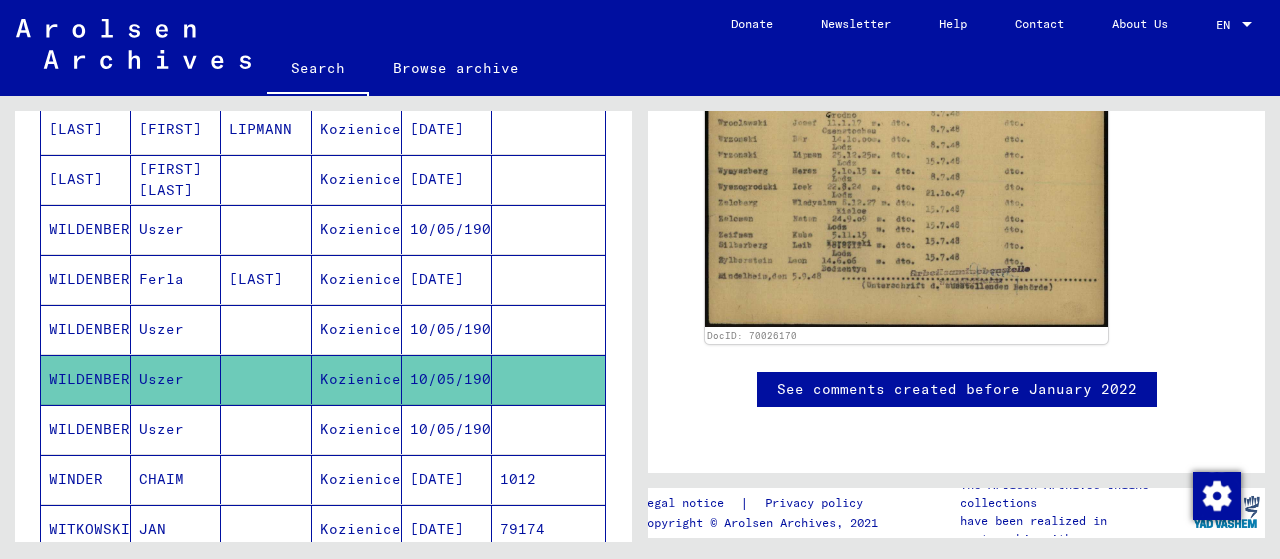 click on "Uszer" at bounding box center [176, 379] 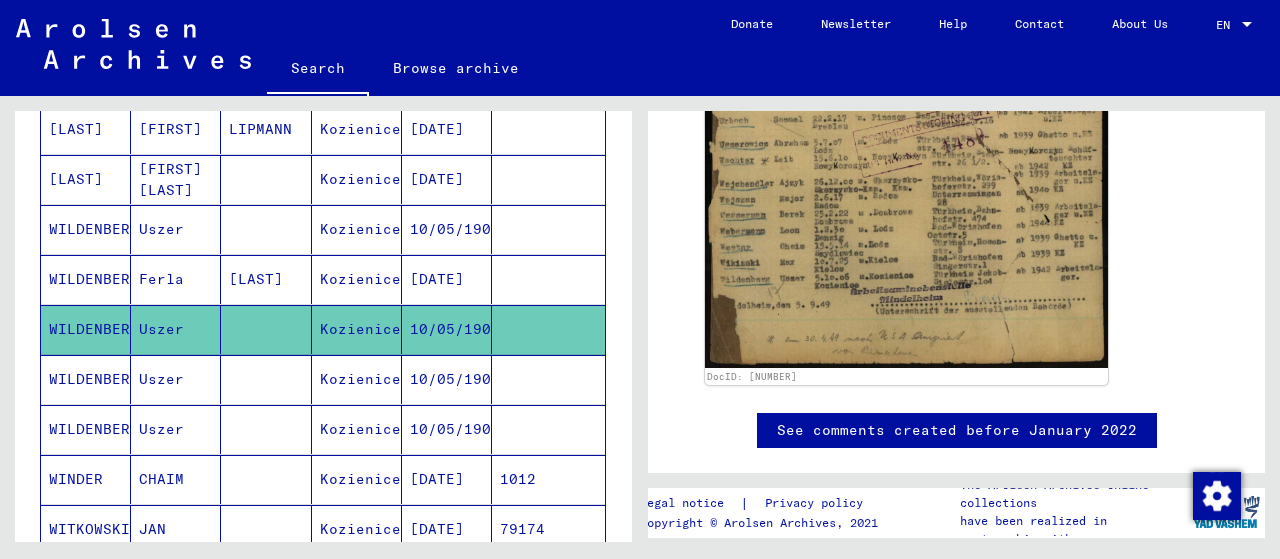scroll, scrollTop: 0, scrollLeft: 0, axis: both 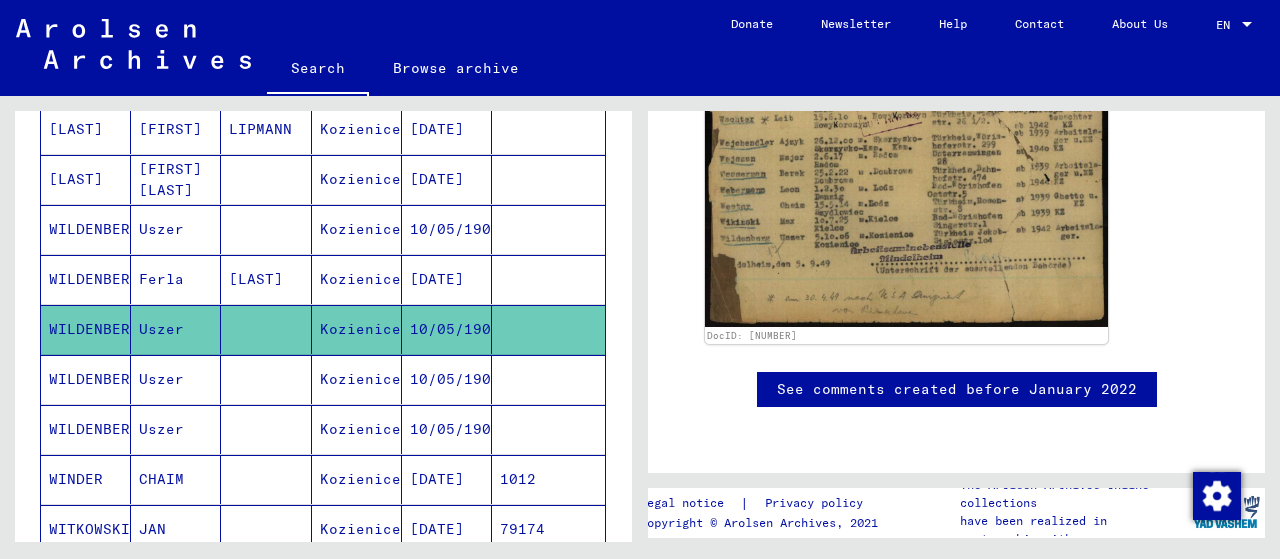 click on "Uszer" at bounding box center [176, 479] 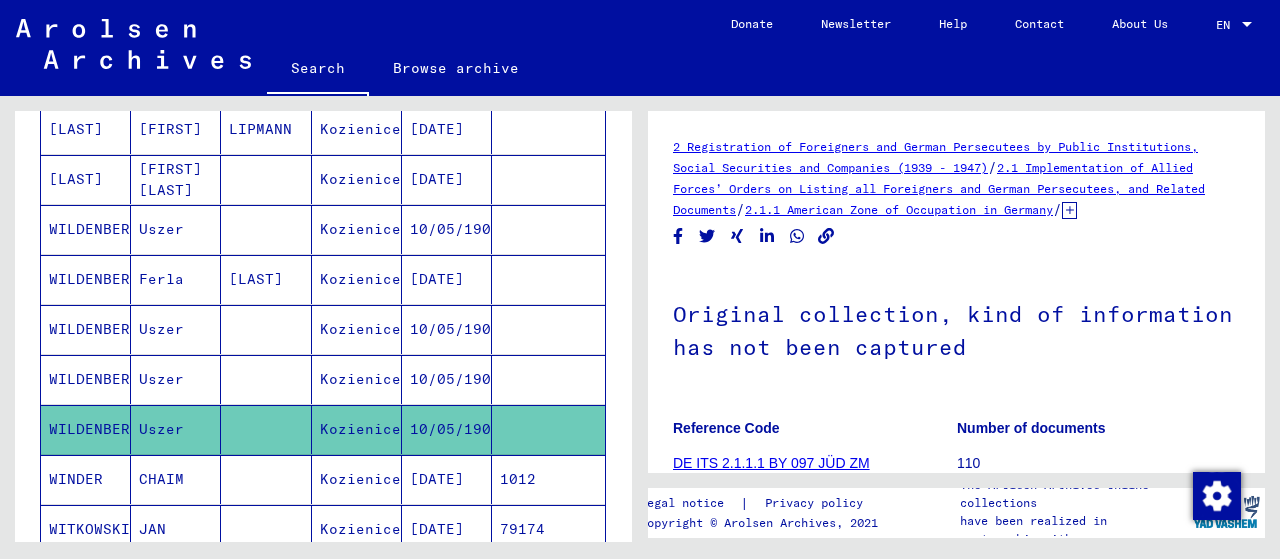 scroll, scrollTop: 0, scrollLeft: 0, axis: both 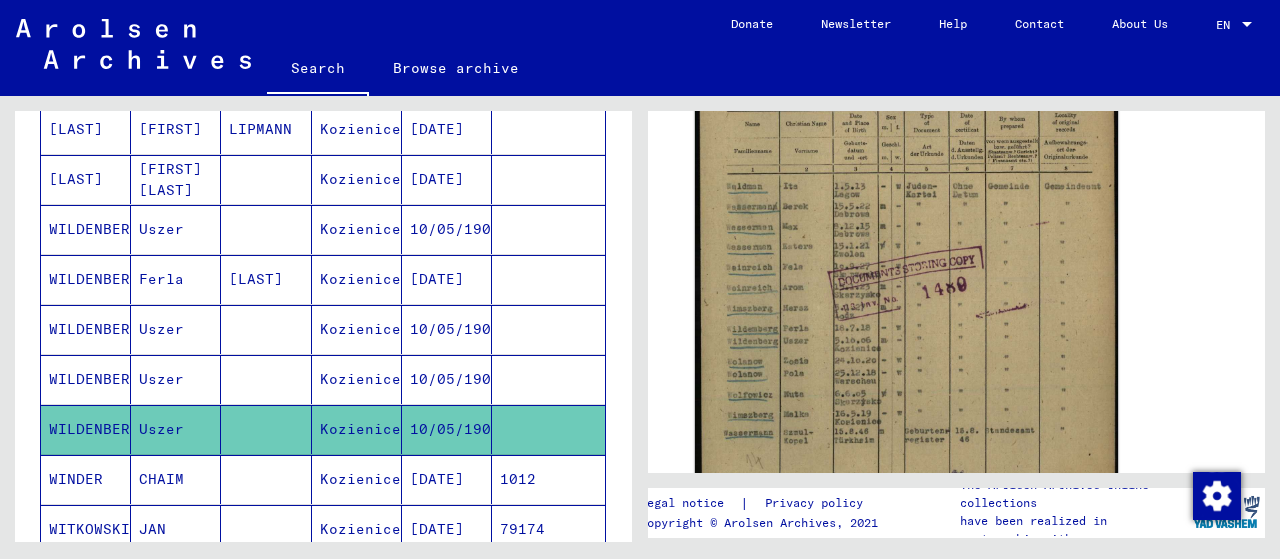 click 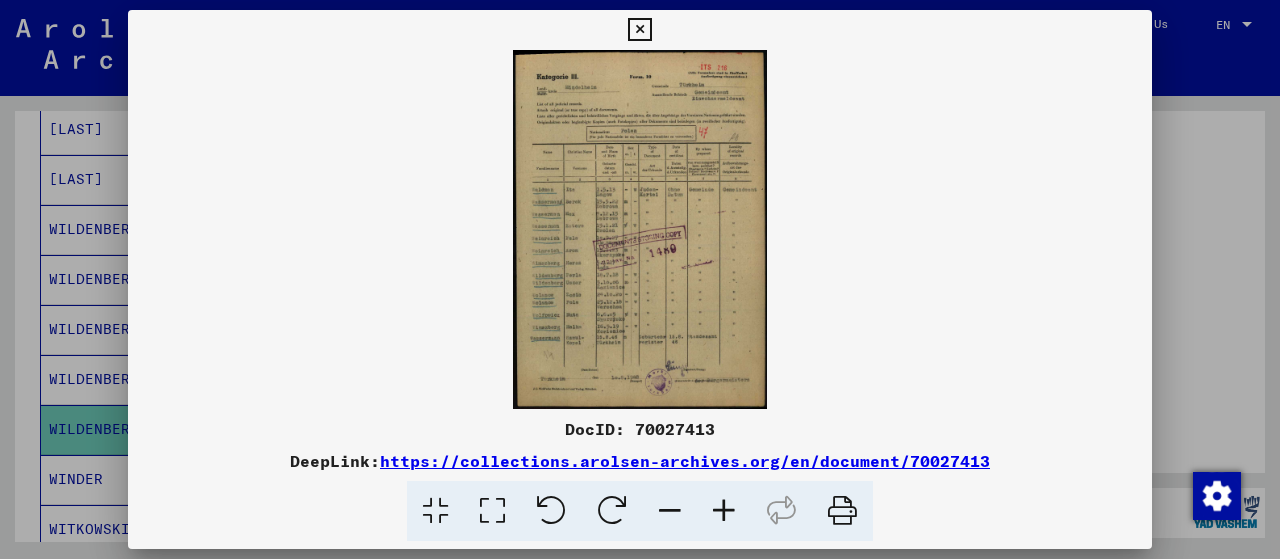 click at bounding box center (640, 229) 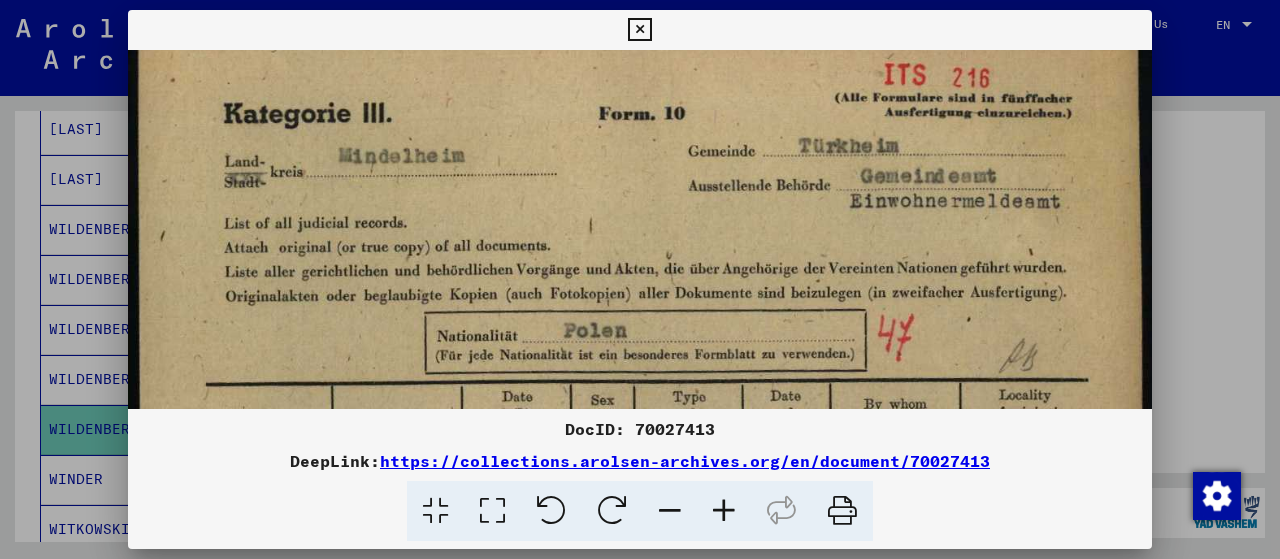 scroll, scrollTop: 48, scrollLeft: 0, axis: vertical 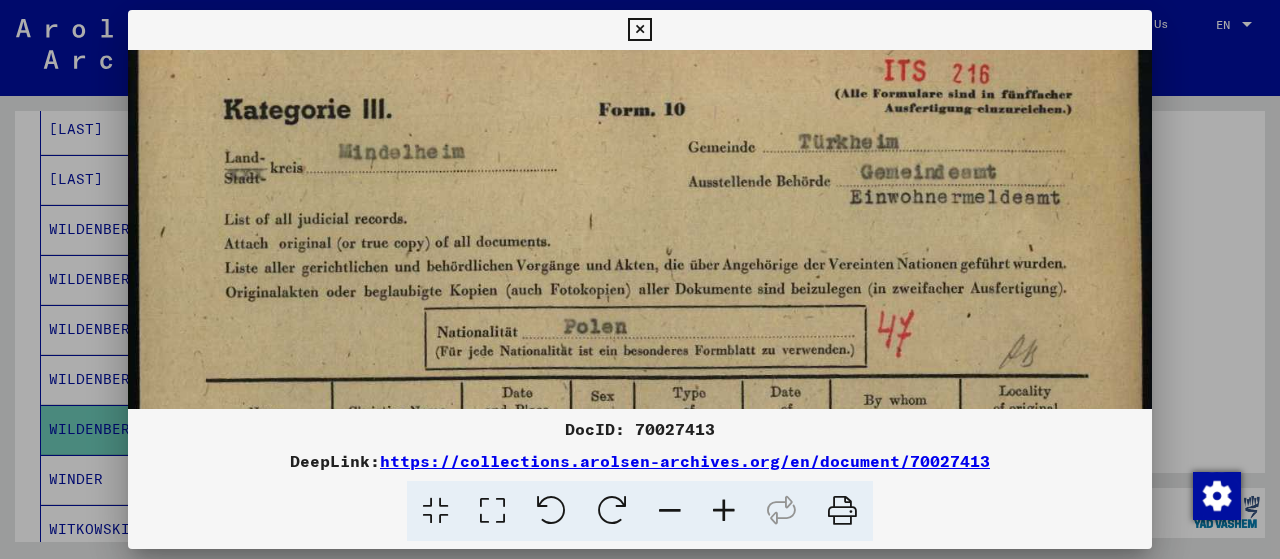 drag, startPoint x: 649, startPoint y: 328, endPoint x: 674, endPoint y: 298, distance: 39.051247 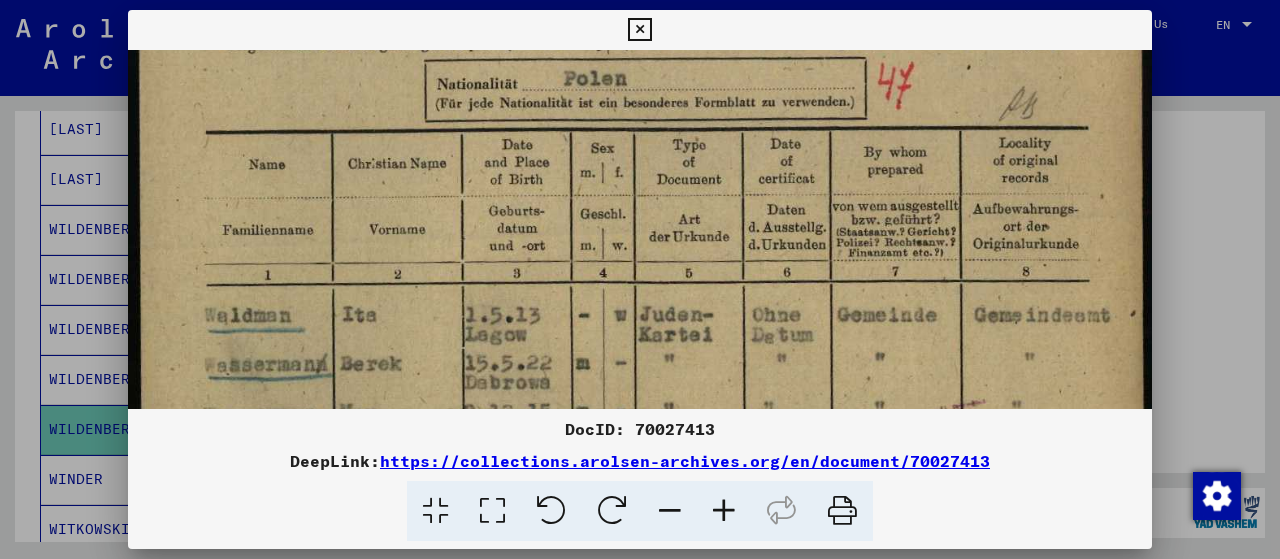 drag, startPoint x: 448, startPoint y: 317, endPoint x: 462, endPoint y: 74, distance: 243.40295 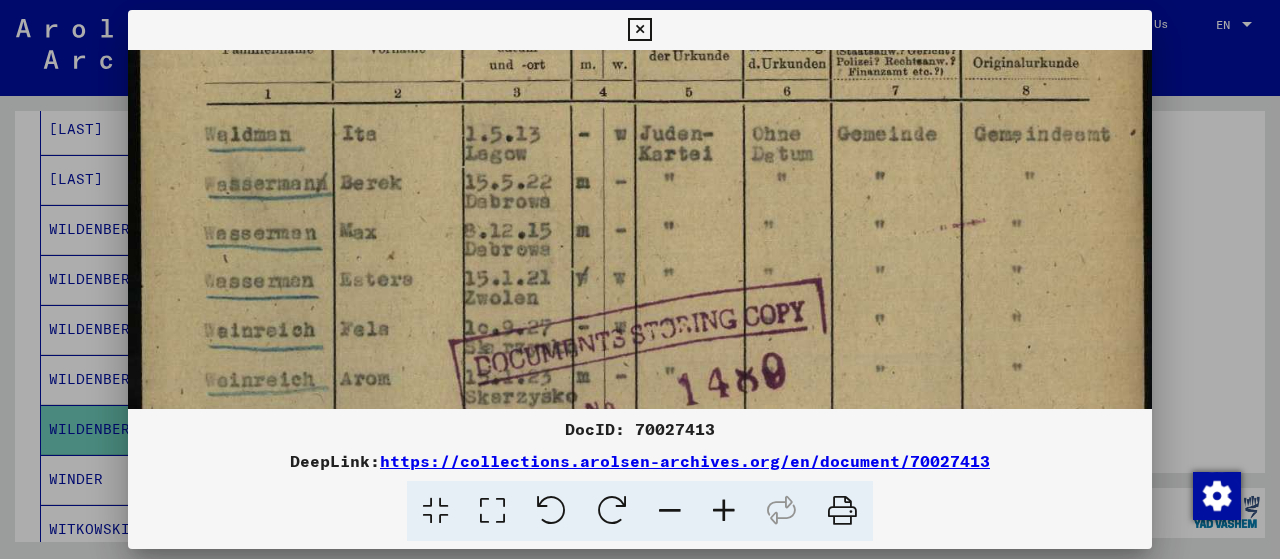 drag, startPoint x: 462, startPoint y: 313, endPoint x: 438, endPoint y: 141, distance: 173.66635 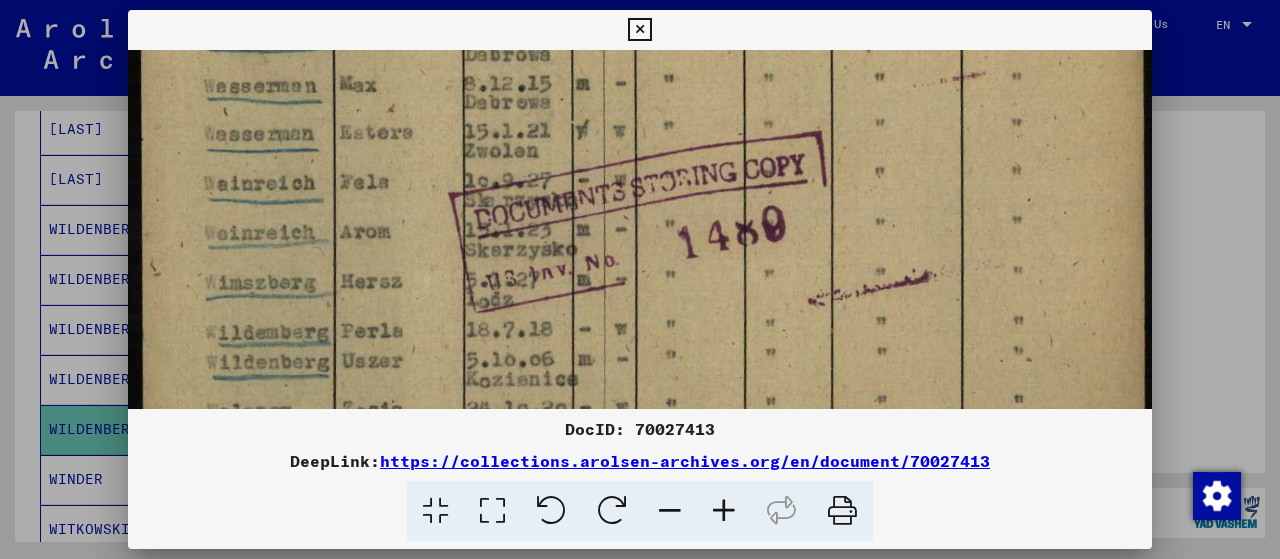 scroll, scrollTop: 636, scrollLeft: 0, axis: vertical 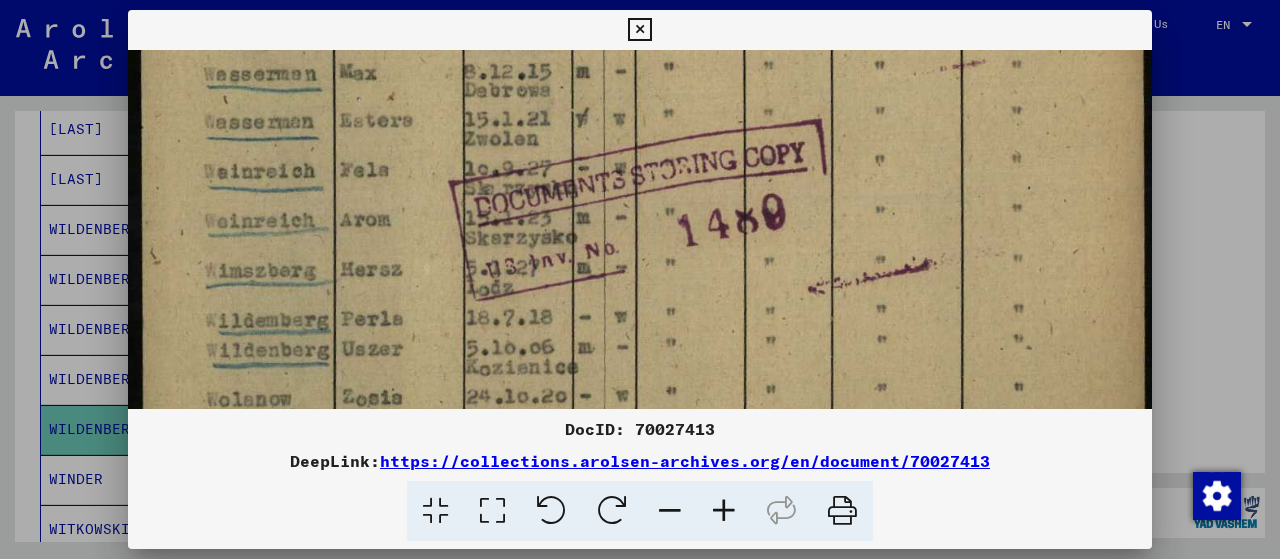 drag, startPoint x: 398, startPoint y: 328, endPoint x: 408, endPoint y: 193, distance: 135.36986 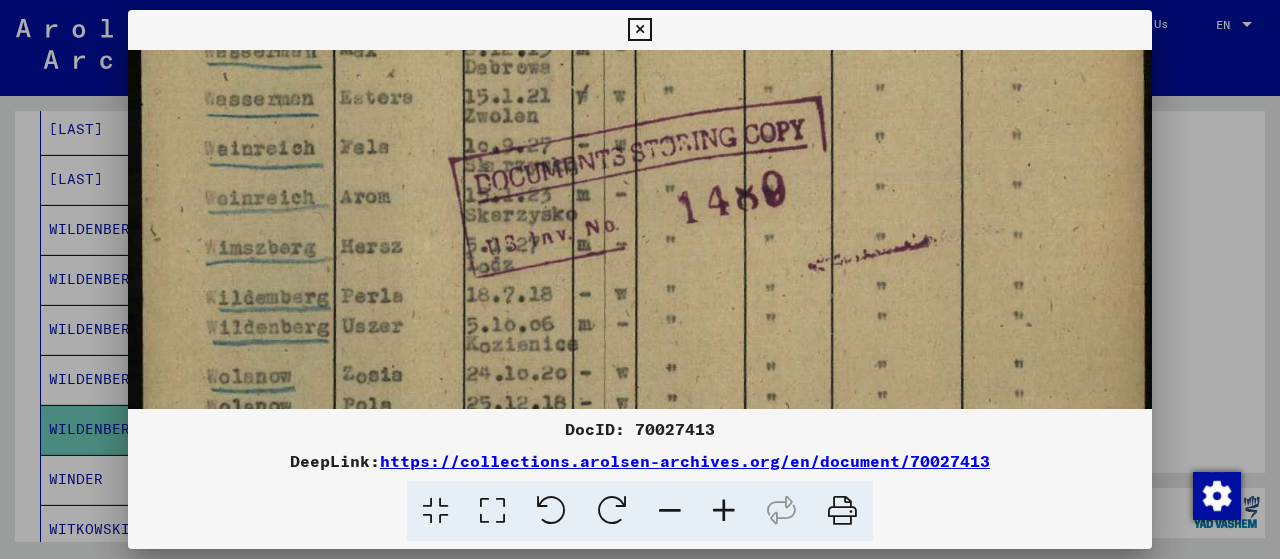 drag, startPoint x: 348, startPoint y: 345, endPoint x: 352, endPoint y: 324, distance: 21.377558 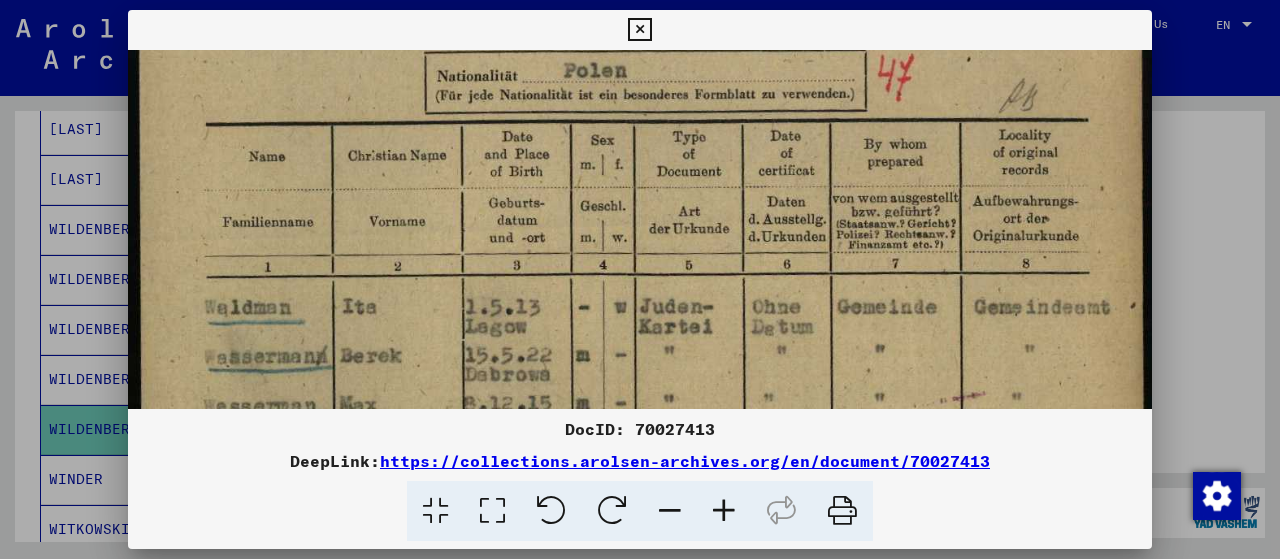 scroll, scrollTop: 303, scrollLeft: 0, axis: vertical 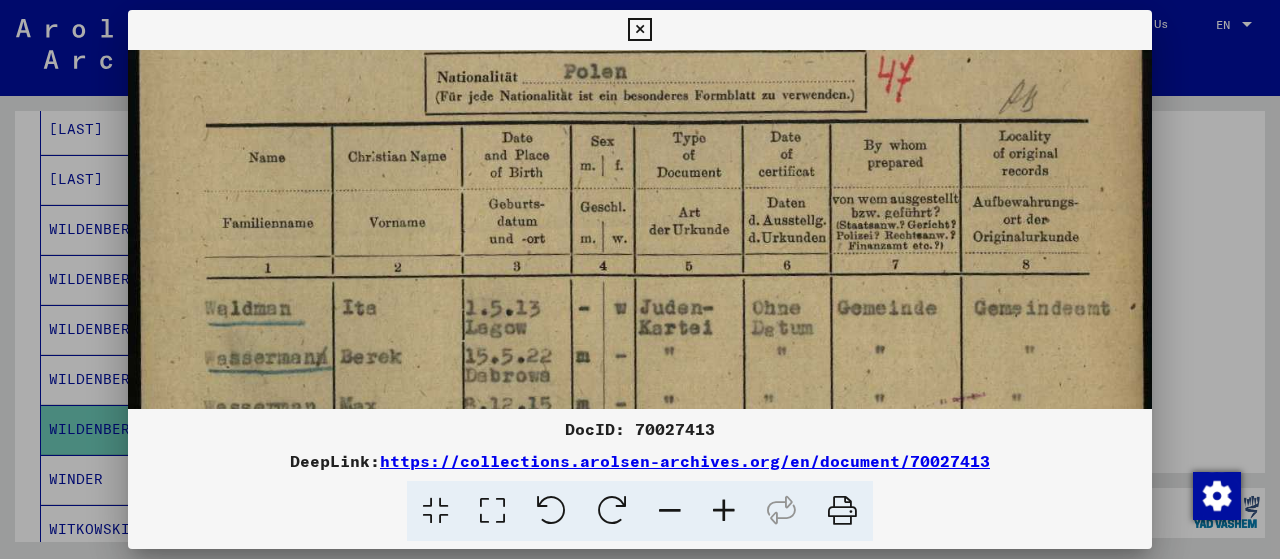 drag, startPoint x: 534, startPoint y: 292, endPoint x: 545, endPoint y: 365, distance: 73.82411 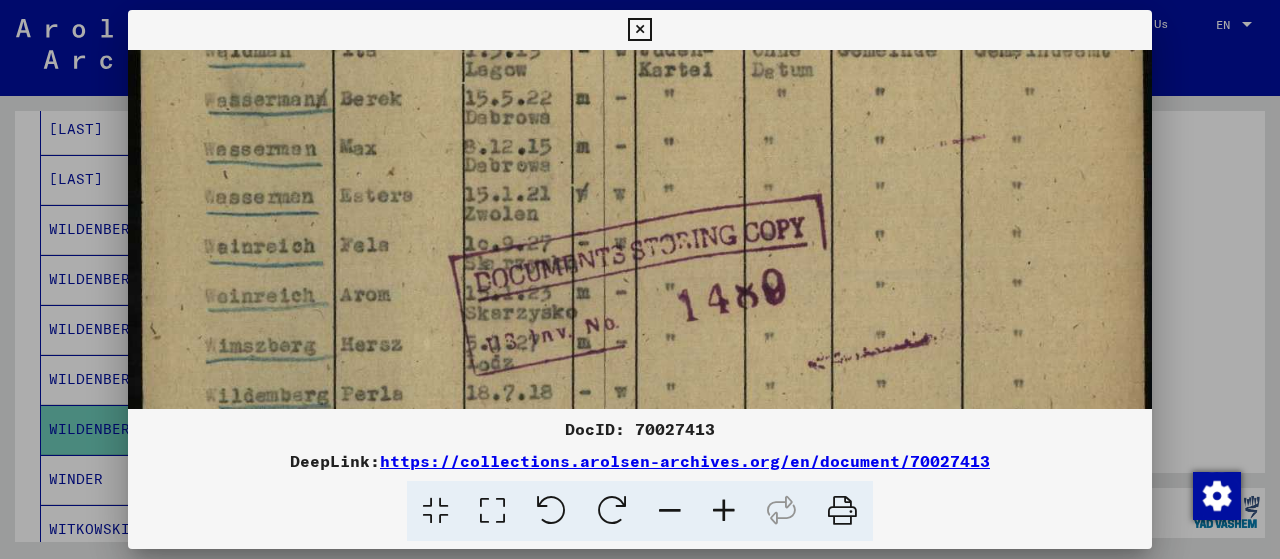 drag, startPoint x: 544, startPoint y: 331, endPoint x: 570, endPoint y: 197, distance: 136.49908 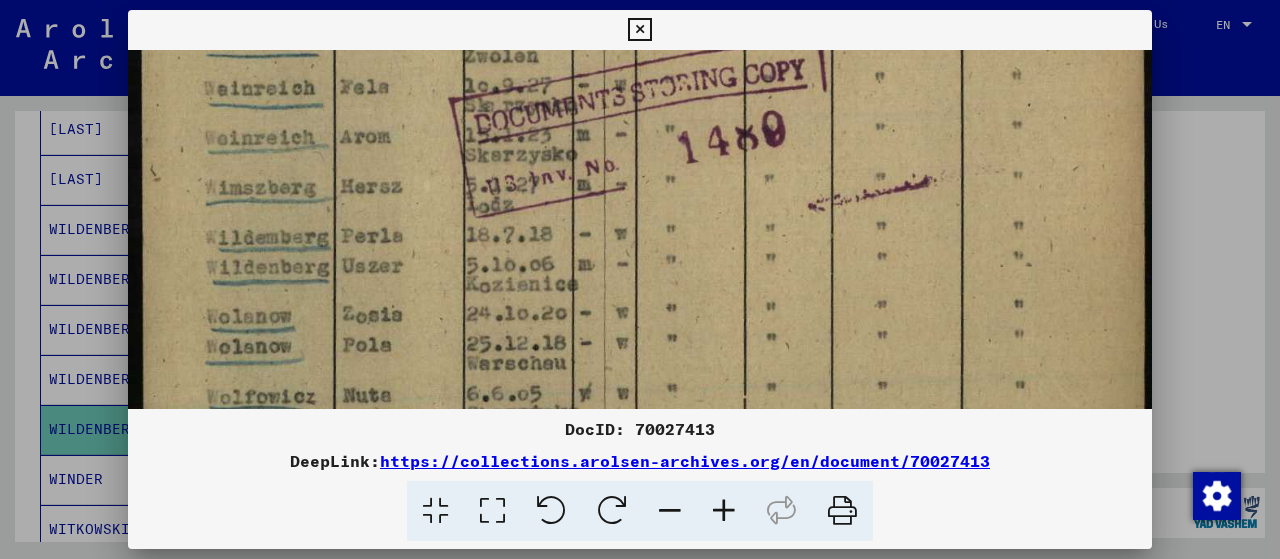 drag, startPoint x: 571, startPoint y: 299, endPoint x: 582, endPoint y: 216, distance: 83.725746 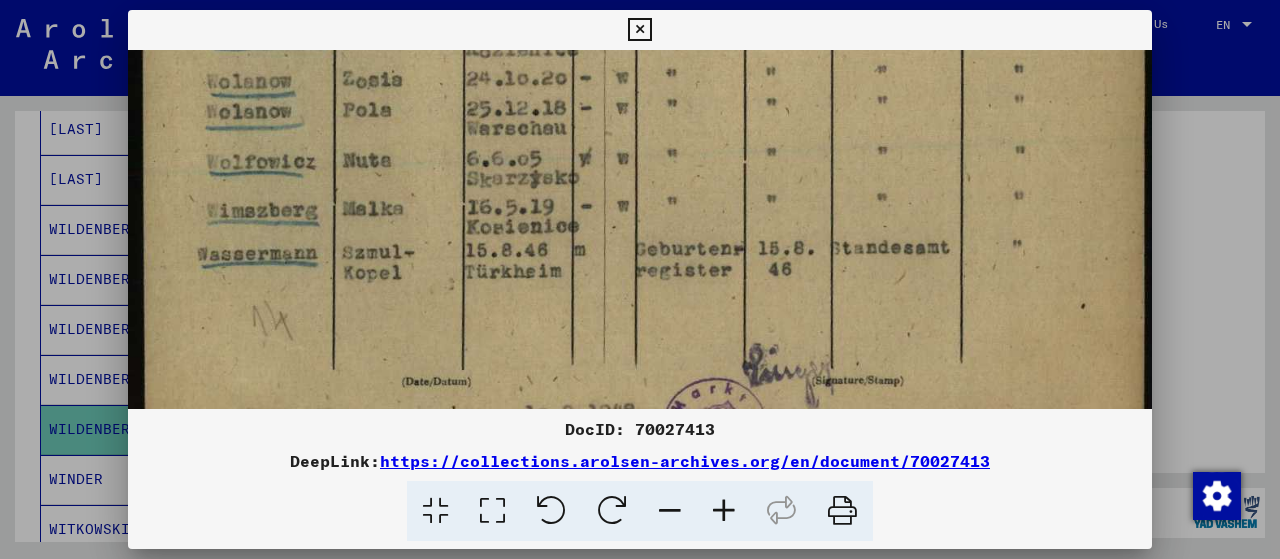 drag, startPoint x: 799, startPoint y: 303, endPoint x: 842, endPoint y: 254, distance: 65.192024 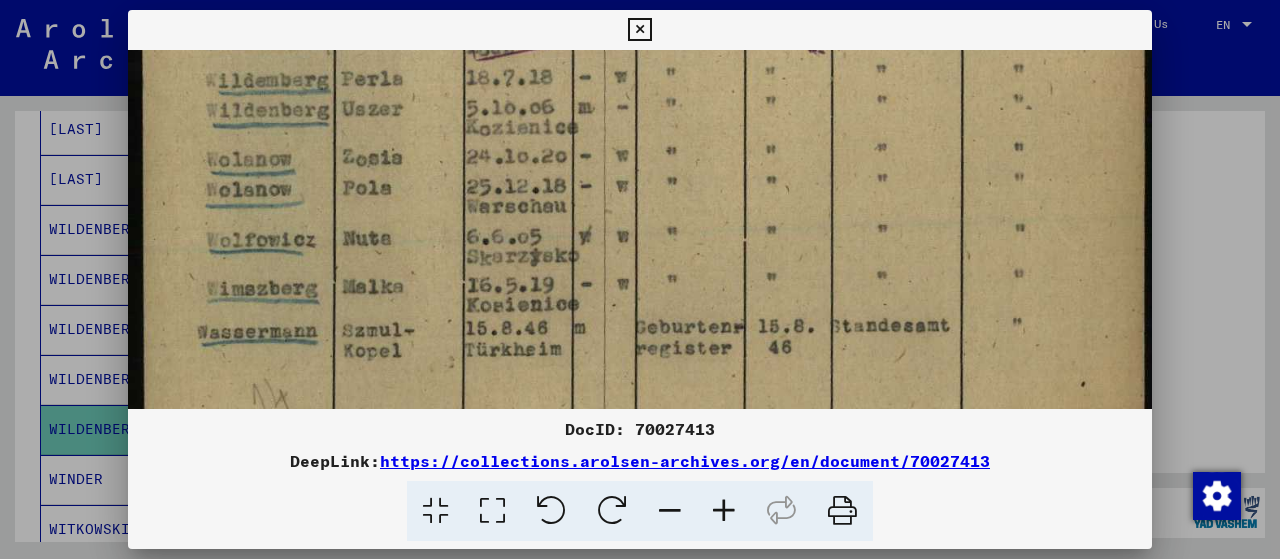 drag, startPoint x: 868, startPoint y: 365, endPoint x: 976, endPoint y: 437, distance: 129.79985 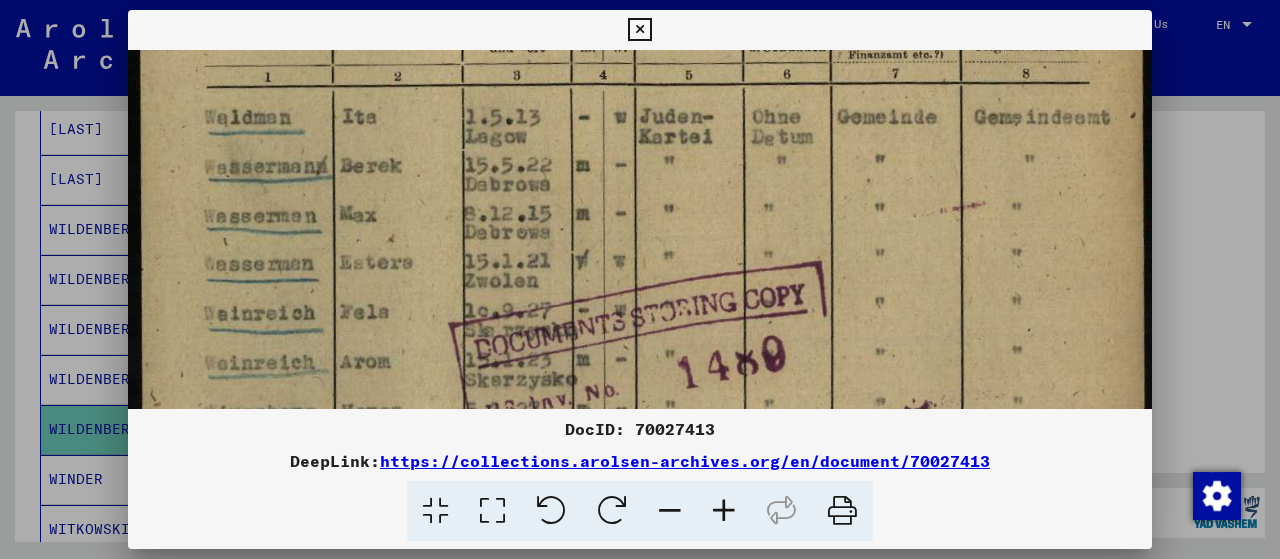 drag, startPoint x: 992, startPoint y: 196, endPoint x: 996, endPoint y: 256, distance: 60.133186 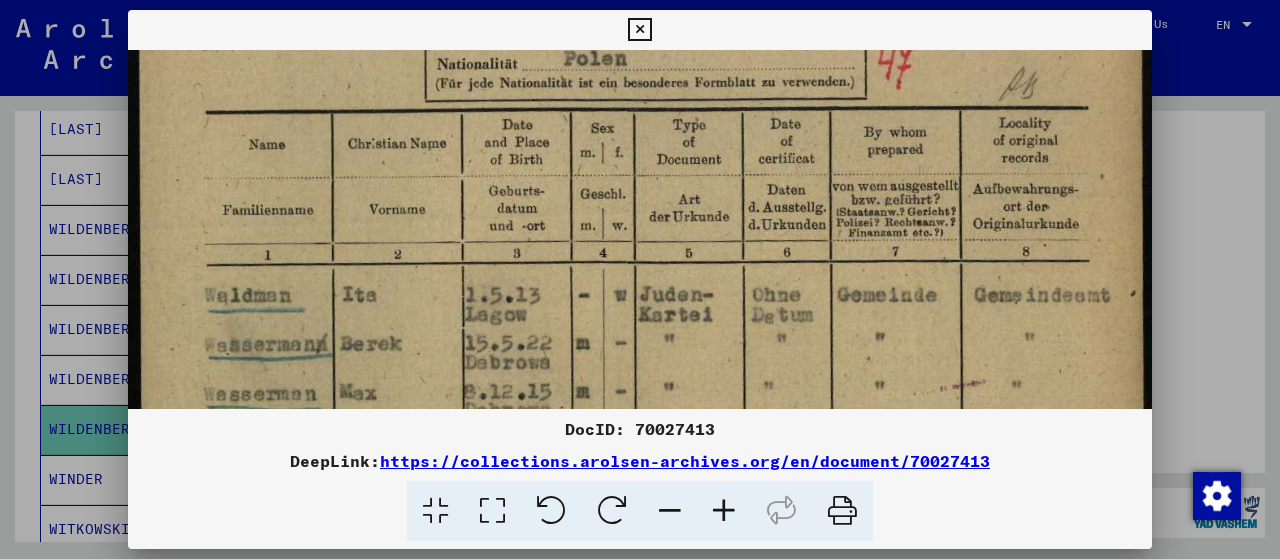 scroll, scrollTop: 304, scrollLeft: 0, axis: vertical 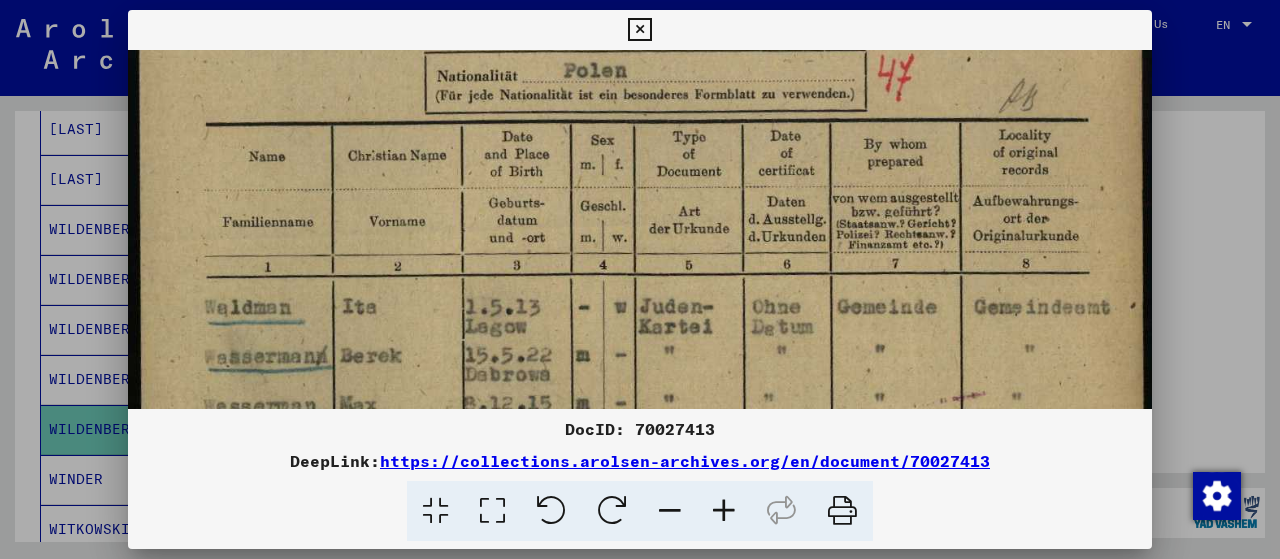 drag, startPoint x: 982, startPoint y: 209, endPoint x: 975, endPoint y: 397, distance: 188.13028 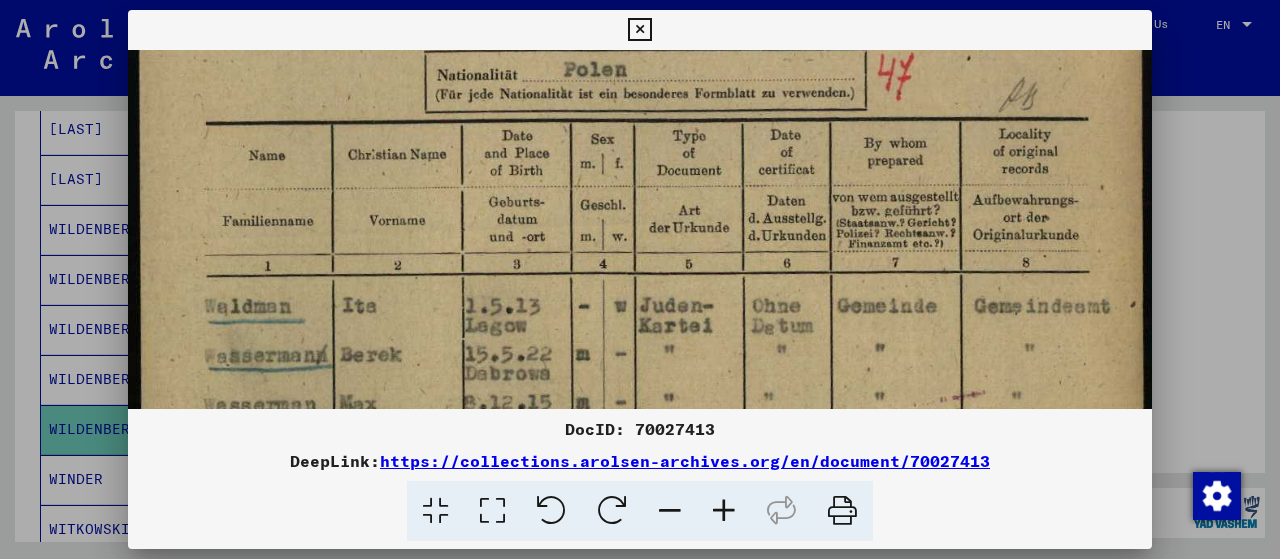 click at bounding box center [640, 279] 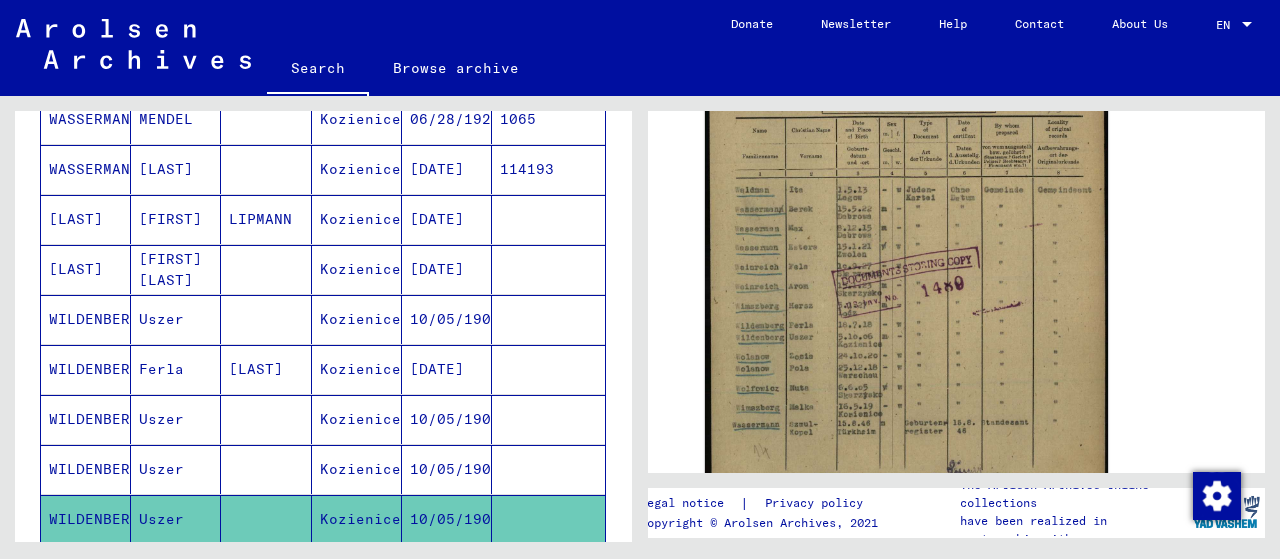 scroll, scrollTop: 666, scrollLeft: 0, axis: vertical 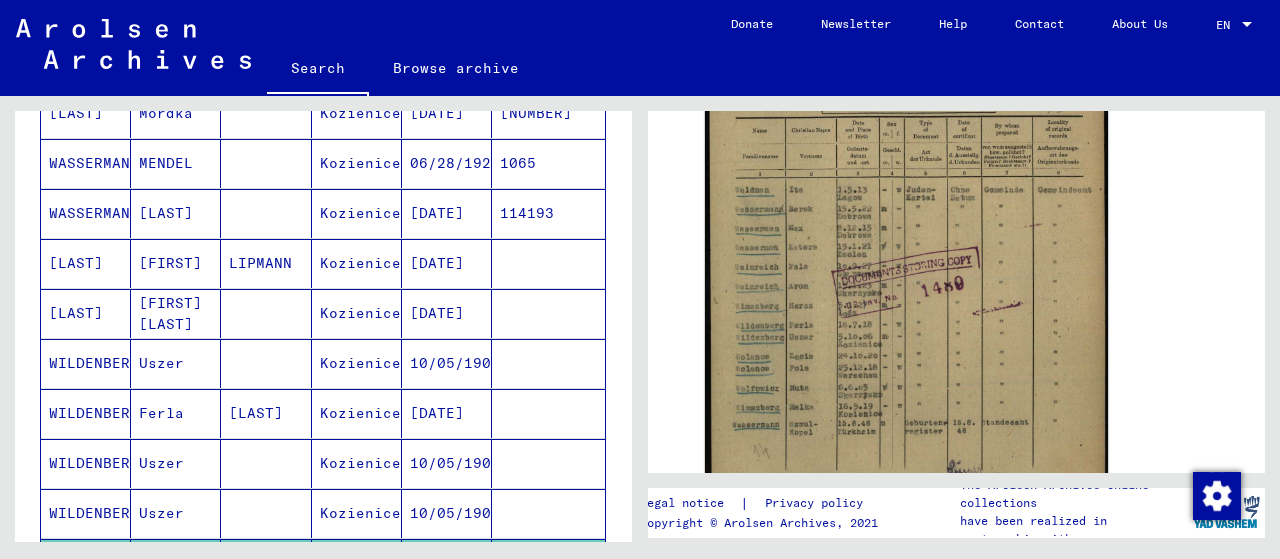 click on "Uszer" at bounding box center (176, 413) 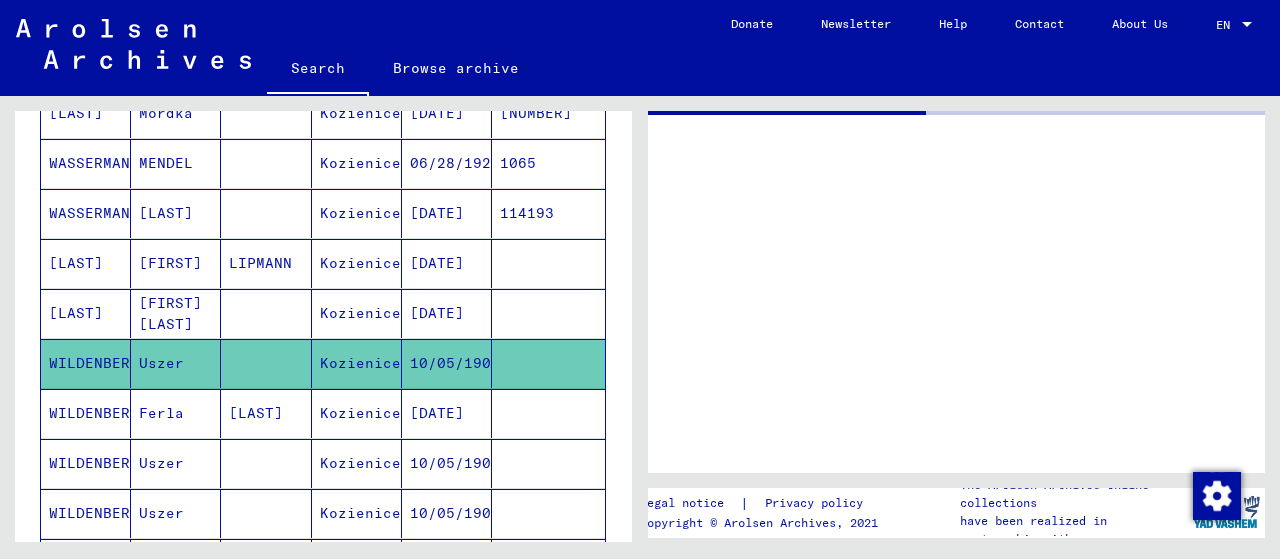 scroll, scrollTop: 0, scrollLeft: 0, axis: both 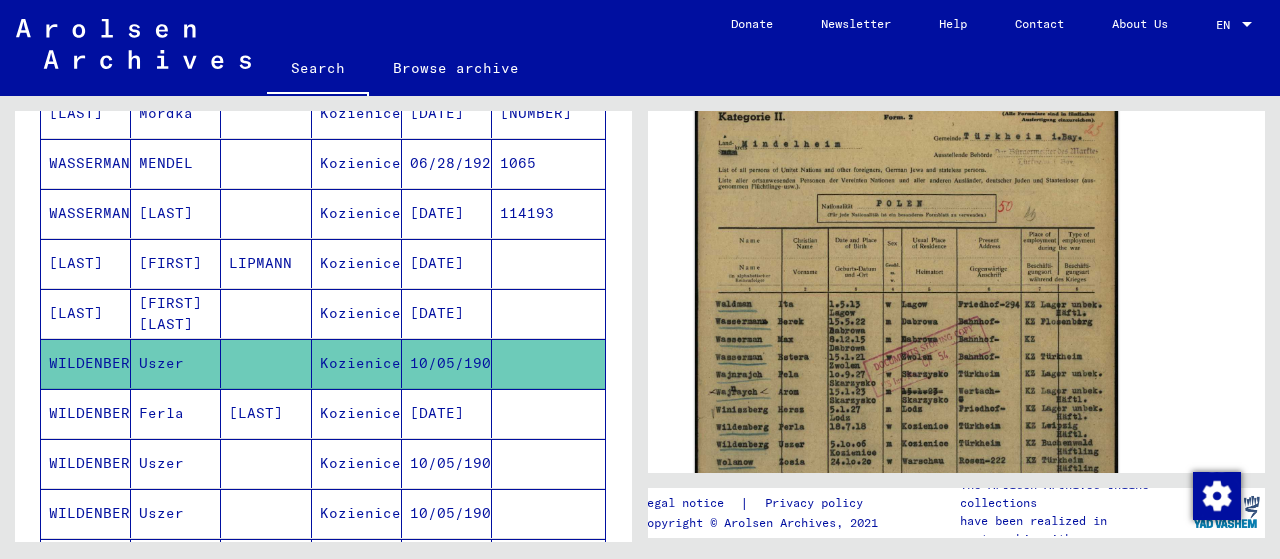click 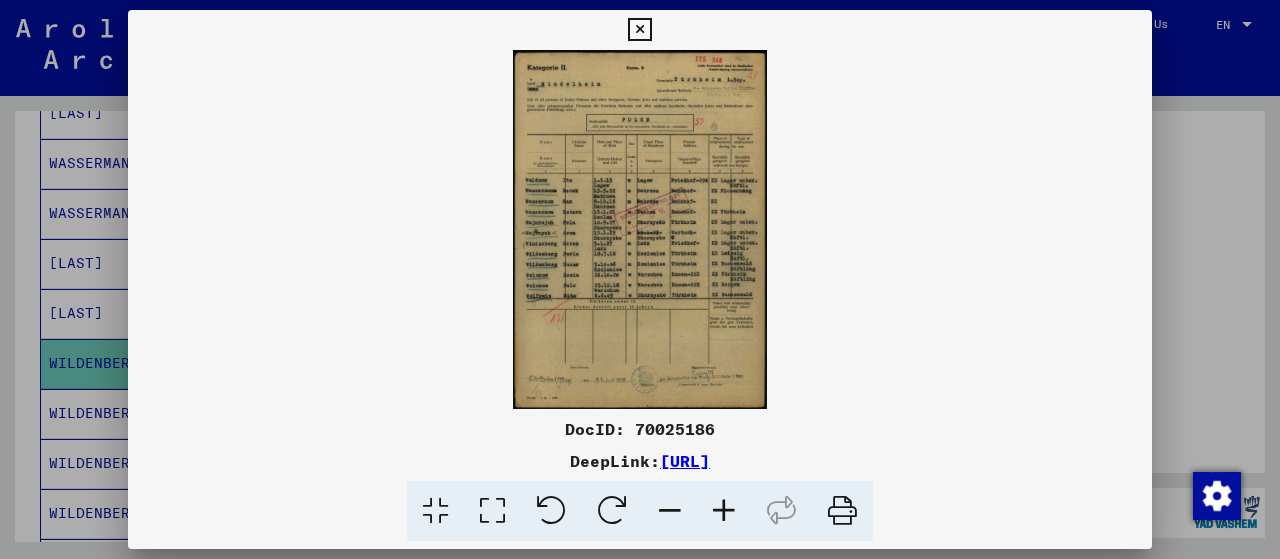 click at bounding box center [640, 229] 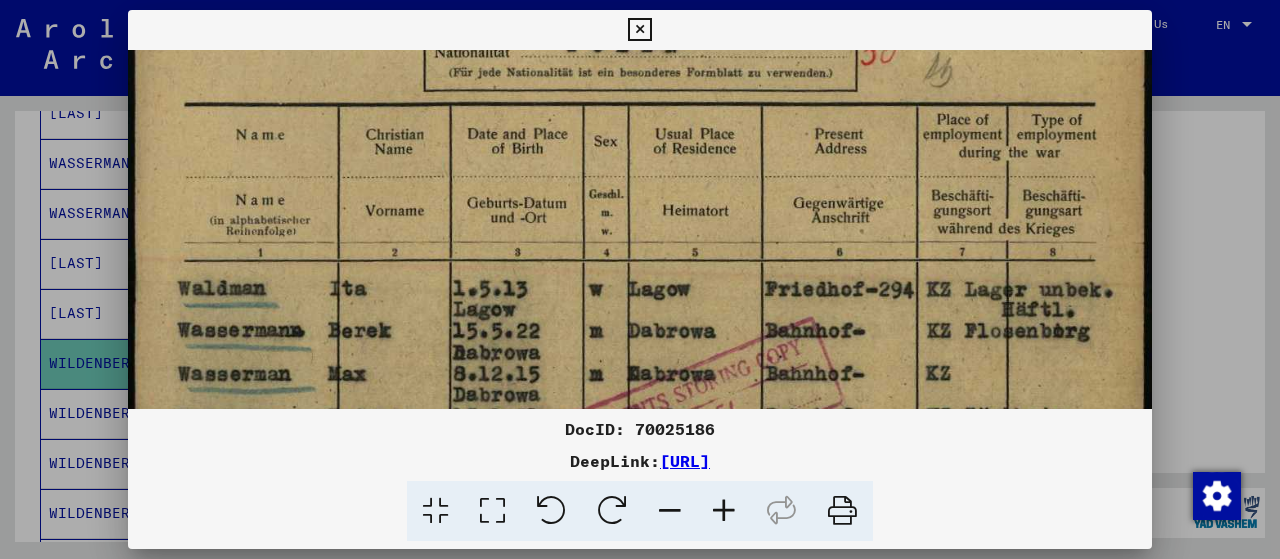 drag, startPoint x: 507, startPoint y: 344, endPoint x: 523, endPoint y: 140, distance: 204.6265 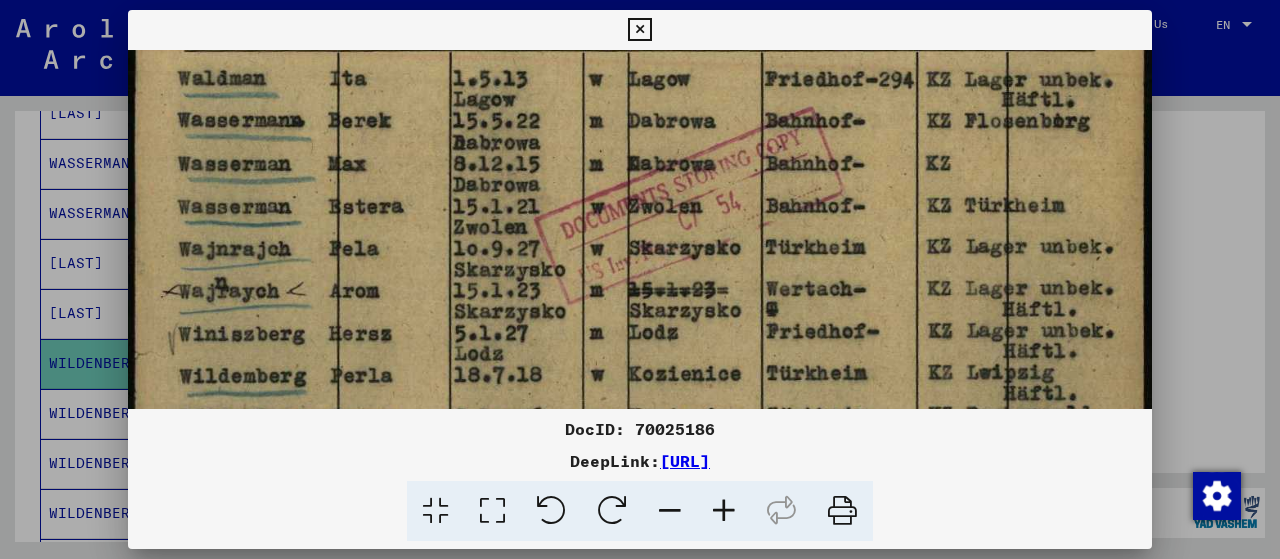 scroll, scrollTop: 494, scrollLeft: 0, axis: vertical 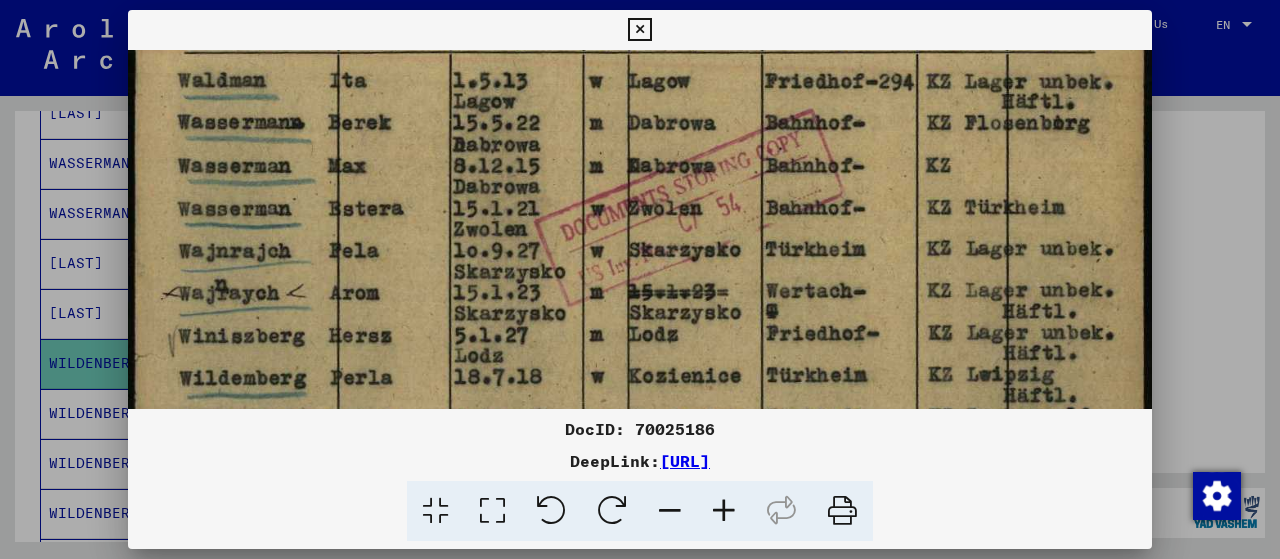 drag, startPoint x: 535, startPoint y: 292, endPoint x: 537, endPoint y: 93, distance: 199.01006 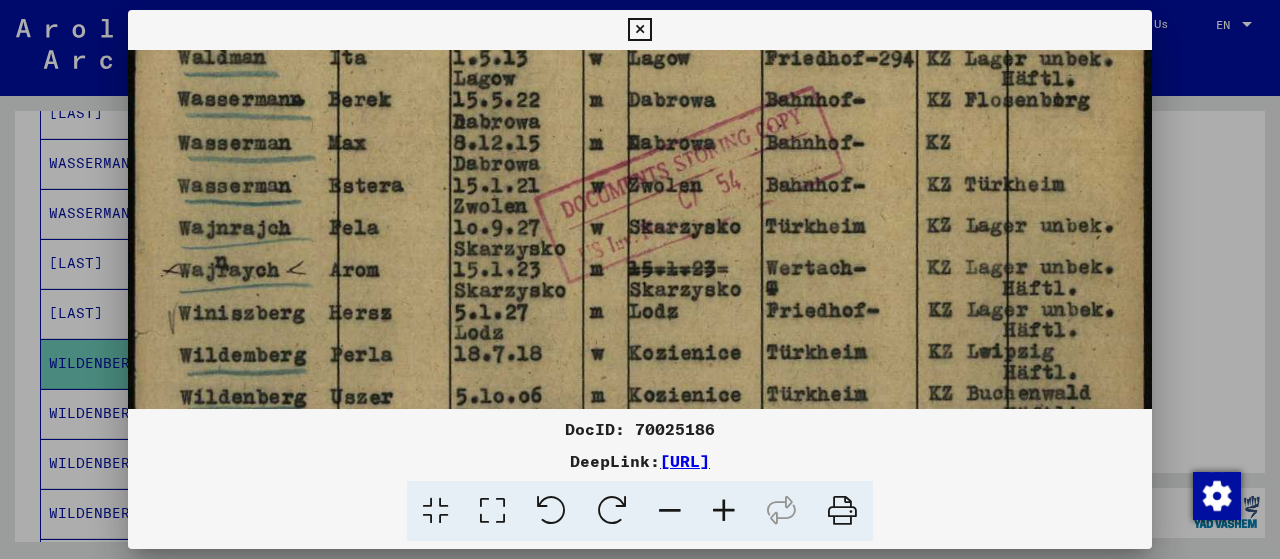 scroll, scrollTop: 530, scrollLeft: 0, axis: vertical 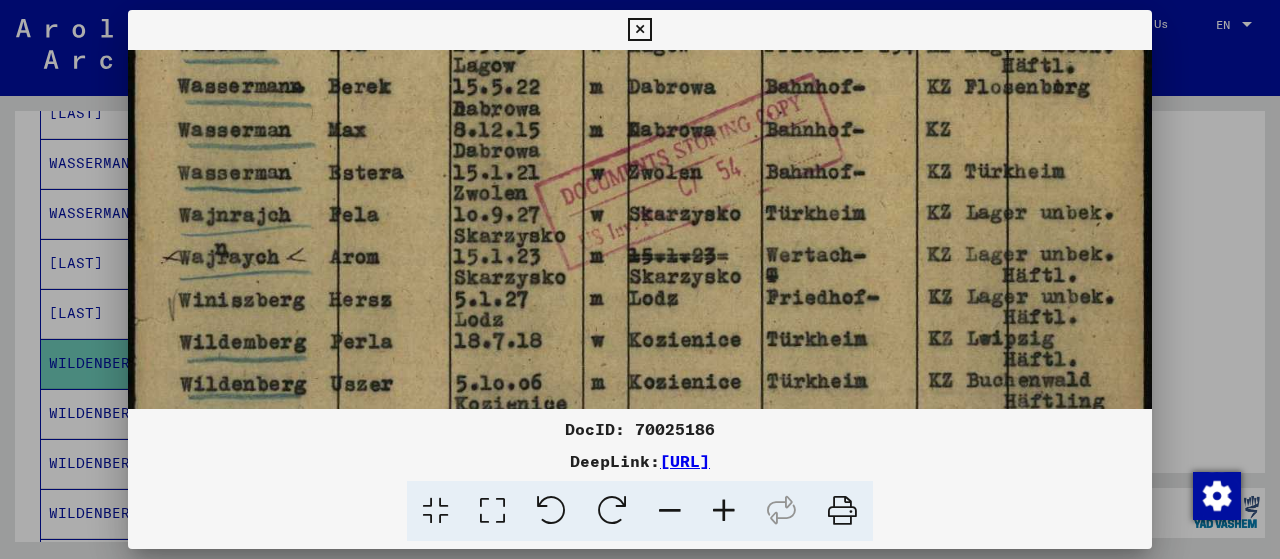 drag, startPoint x: 505, startPoint y: 391, endPoint x: 530, endPoint y: 360, distance: 39.824615 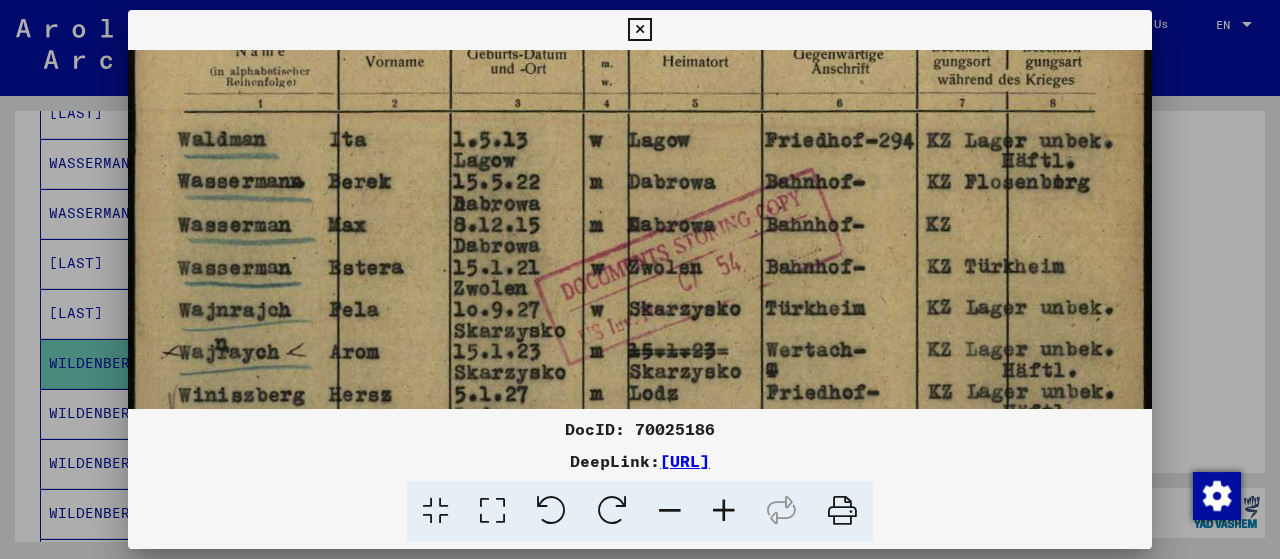 drag, startPoint x: 806, startPoint y: 342, endPoint x: 810, endPoint y: 434, distance: 92.086914 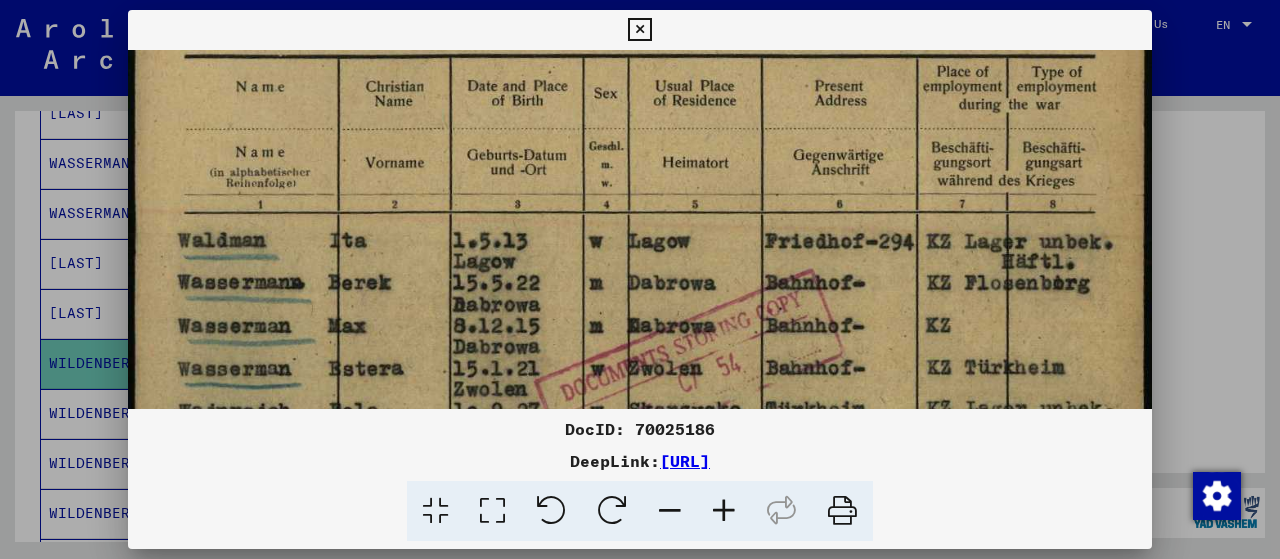 scroll, scrollTop: 322, scrollLeft: 0, axis: vertical 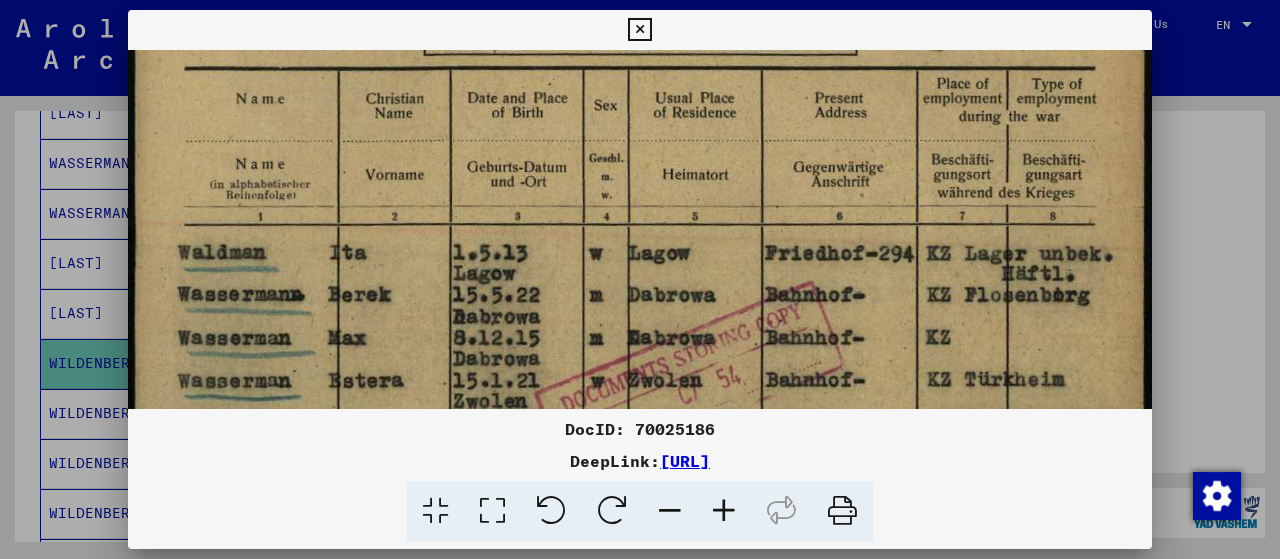 drag, startPoint x: 733, startPoint y: 276, endPoint x: 771, endPoint y: 395, distance: 124.919975 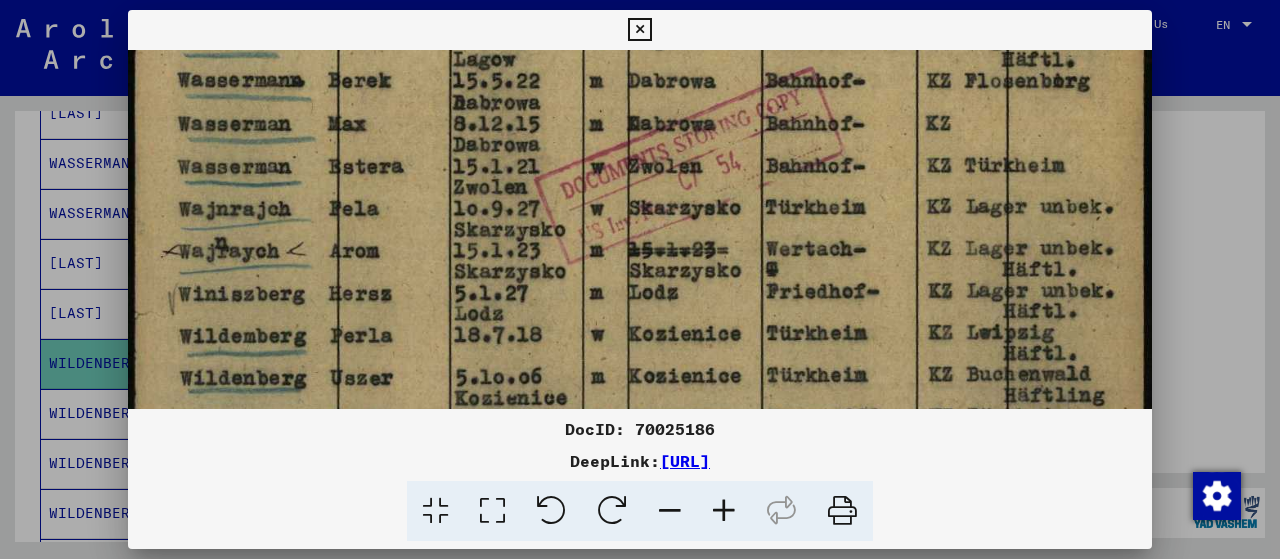 drag, startPoint x: 1011, startPoint y: 257, endPoint x: 1020, endPoint y: 71, distance: 186.21762 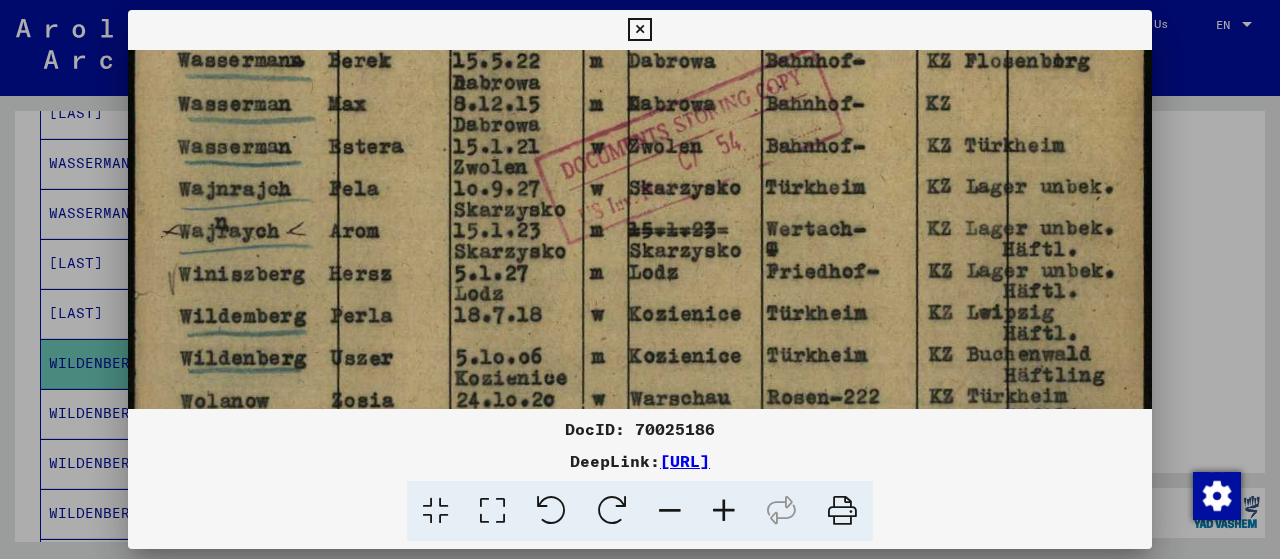 scroll, scrollTop: 561, scrollLeft: 0, axis: vertical 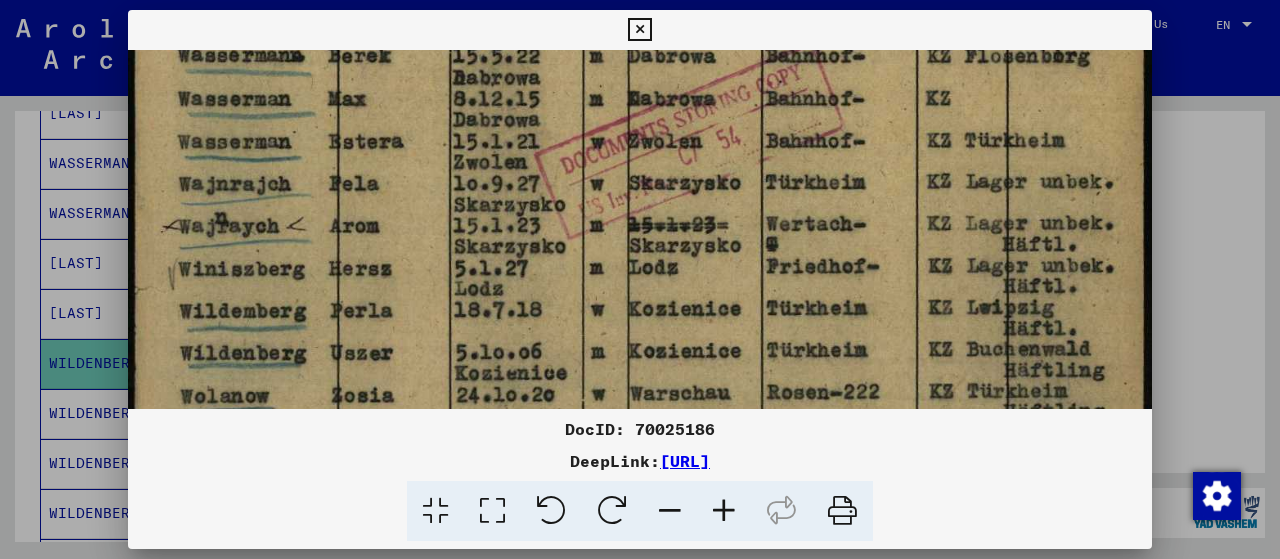 drag, startPoint x: 960, startPoint y: 205, endPoint x: 958, endPoint y: 187, distance: 18.110771 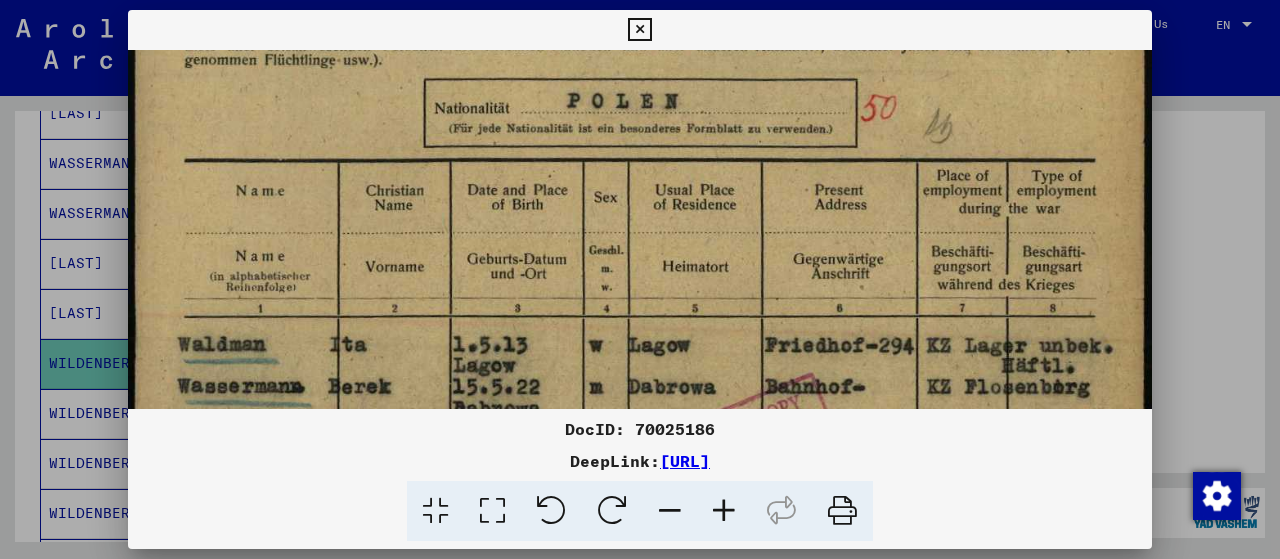 drag, startPoint x: 888, startPoint y: 193, endPoint x: 850, endPoint y: 423, distance: 233.118 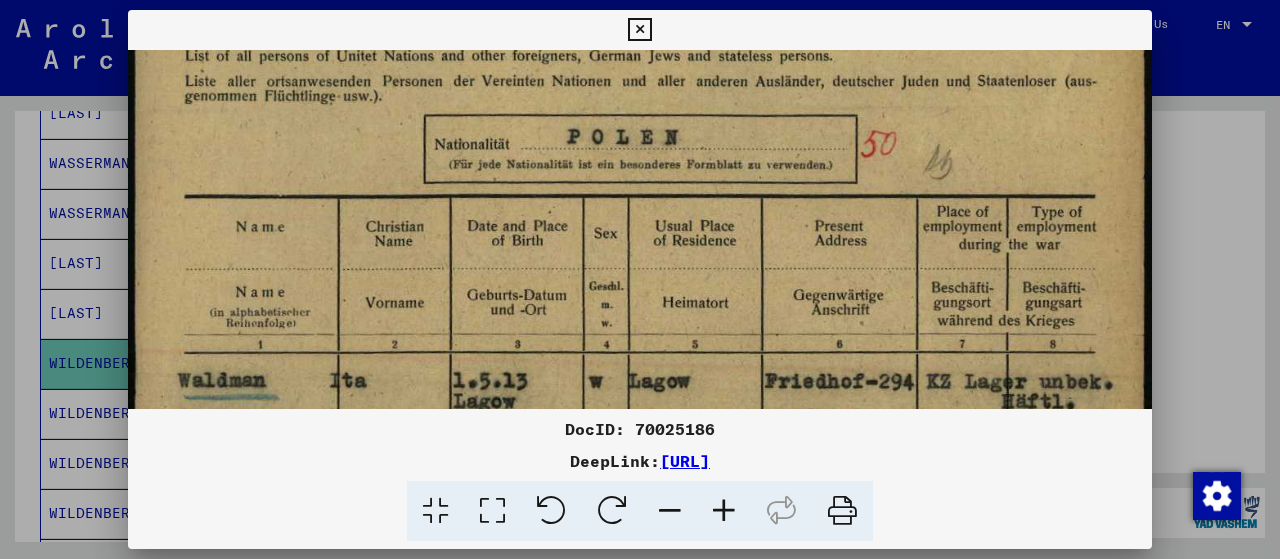 scroll, scrollTop: 198, scrollLeft: 0, axis: vertical 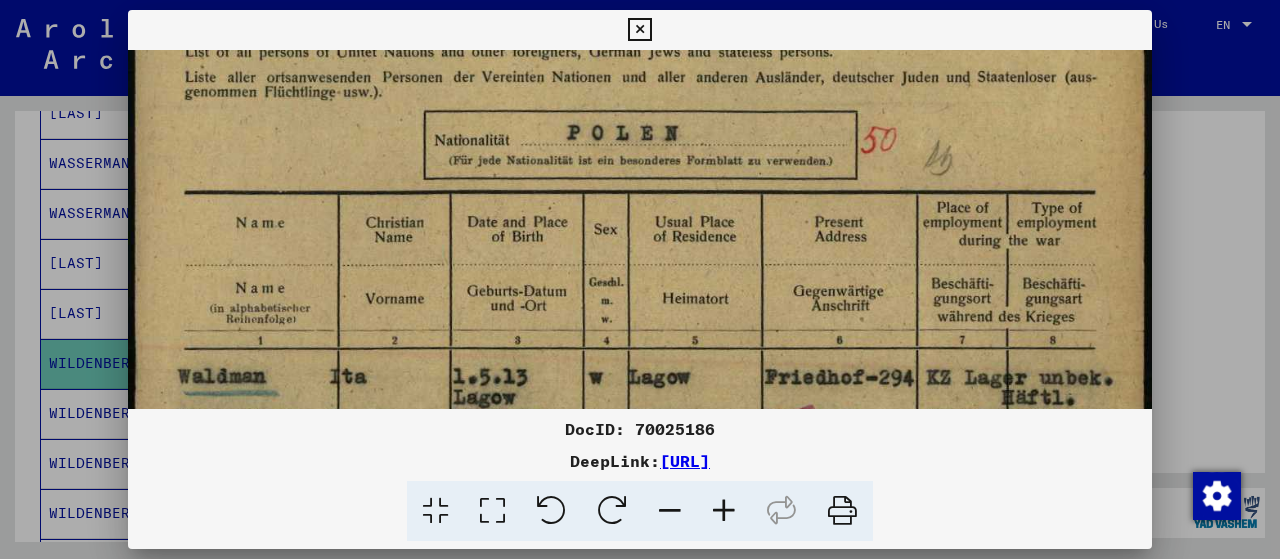 drag, startPoint x: 788, startPoint y: 92, endPoint x: 796, endPoint y: 117, distance: 26.24881 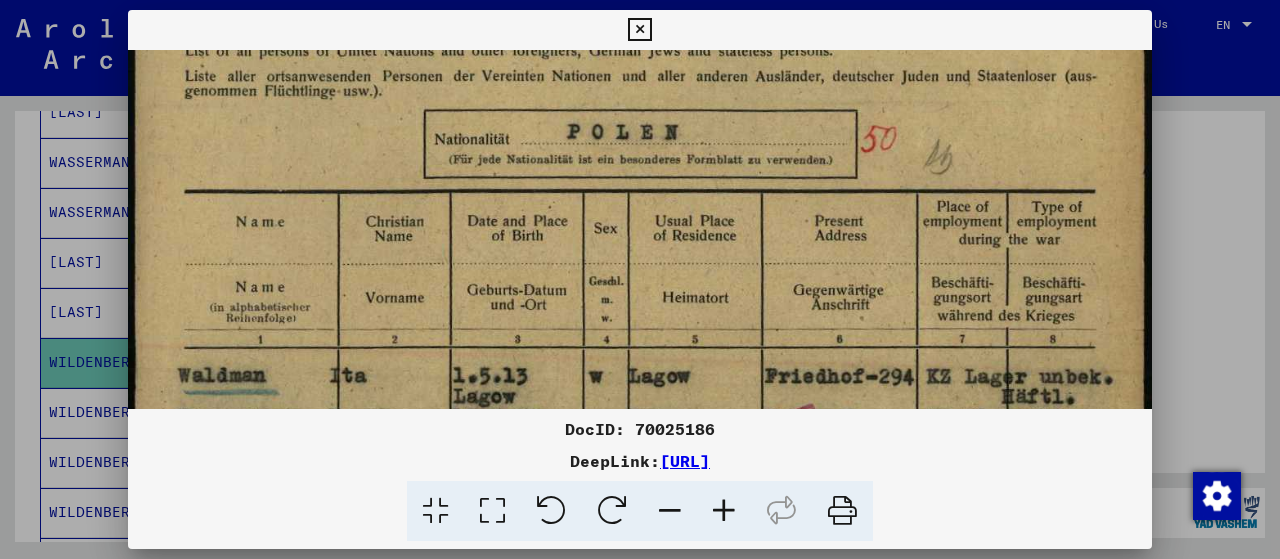 click at bounding box center [640, 279] 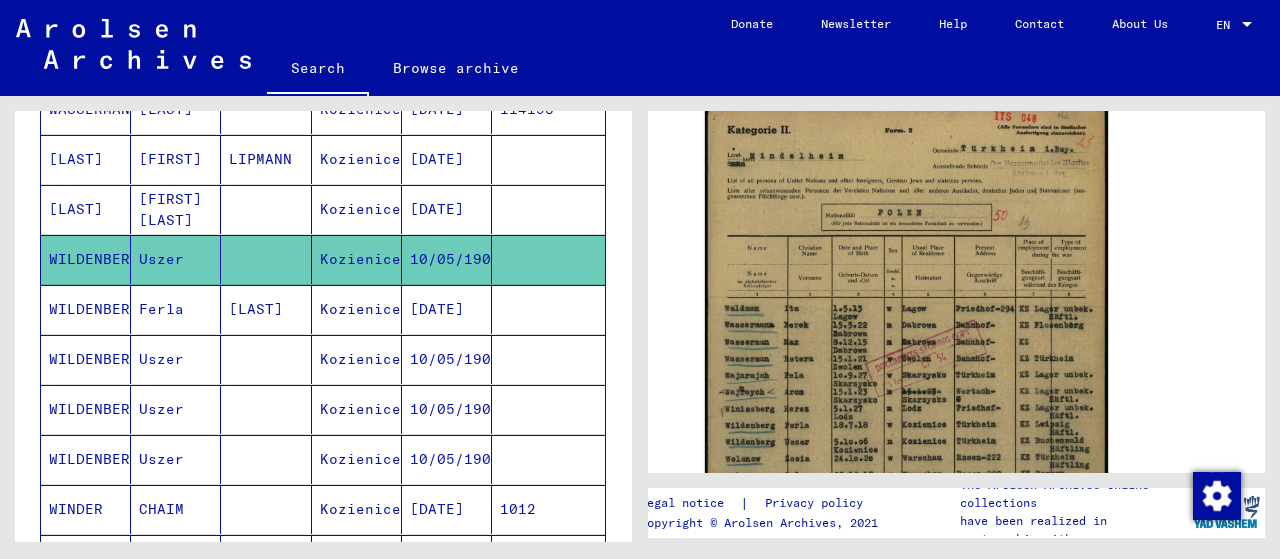 scroll, scrollTop: 800, scrollLeft: 0, axis: vertical 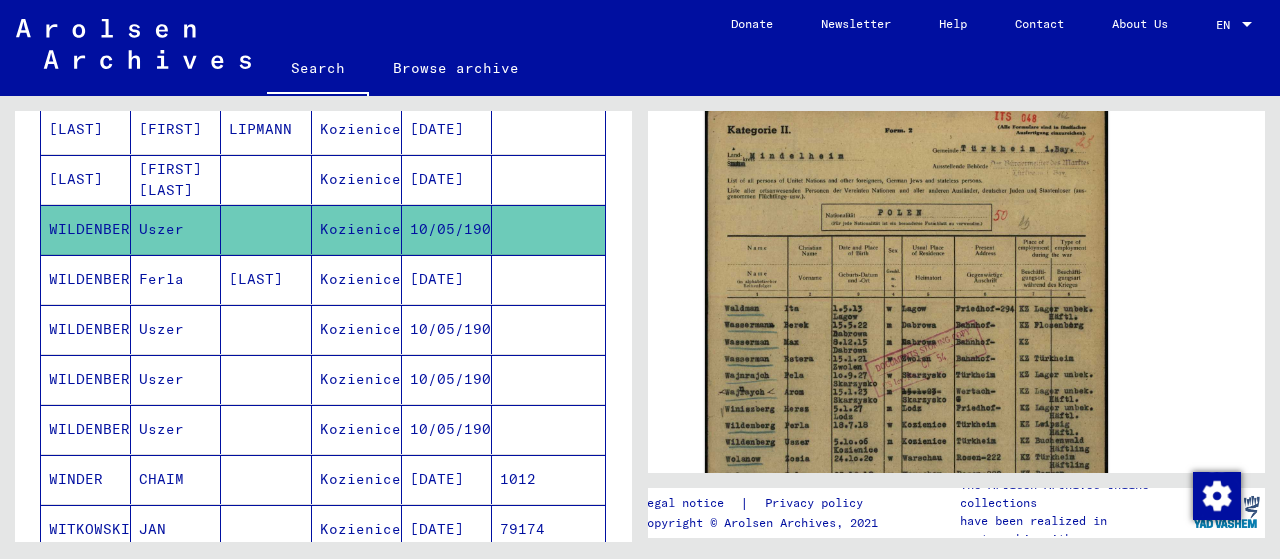 click on "Uszer" at bounding box center [176, 479] 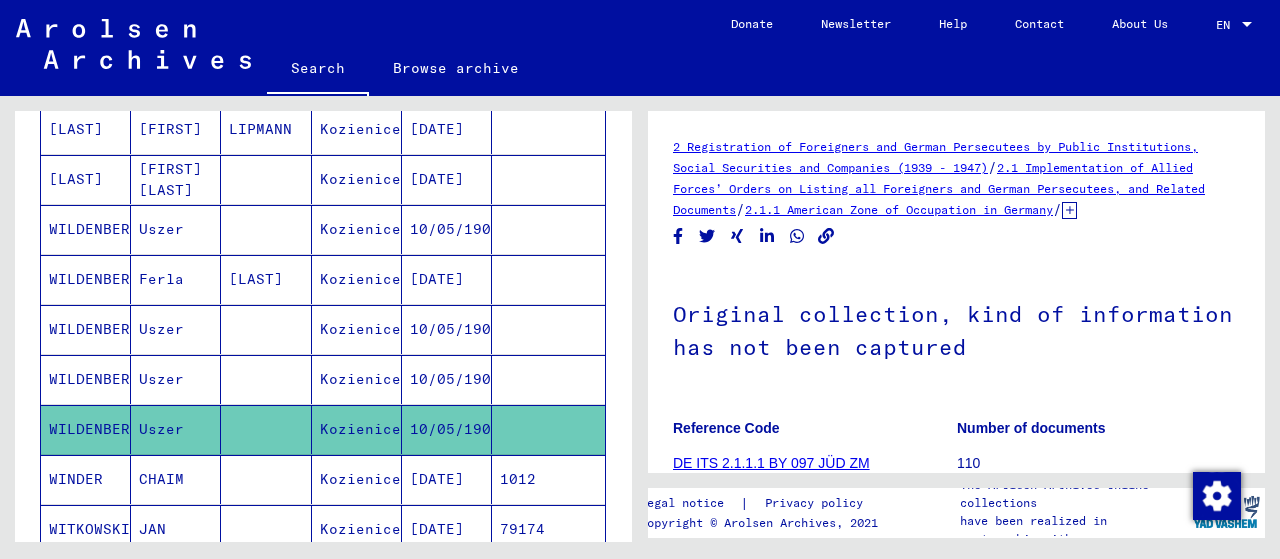 scroll, scrollTop: 0, scrollLeft: 0, axis: both 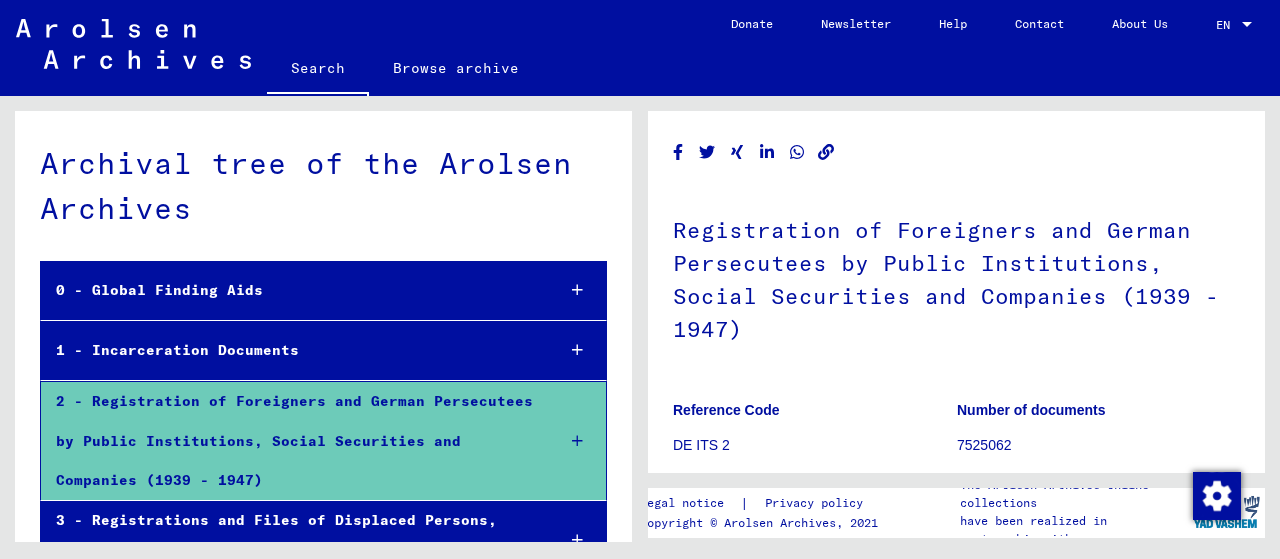 click on "Registration of Foreigners and German Persecutees by Public Institutions, Social Securities and Companies (1939 - 1947)" 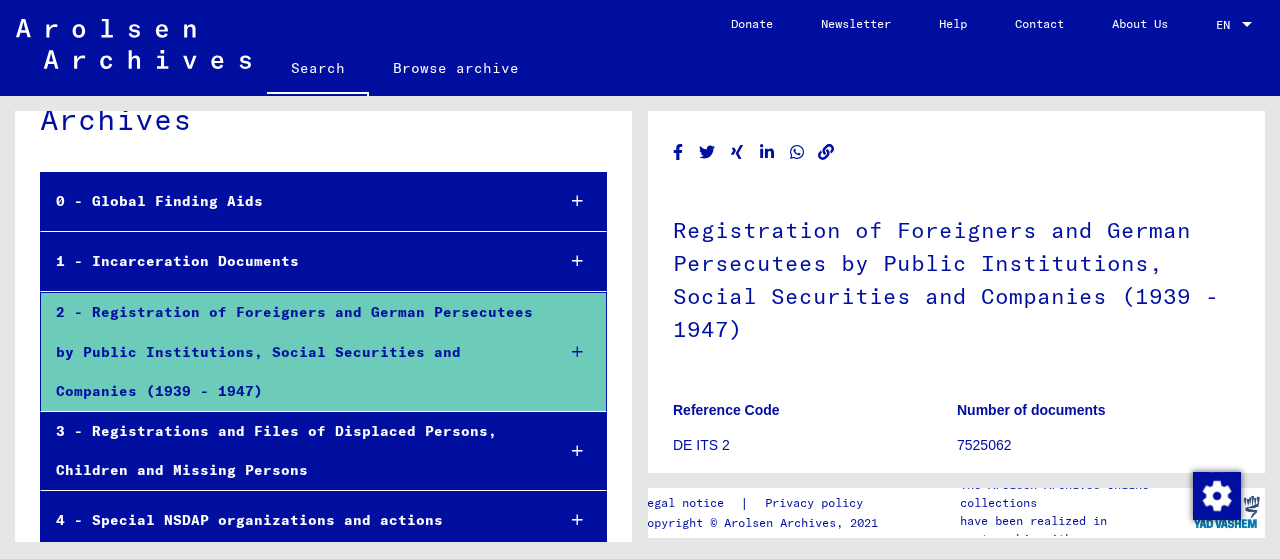 scroll, scrollTop: 0, scrollLeft: 0, axis: both 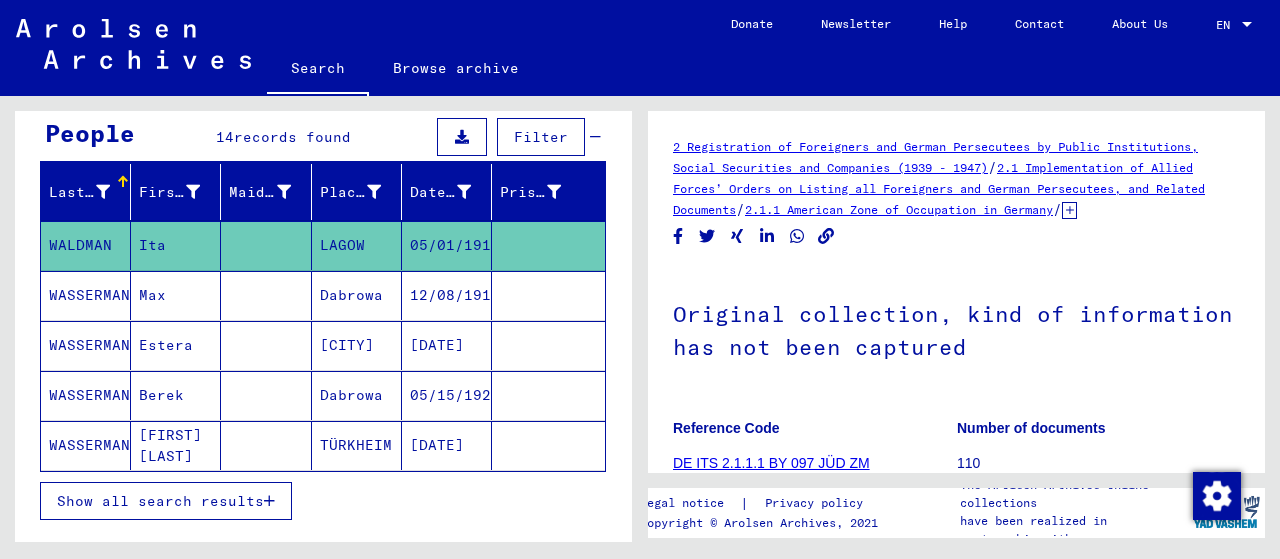 click on "Show all search results" at bounding box center [160, 501] 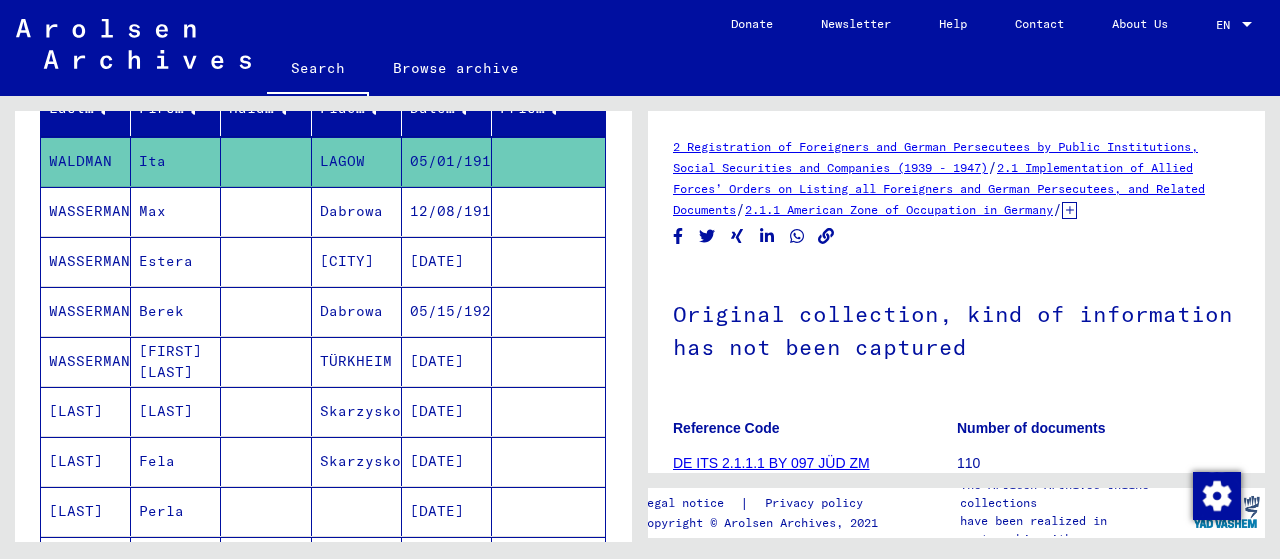 scroll, scrollTop: 402, scrollLeft: 0, axis: vertical 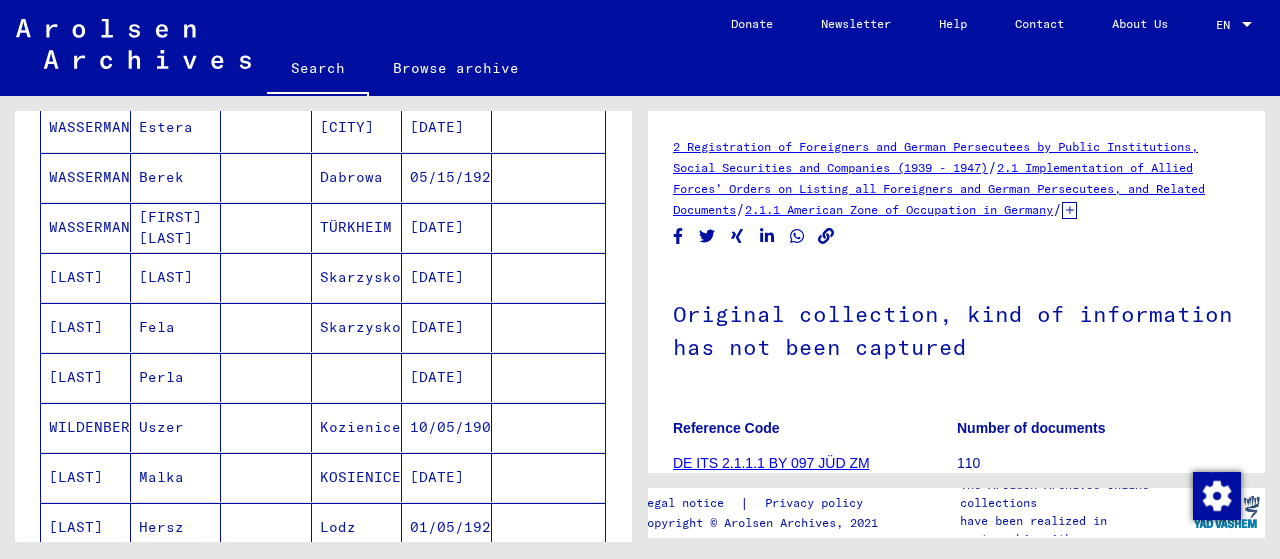 click on "Uszer" at bounding box center (176, 477) 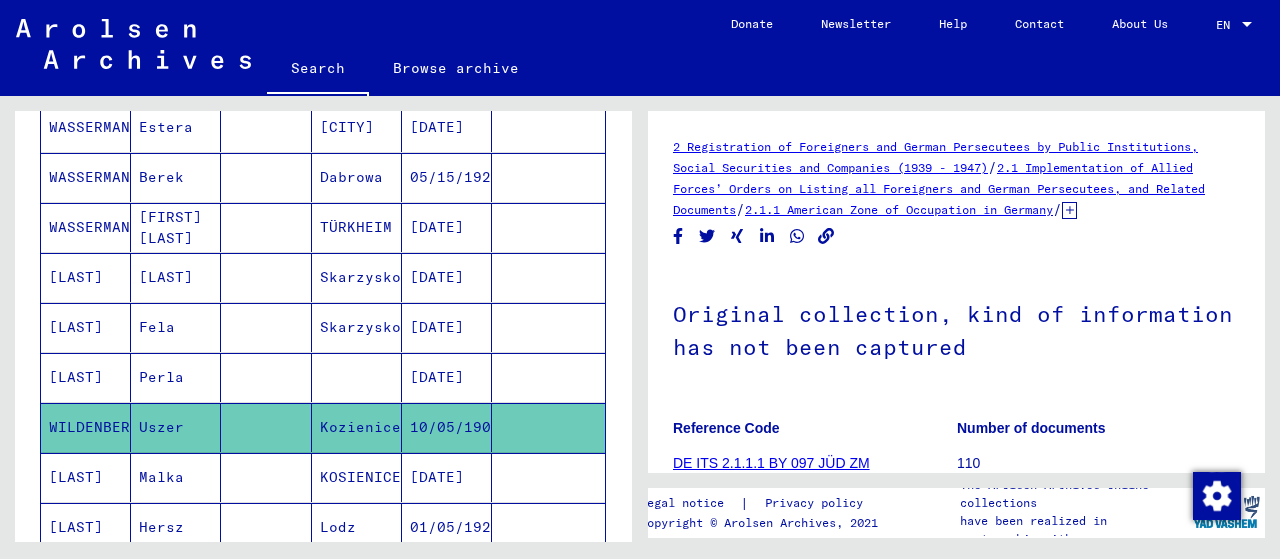 click on "Uszer" 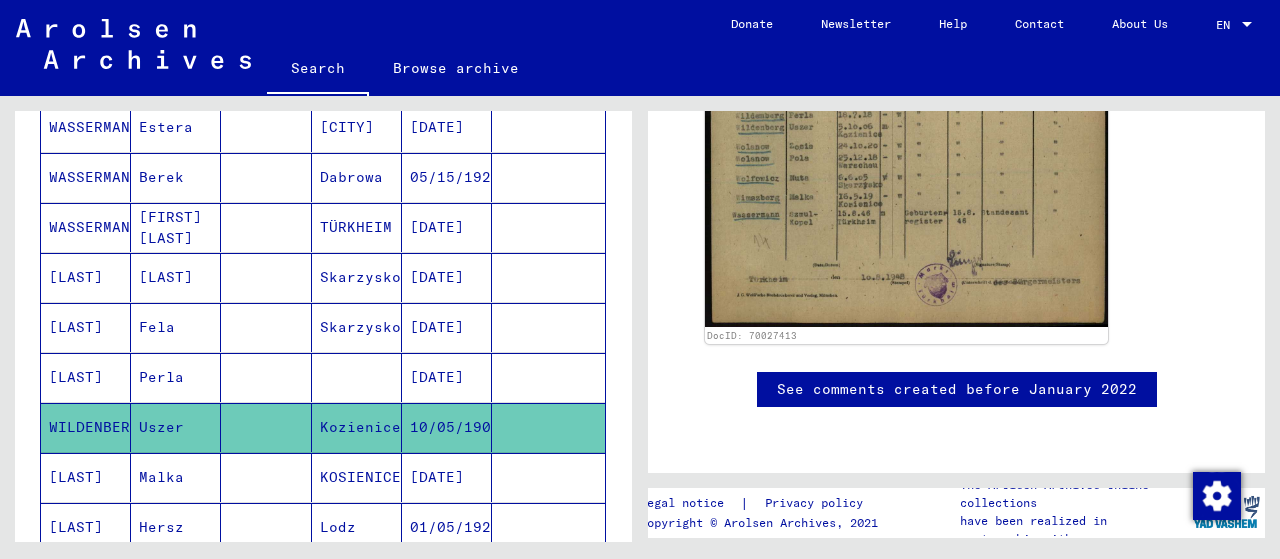 scroll, scrollTop: 784, scrollLeft: 0, axis: vertical 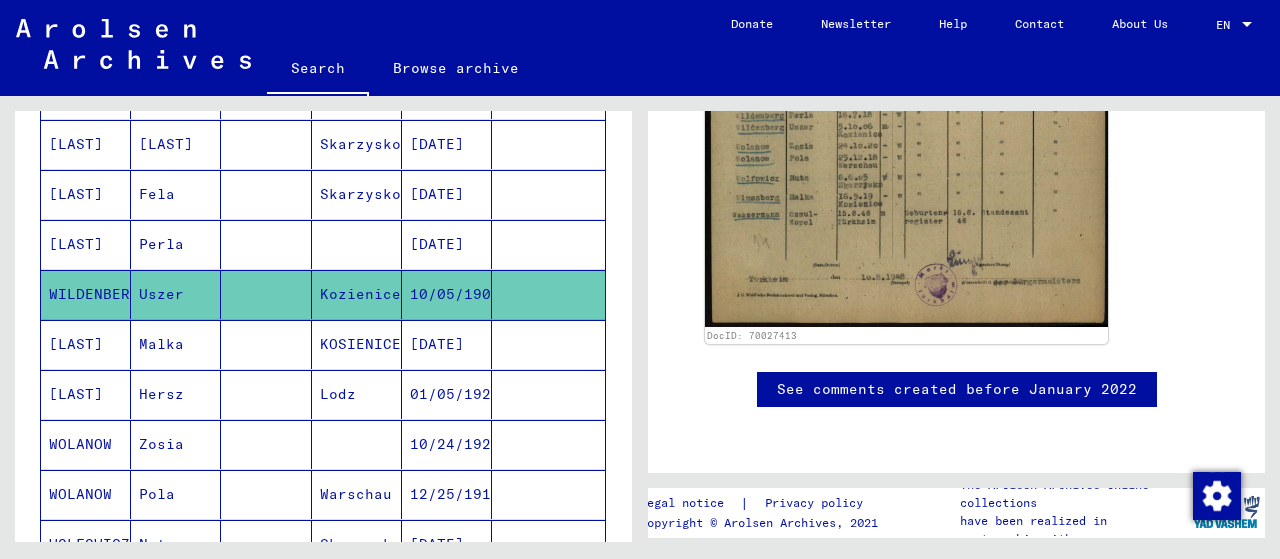 type on "*********" 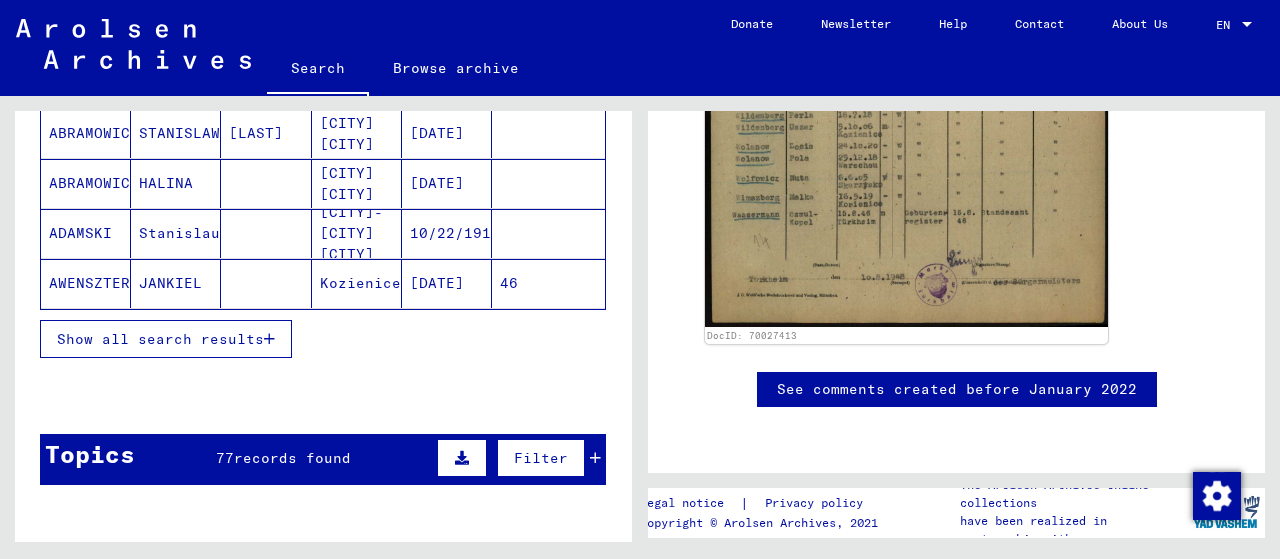scroll, scrollTop: 400, scrollLeft: 0, axis: vertical 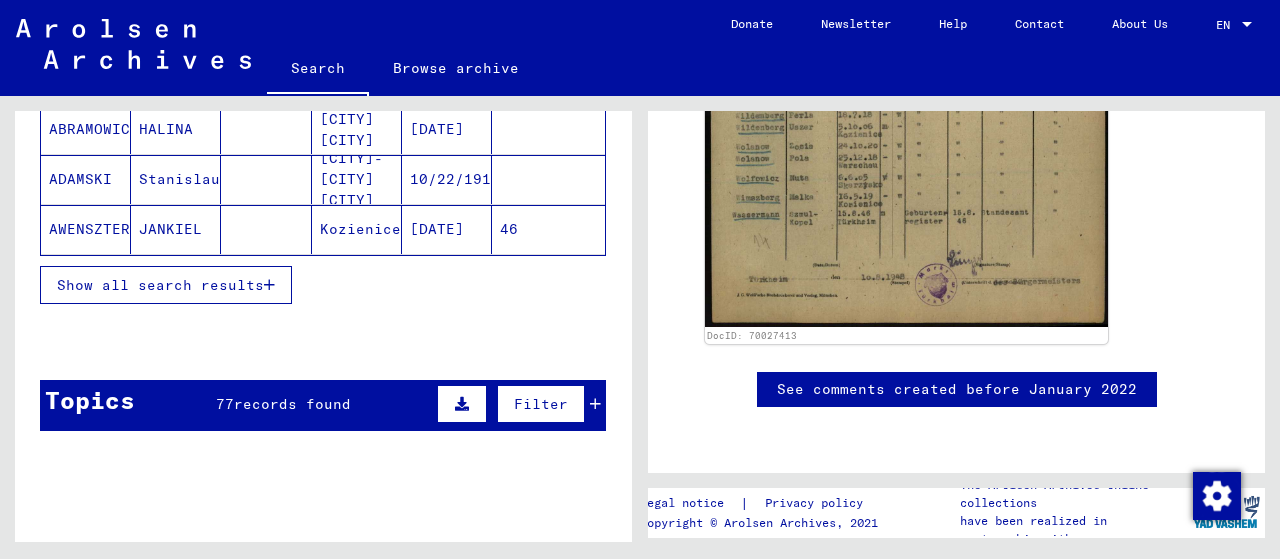 click on "Show all search results" at bounding box center [160, 285] 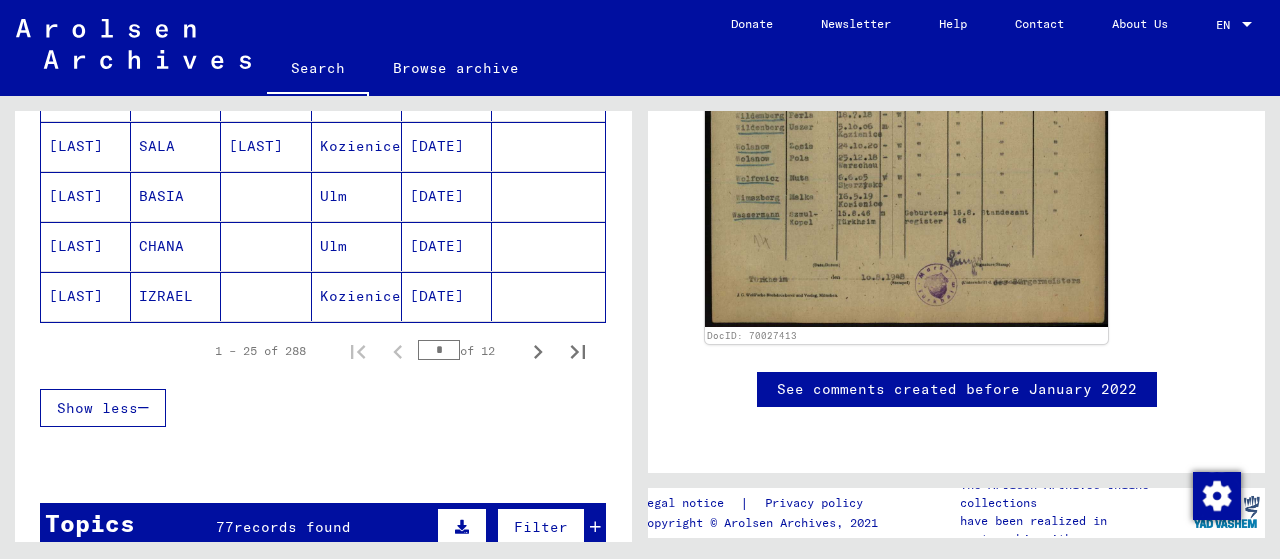 scroll, scrollTop: 1466, scrollLeft: 0, axis: vertical 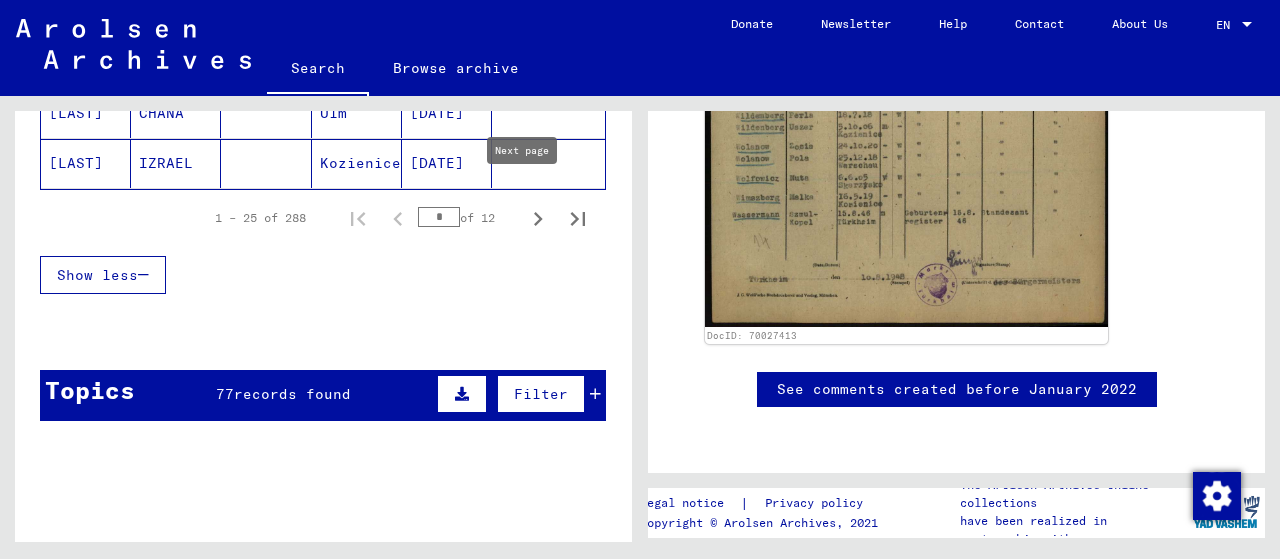 click 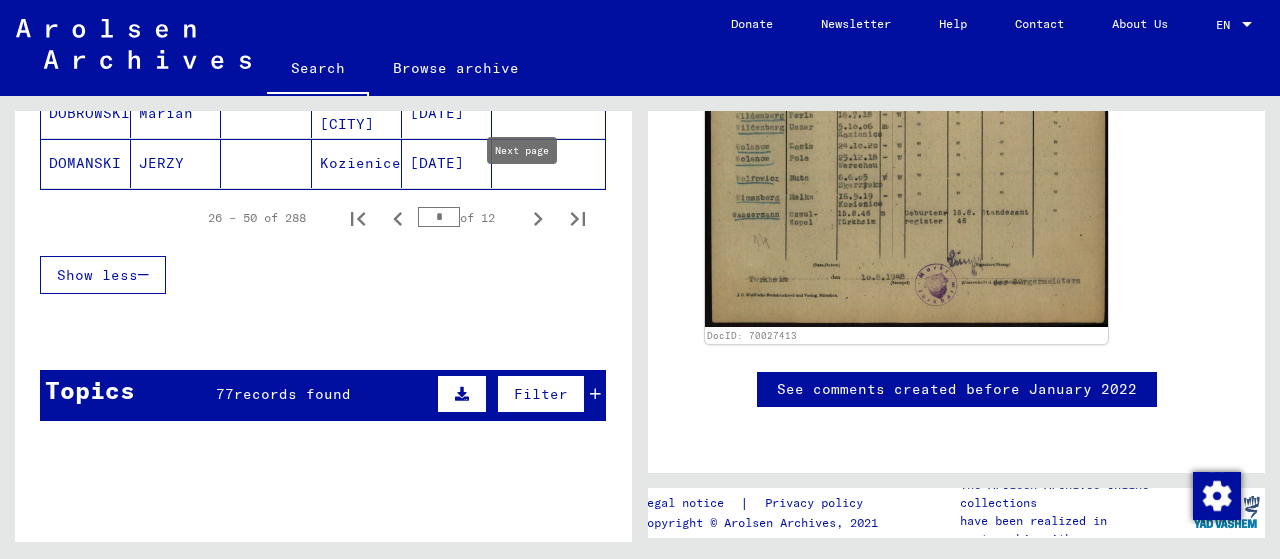 click 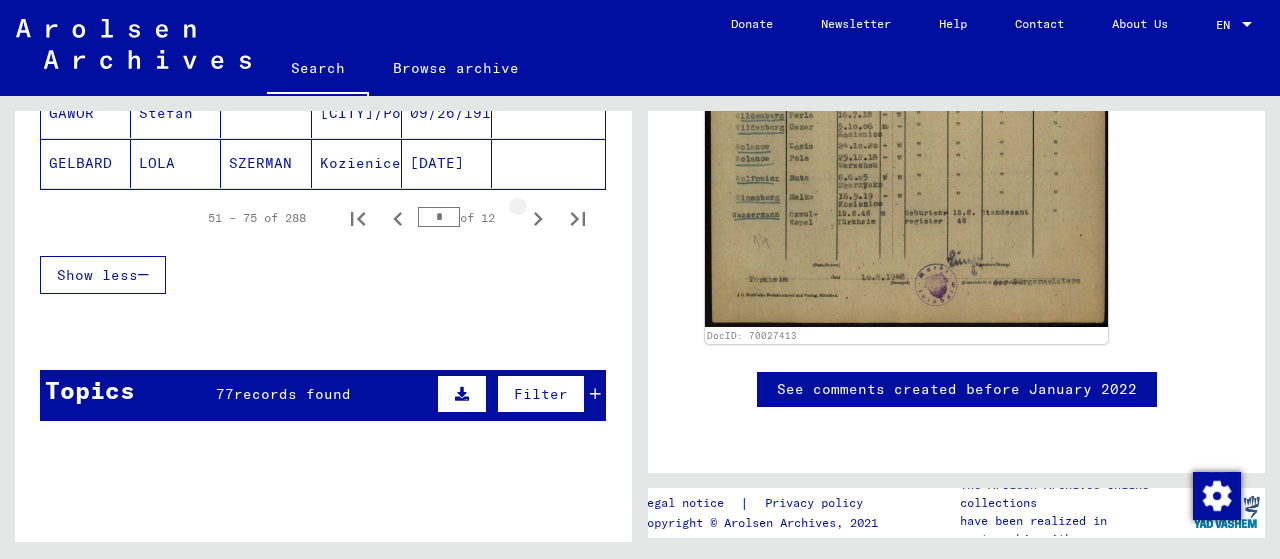 click 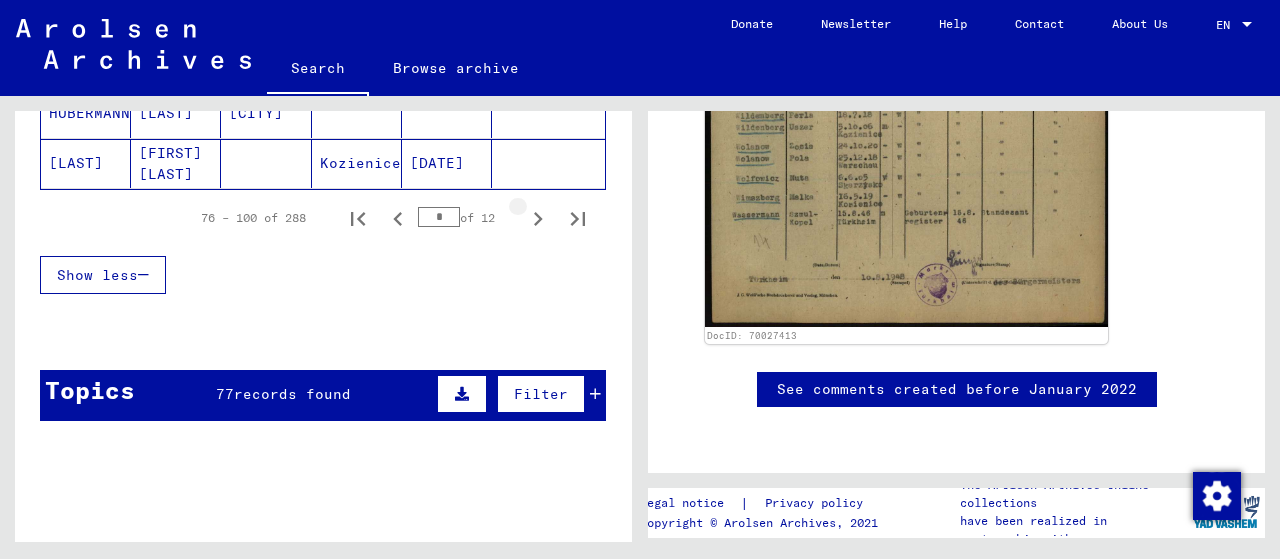 click 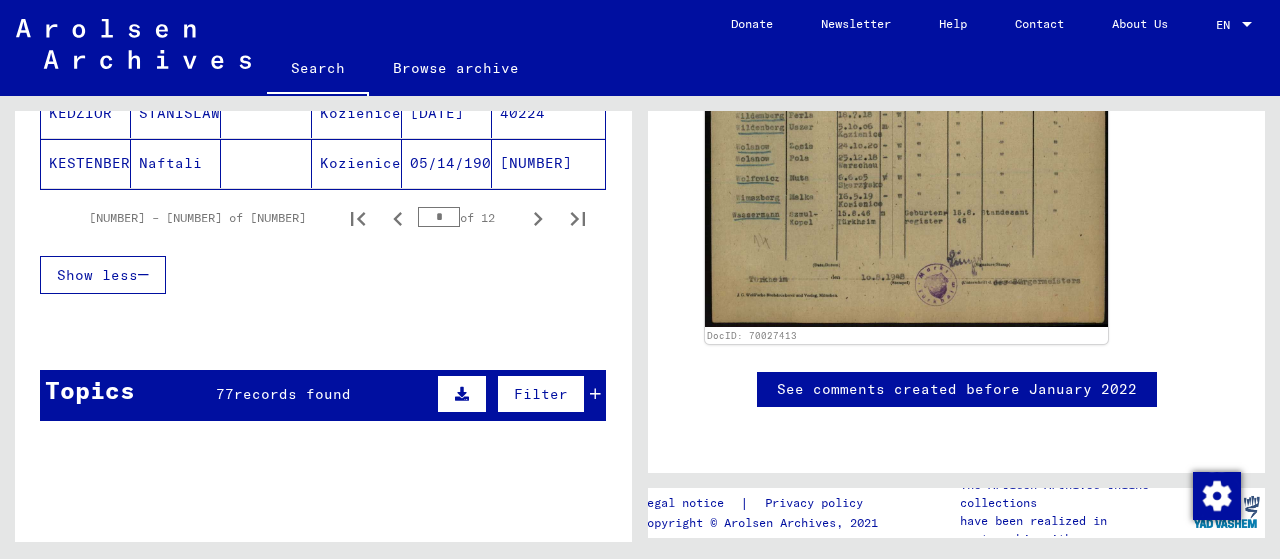 click 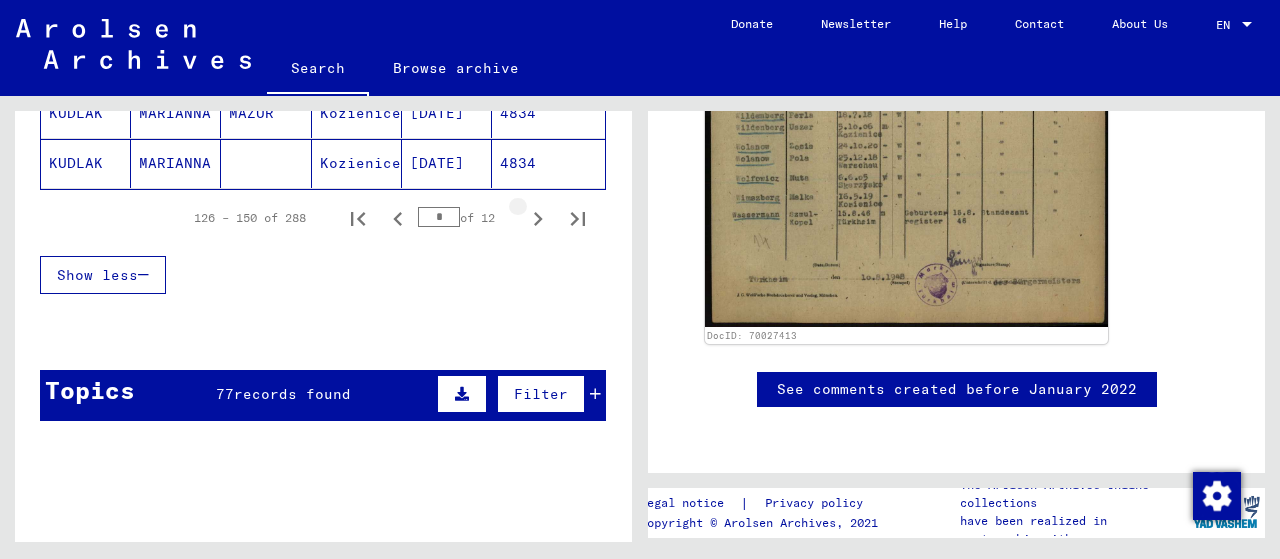 click 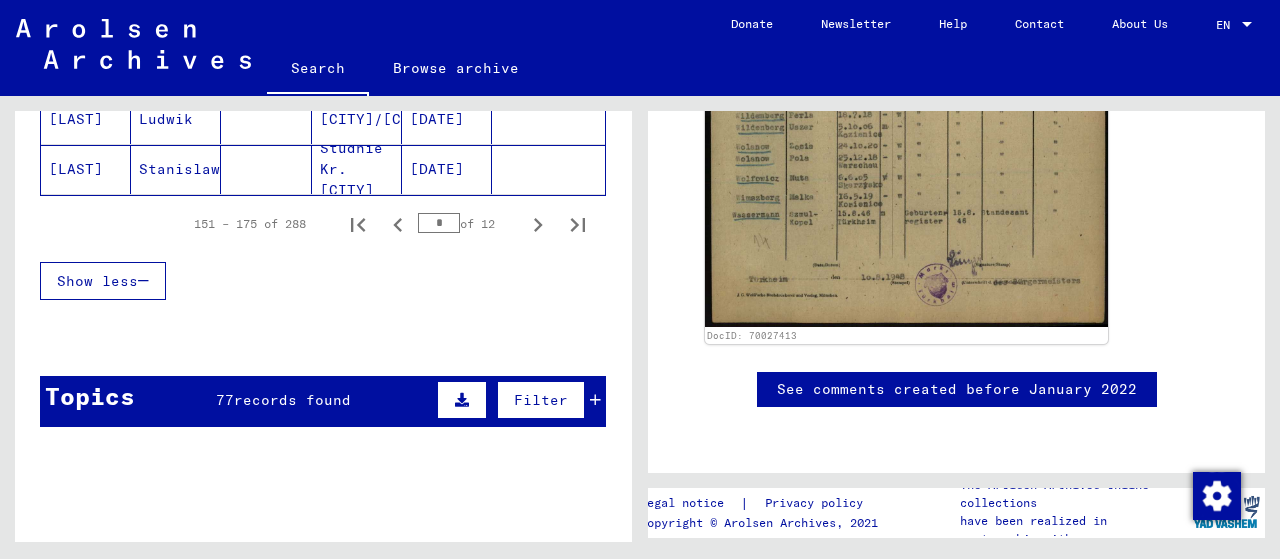 scroll, scrollTop: 1193, scrollLeft: 0, axis: vertical 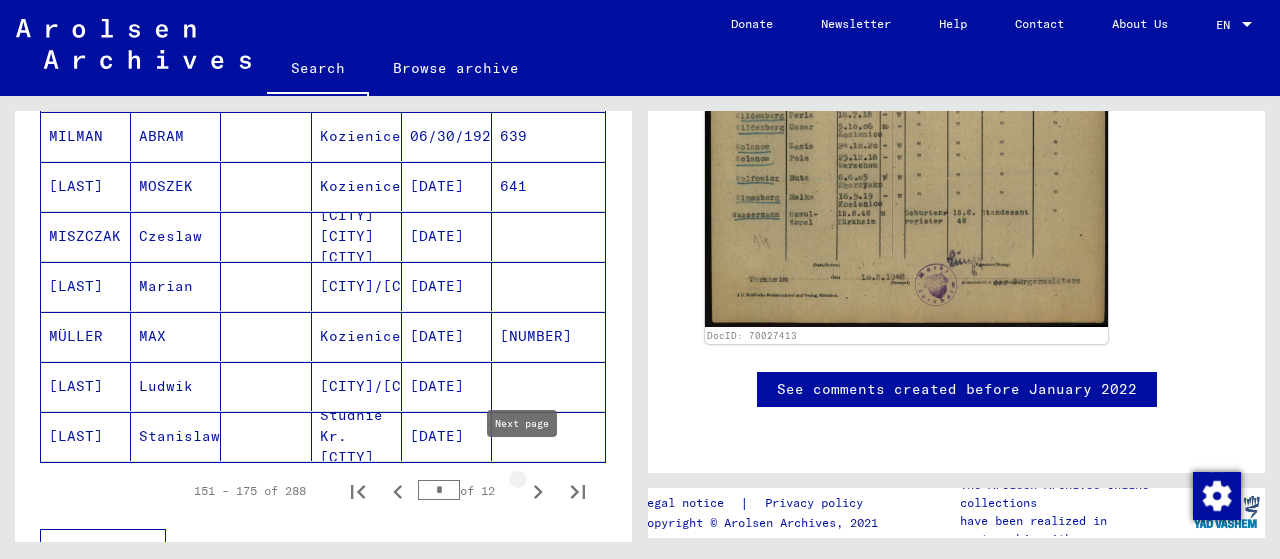 click 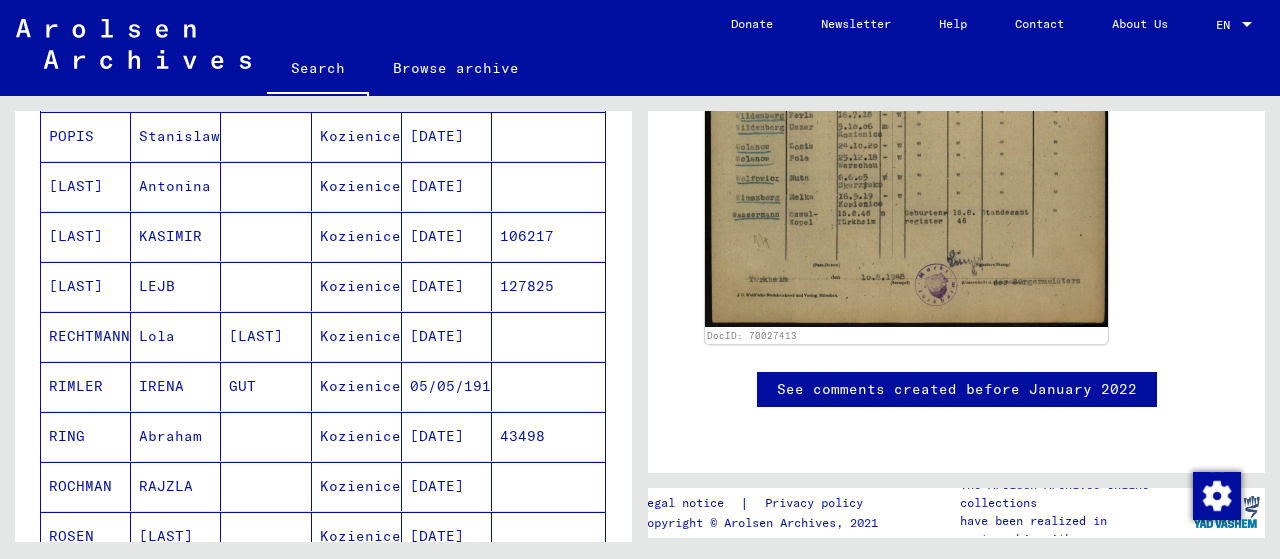 scroll, scrollTop: 1326, scrollLeft: 0, axis: vertical 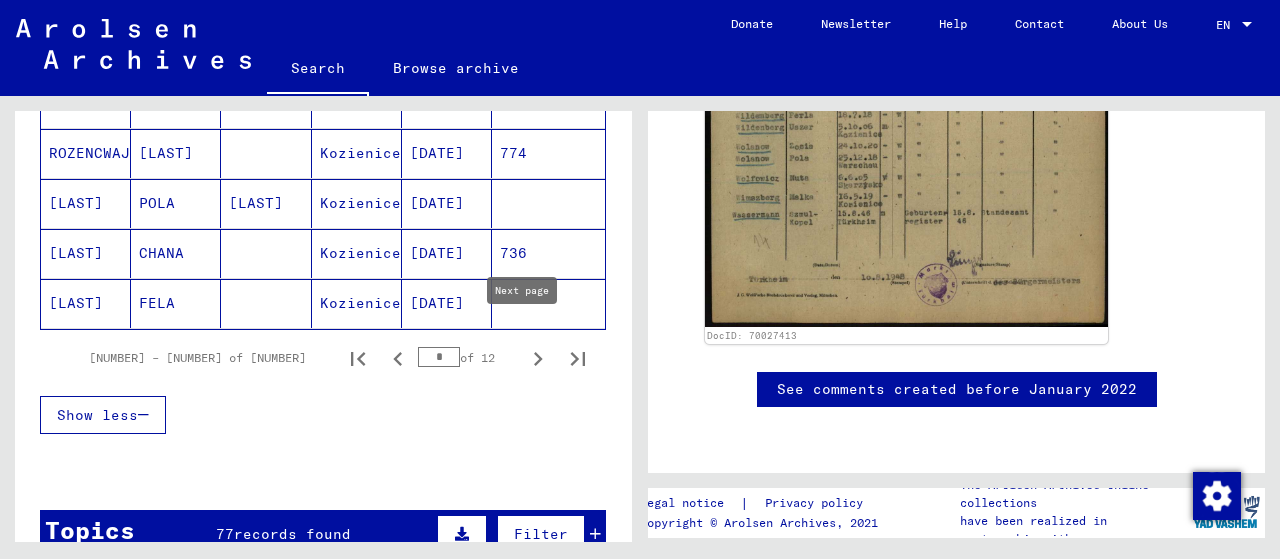 click 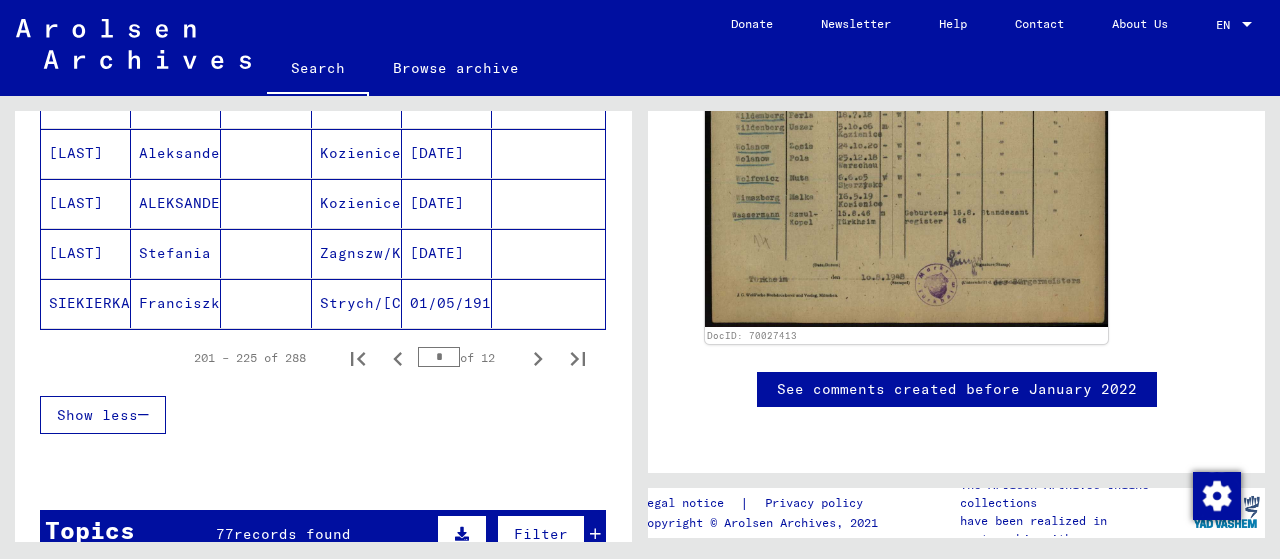 click 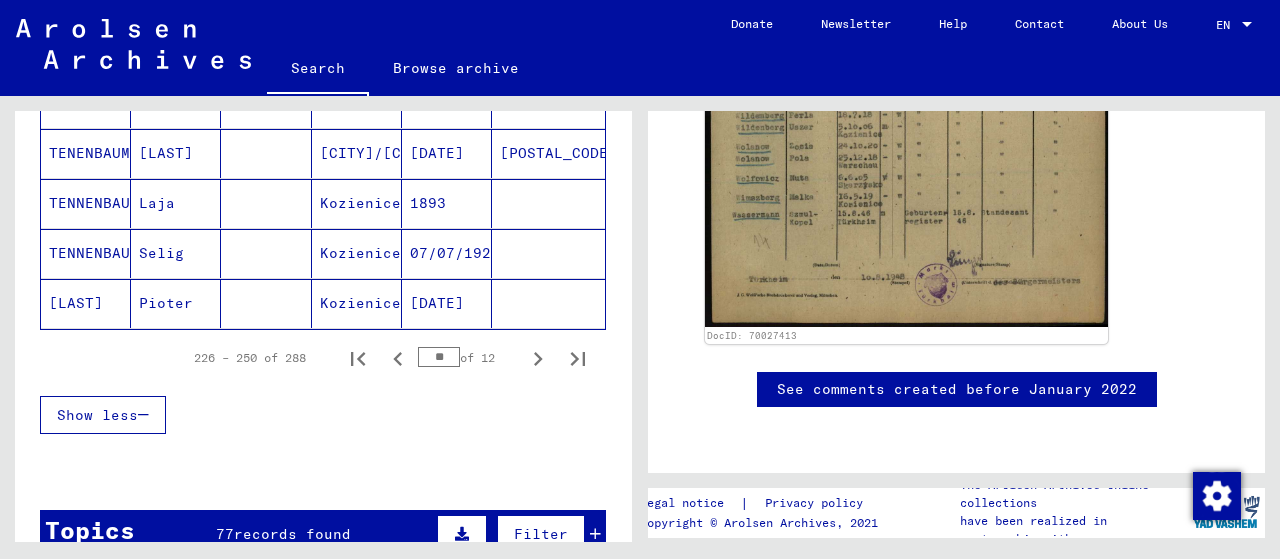 click 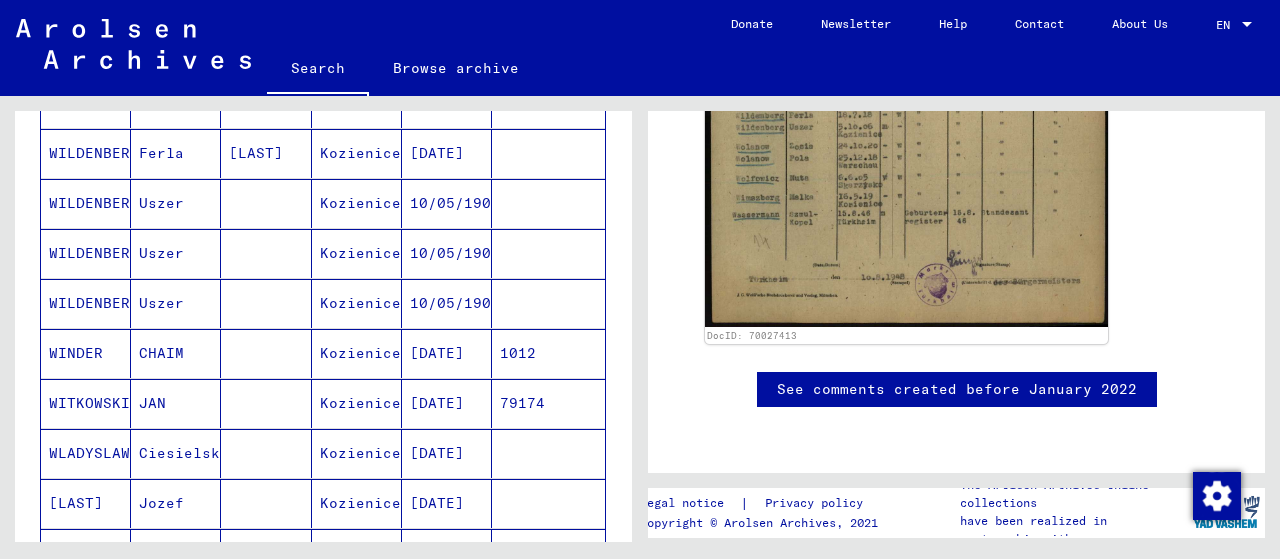 scroll, scrollTop: 793, scrollLeft: 0, axis: vertical 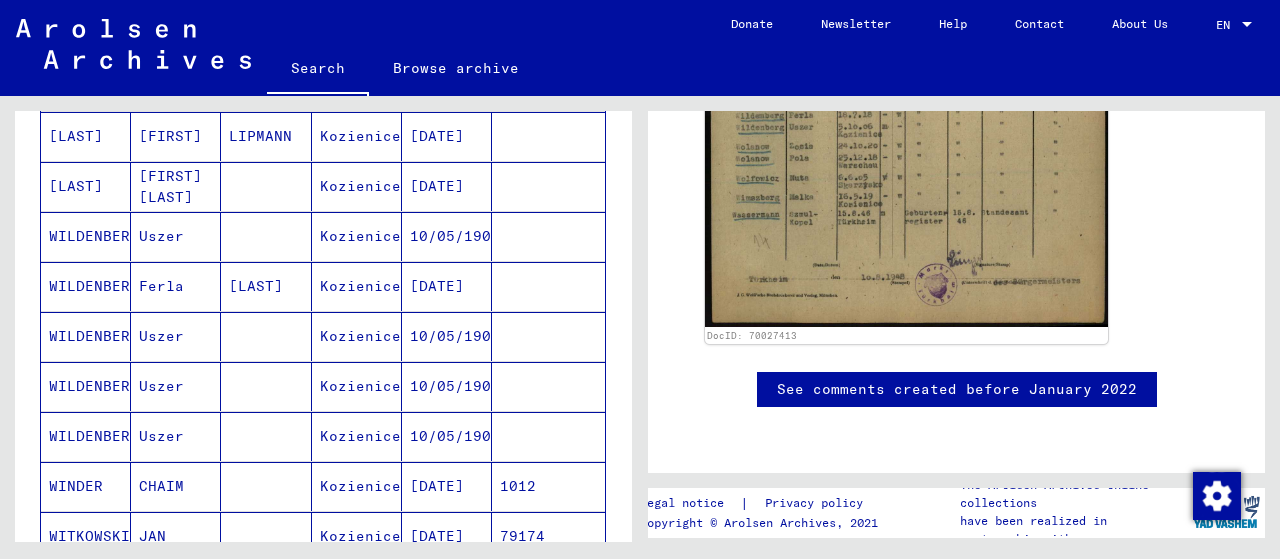 click on "Uszer" at bounding box center [176, 286] 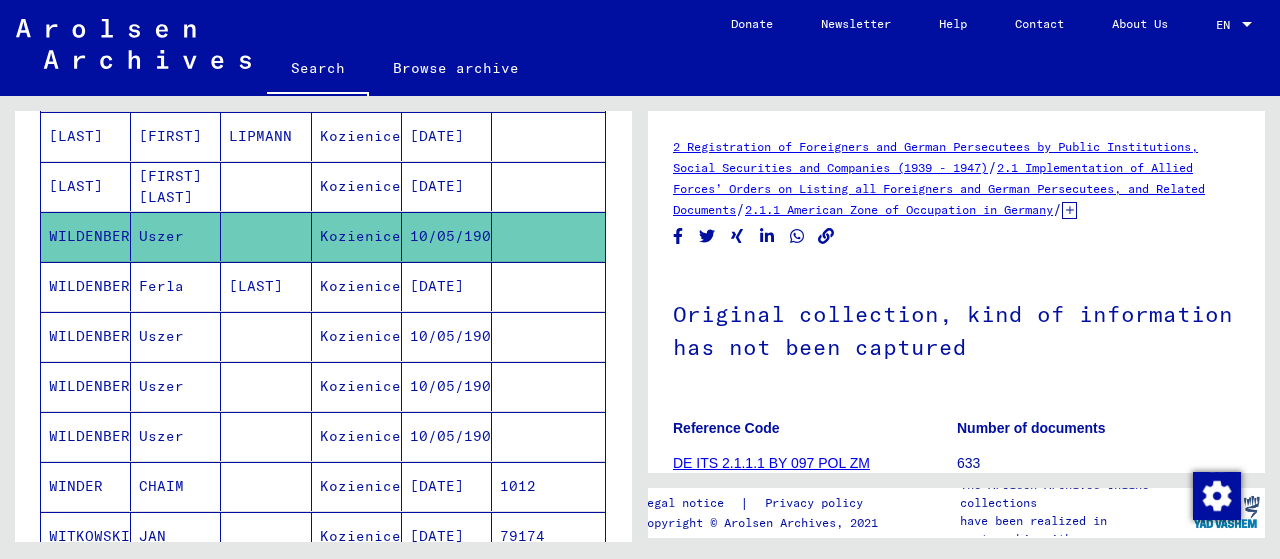 scroll, scrollTop: 266, scrollLeft: 0, axis: vertical 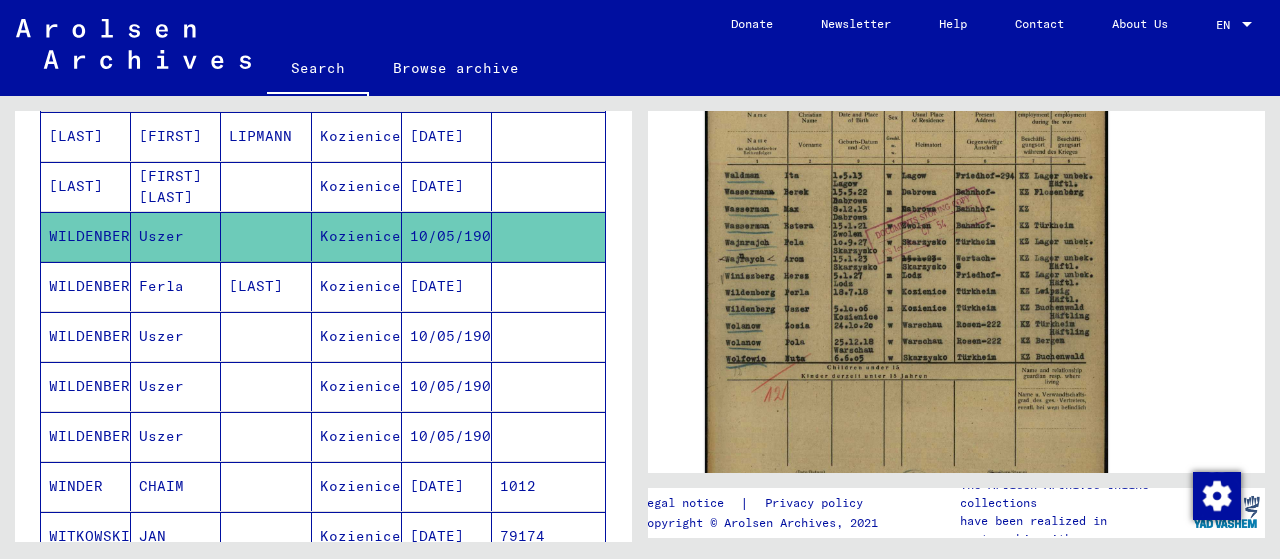 click on "Uszer" at bounding box center [176, 386] 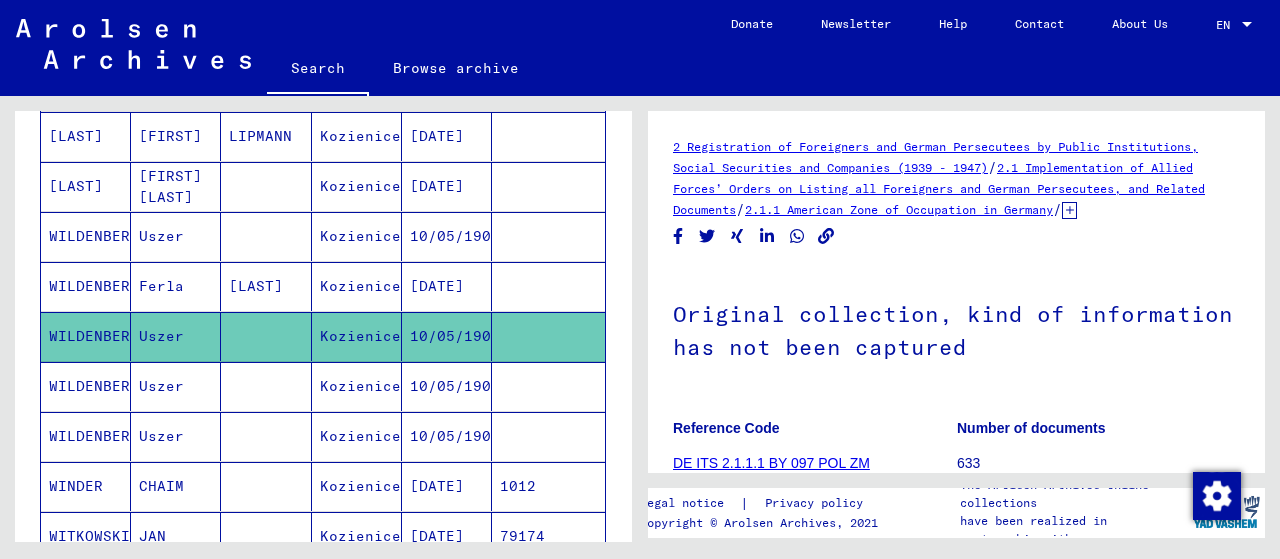 scroll, scrollTop: 400, scrollLeft: 0, axis: vertical 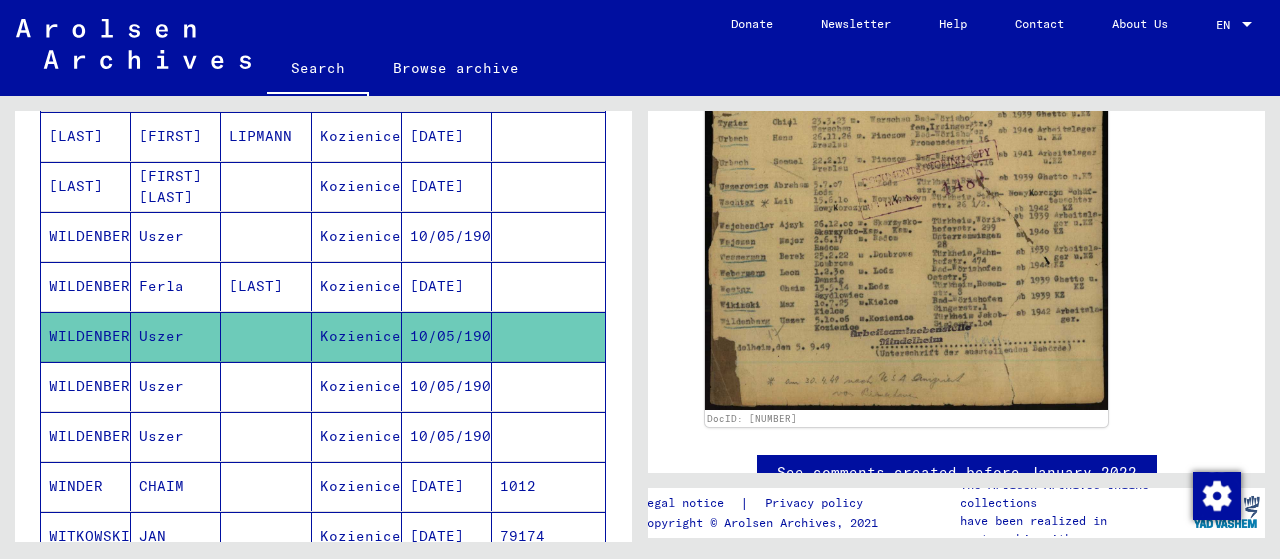 click on "Uszer" at bounding box center (176, 436) 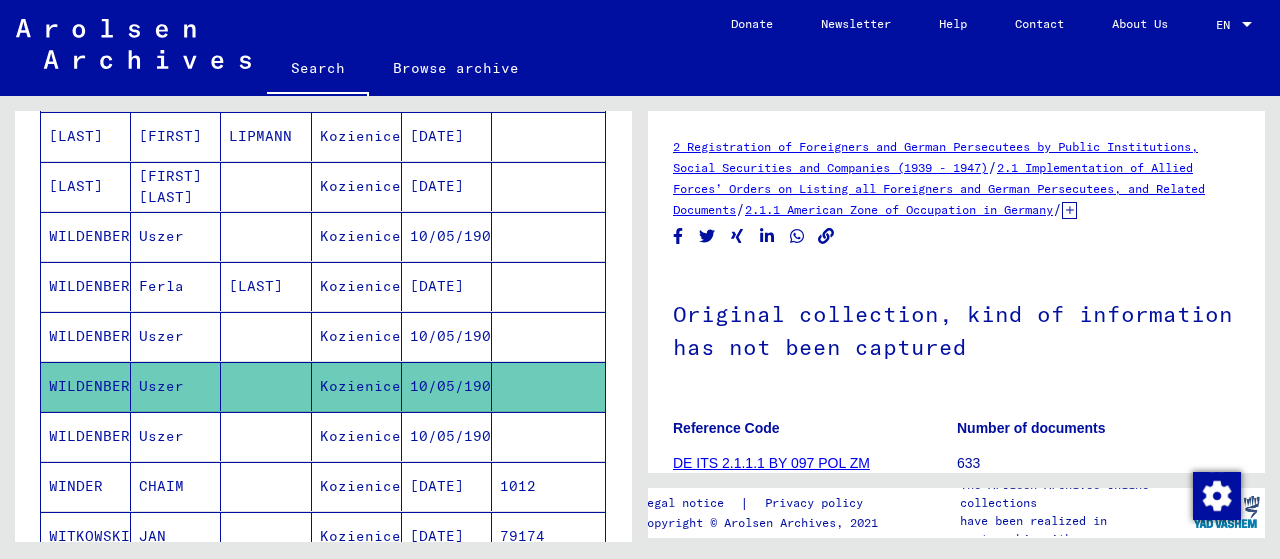 scroll, scrollTop: 400, scrollLeft: 0, axis: vertical 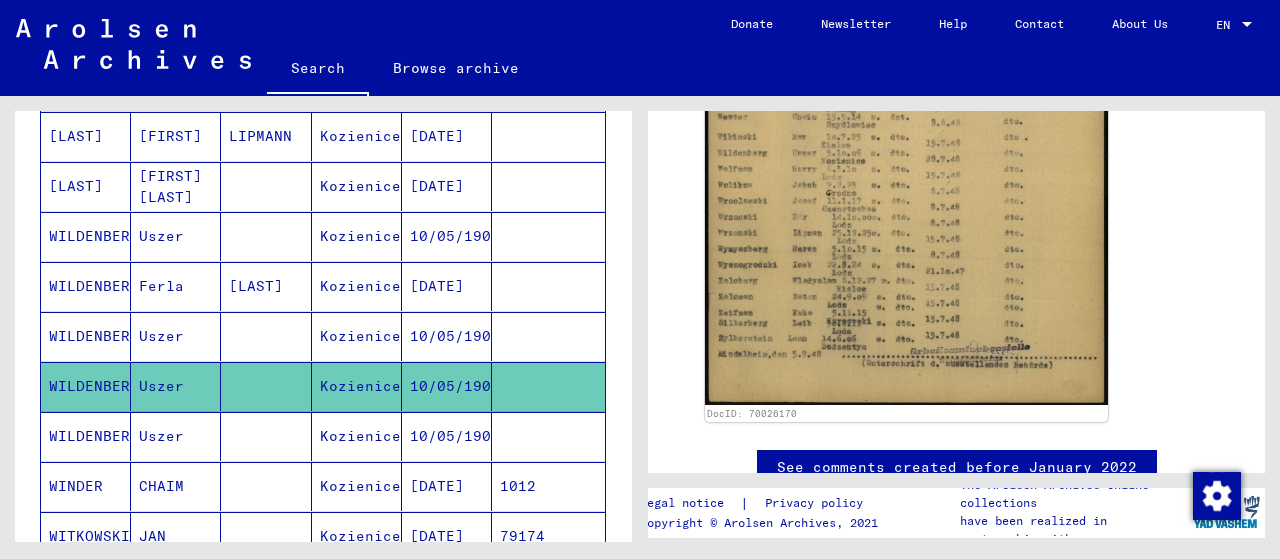 click on "Uszer" at bounding box center (176, 486) 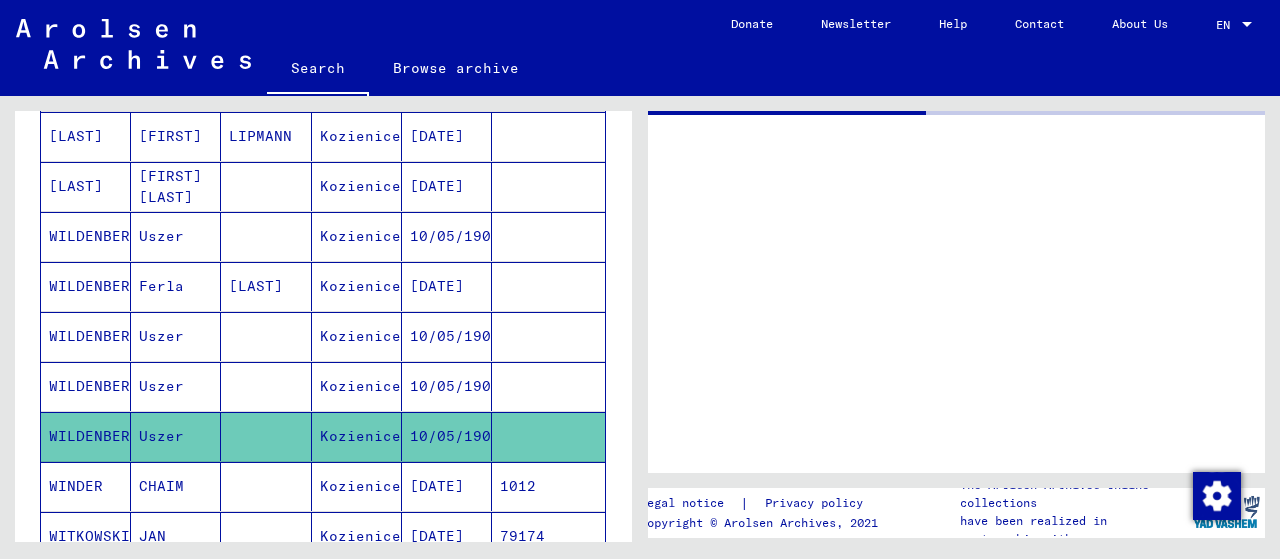 scroll, scrollTop: 0, scrollLeft: 0, axis: both 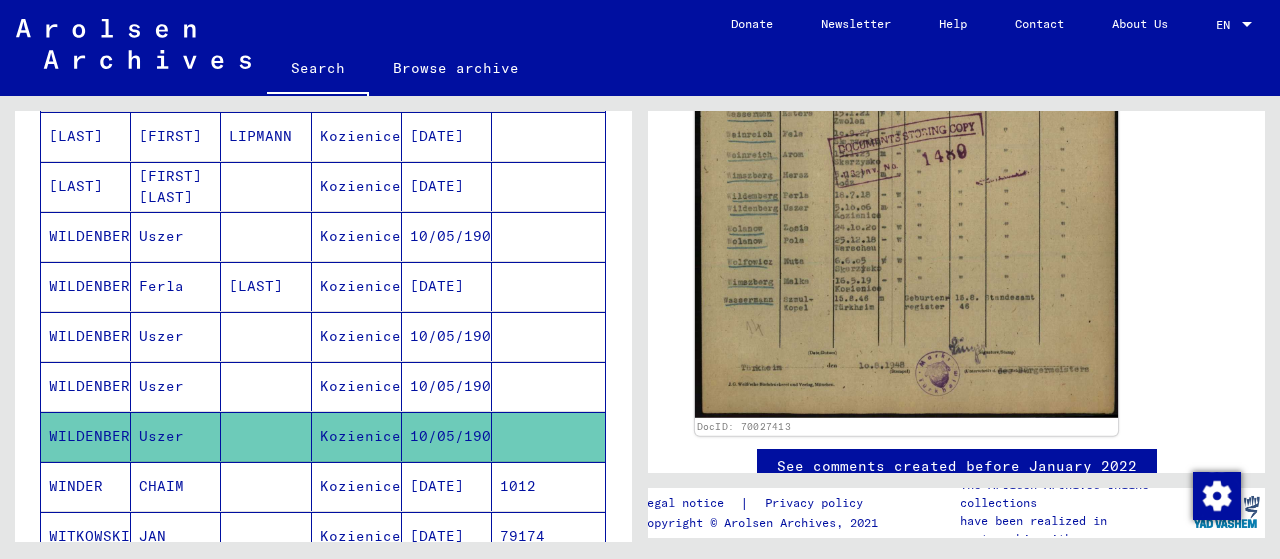 click 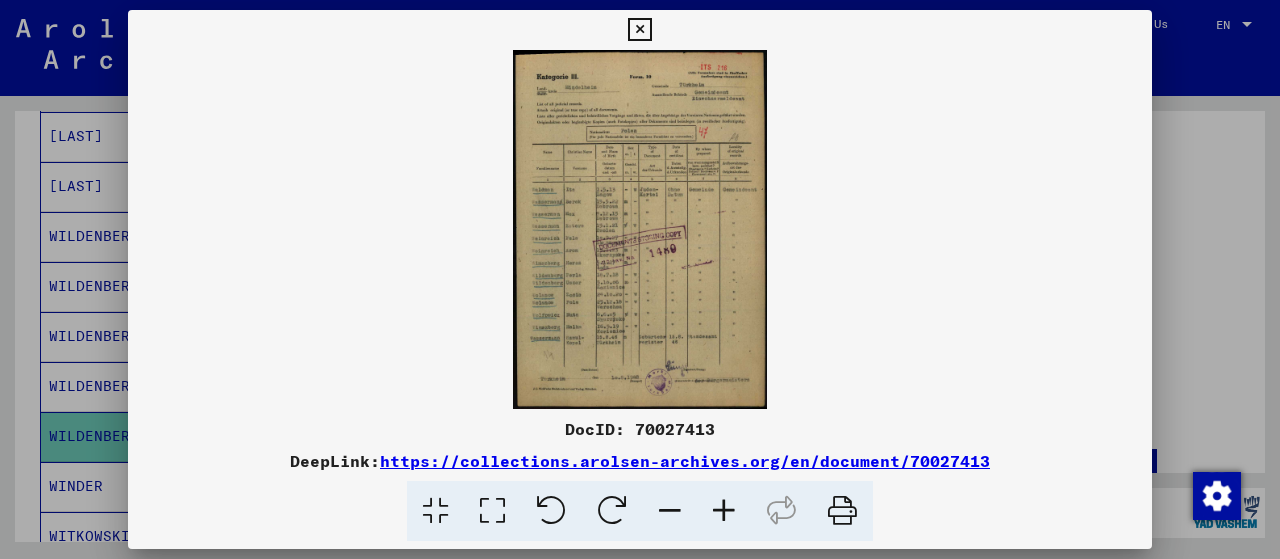 scroll, scrollTop: 666, scrollLeft: 0, axis: vertical 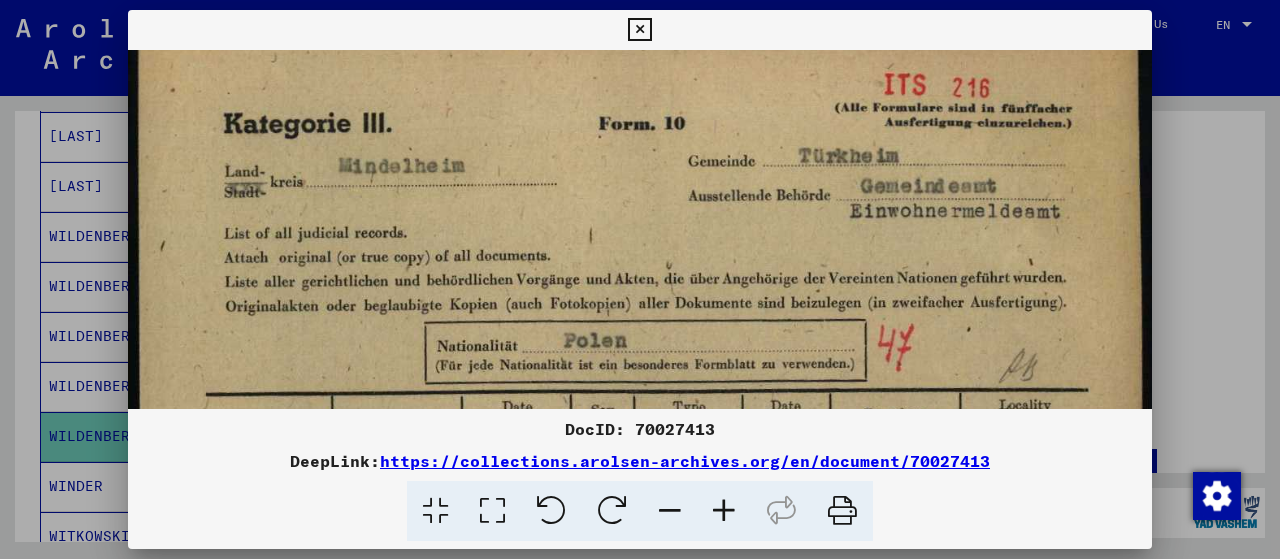 drag, startPoint x: 598, startPoint y: 289, endPoint x: 612, endPoint y: 265, distance: 27.784887 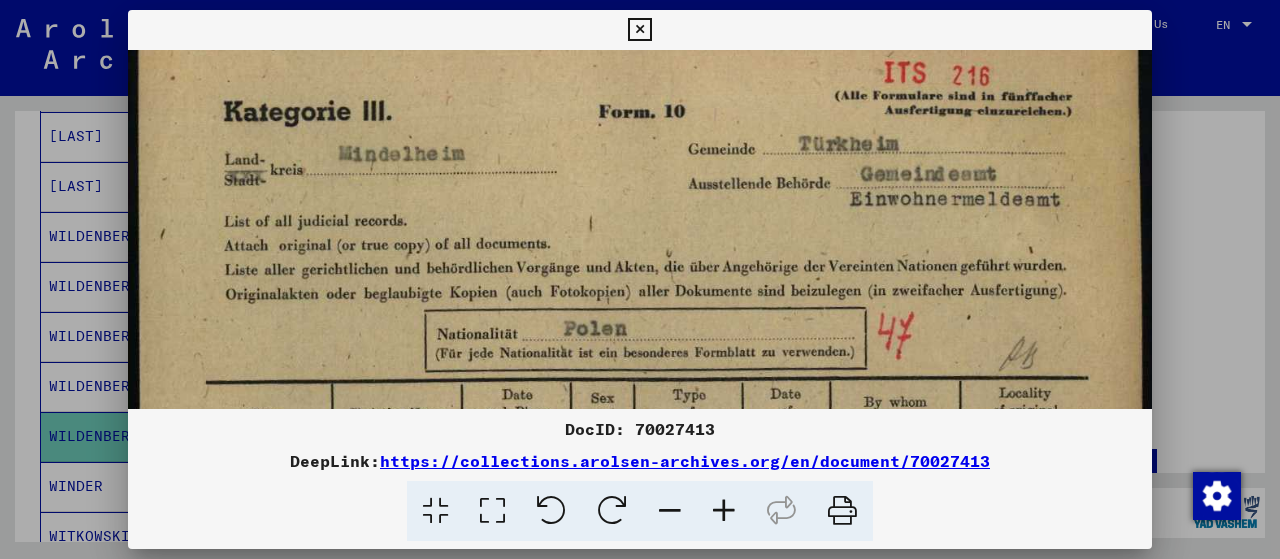 drag, startPoint x: 614, startPoint y: 303, endPoint x: 601, endPoint y: 296, distance: 14.764823 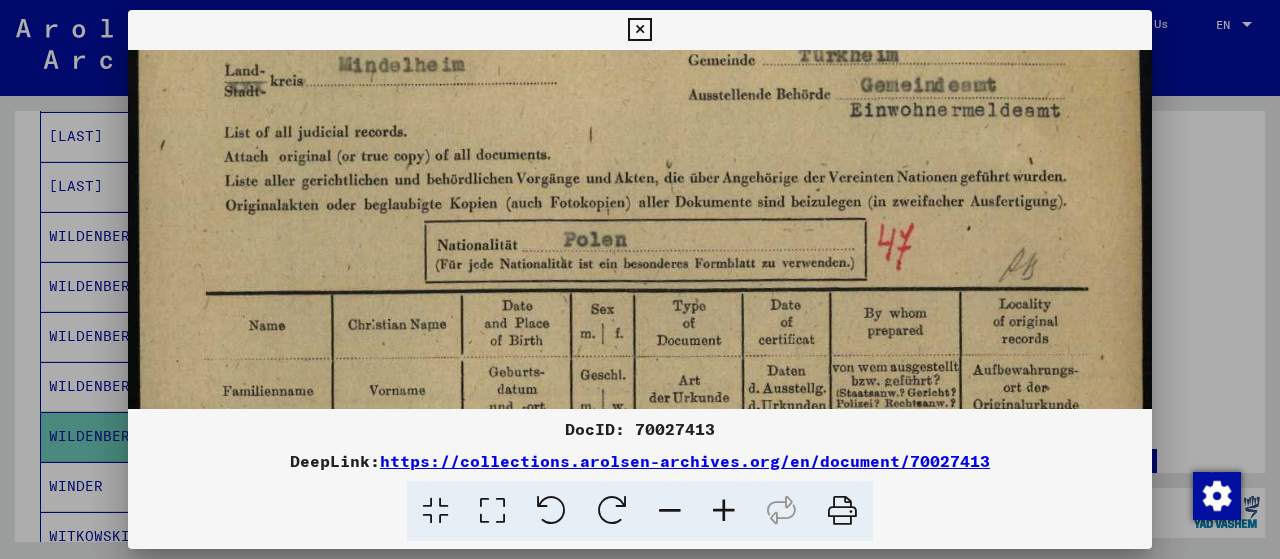 drag, startPoint x: 450, startPoint y: 259, endPoint x: 437, endPoint y: 176, distance: 84.0119 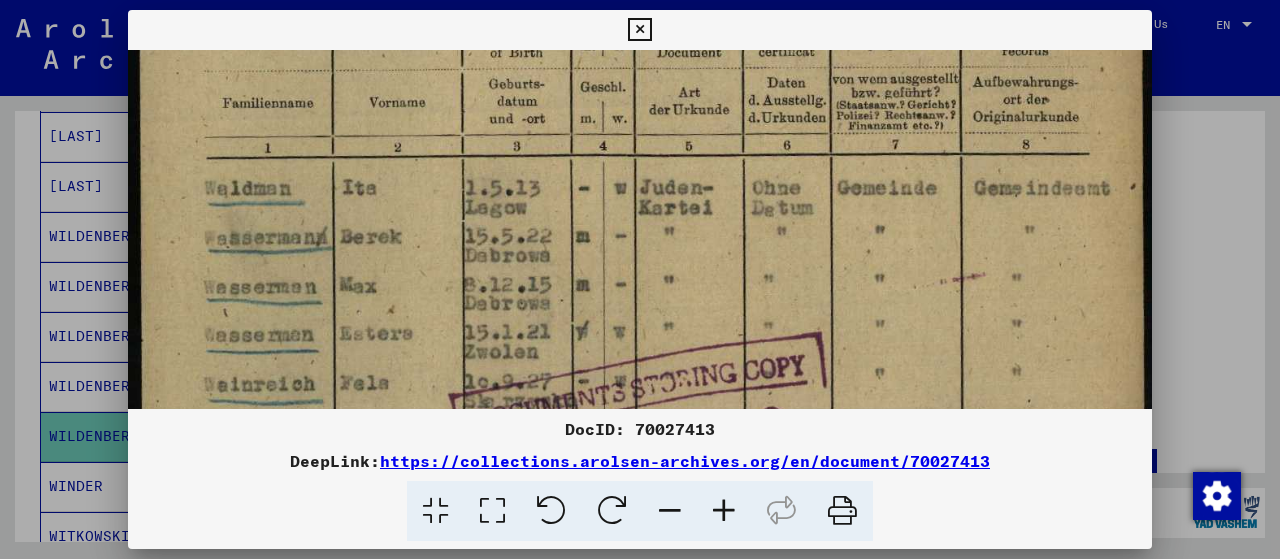 drag, startPoint x: 484, startPoint y: 365, endPoint x: 471, endPoint y: 83, distance: 282.2995 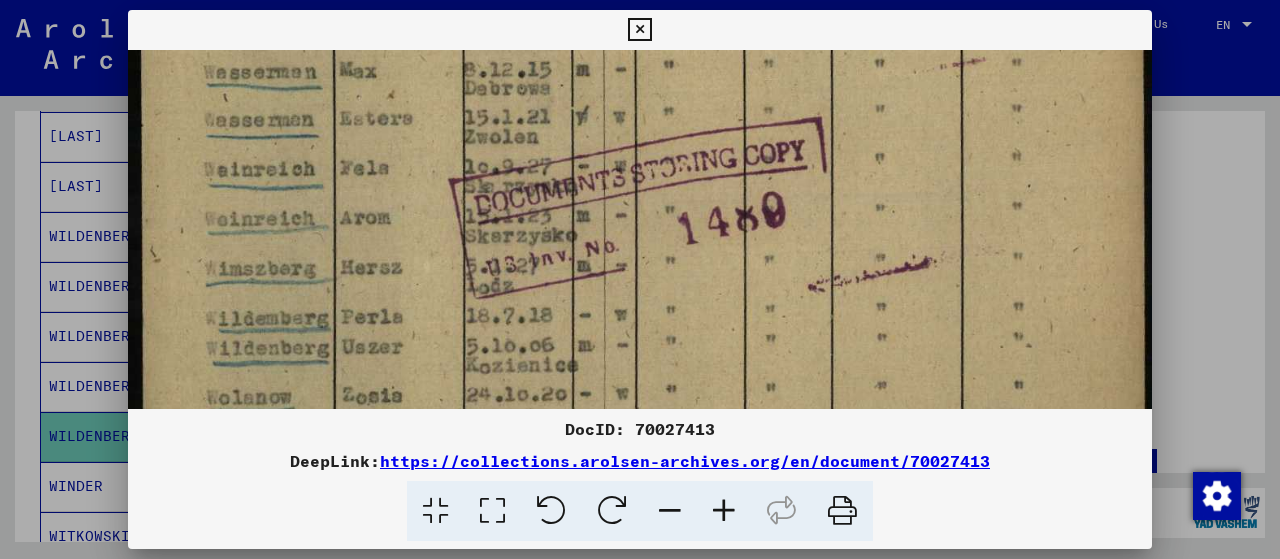 drag, startPoint x: 494, startPoint y: 344, endPoint x: 498, endPoint y: 150, distance: 194.04123 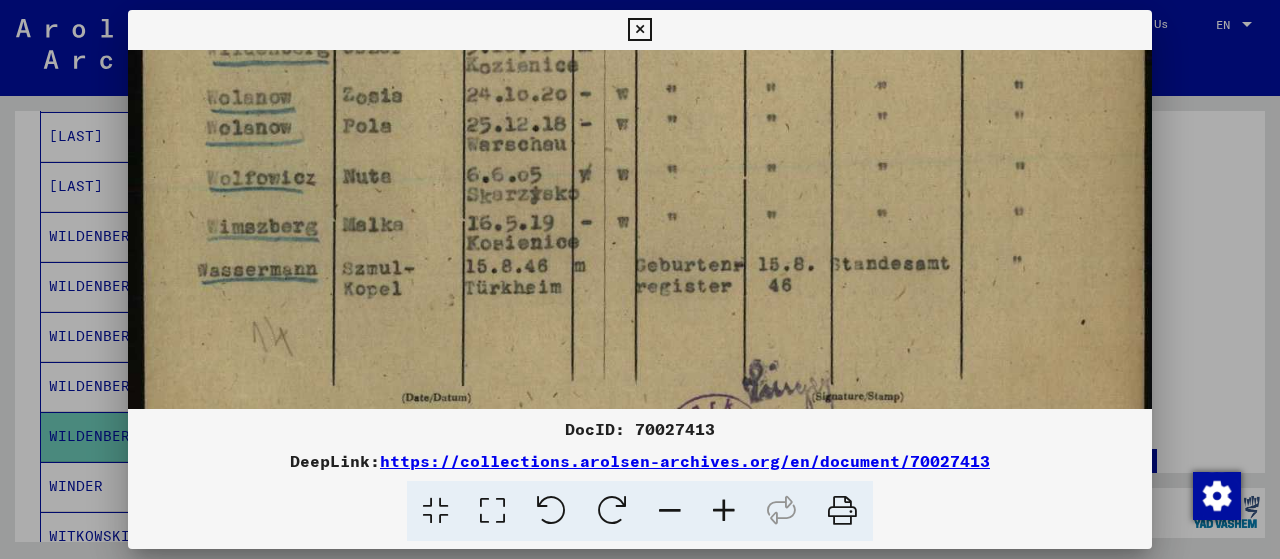 drag, startPoint x: 536, startPoint y: 385, endPoint x: 543, endPoint y: 63, distance: 322.07608 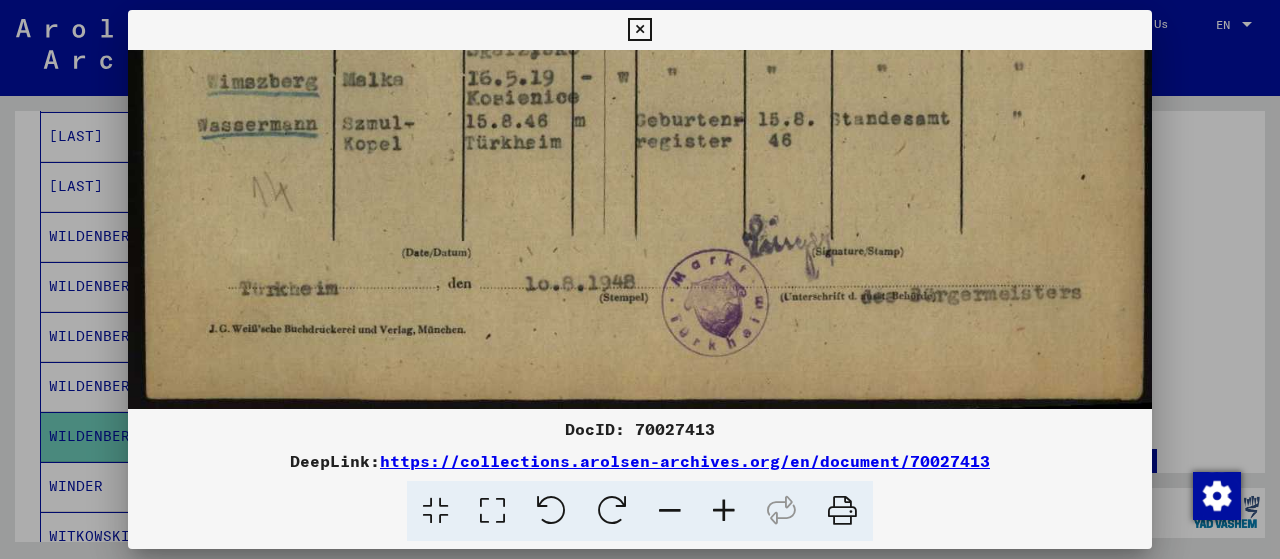 scroll, scrollTop: 1084, scrollLeft: 0, axis: vertical 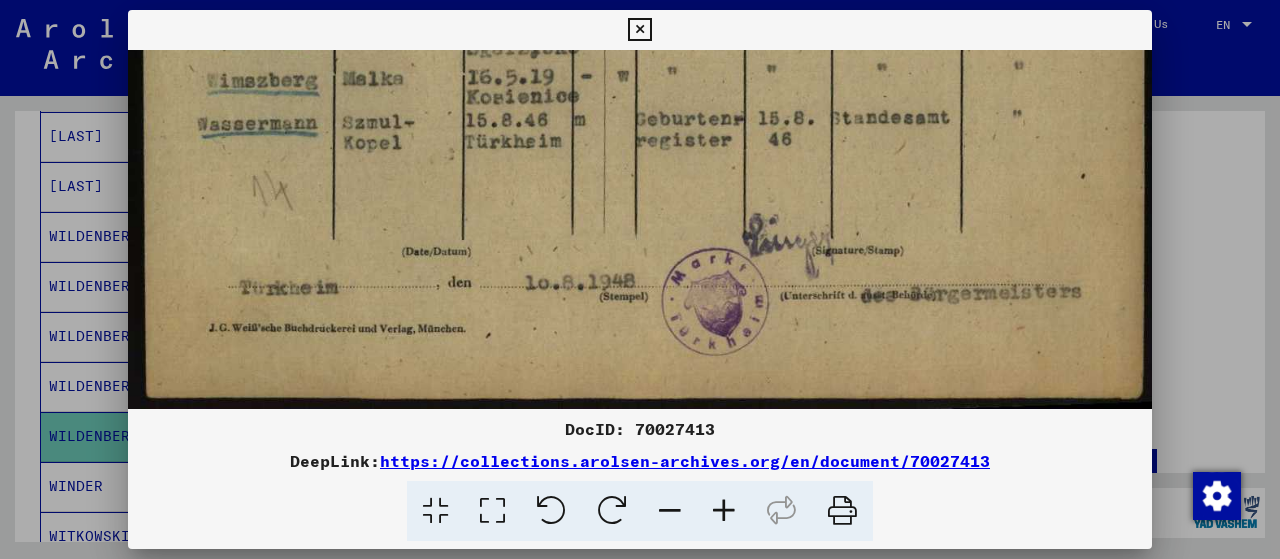 drag, startPoint x: 540, startPoint y: 367, endPoint x: 548, endPoint y: 238, distance: 129.24782 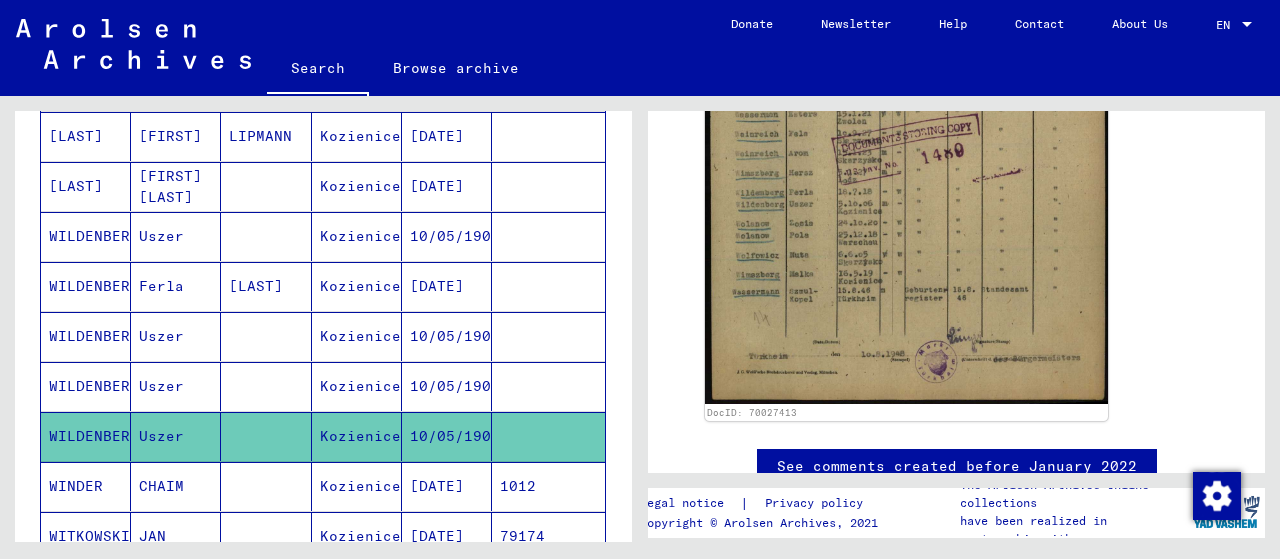 click on "Uszer" at bounding box center (176, 436) 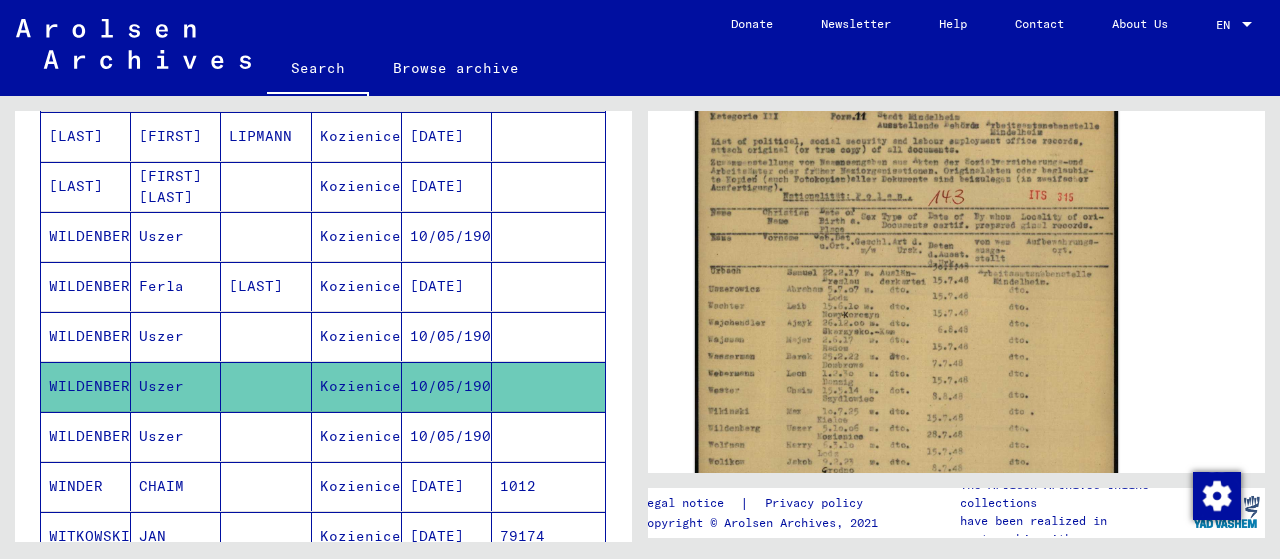 scroll, scrollTop: 400, scrollLeft: 0, axis: vertical 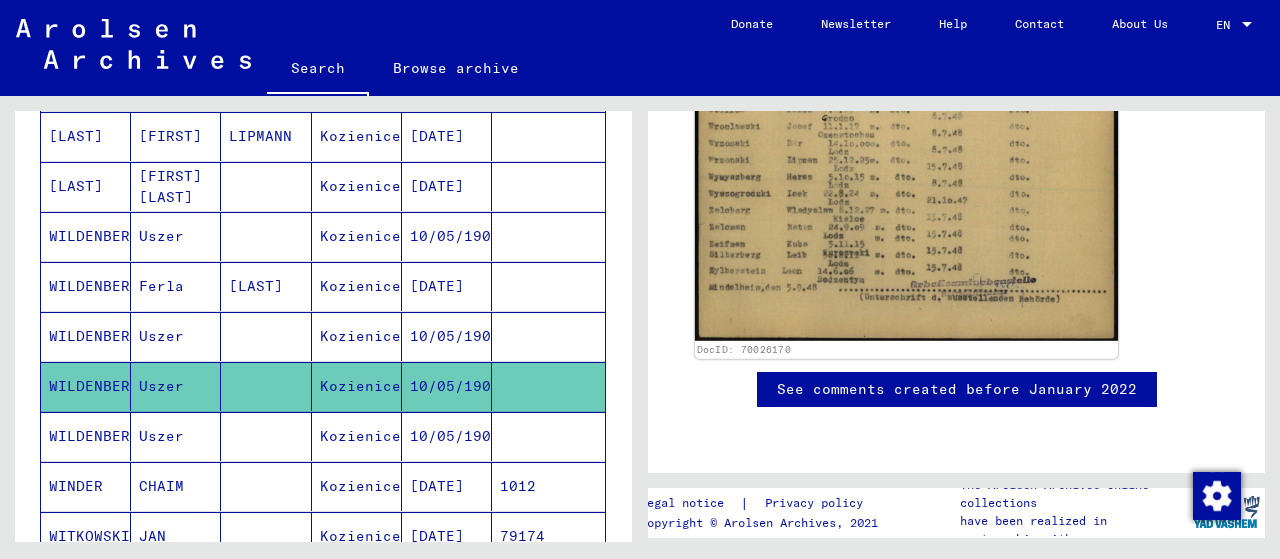 click 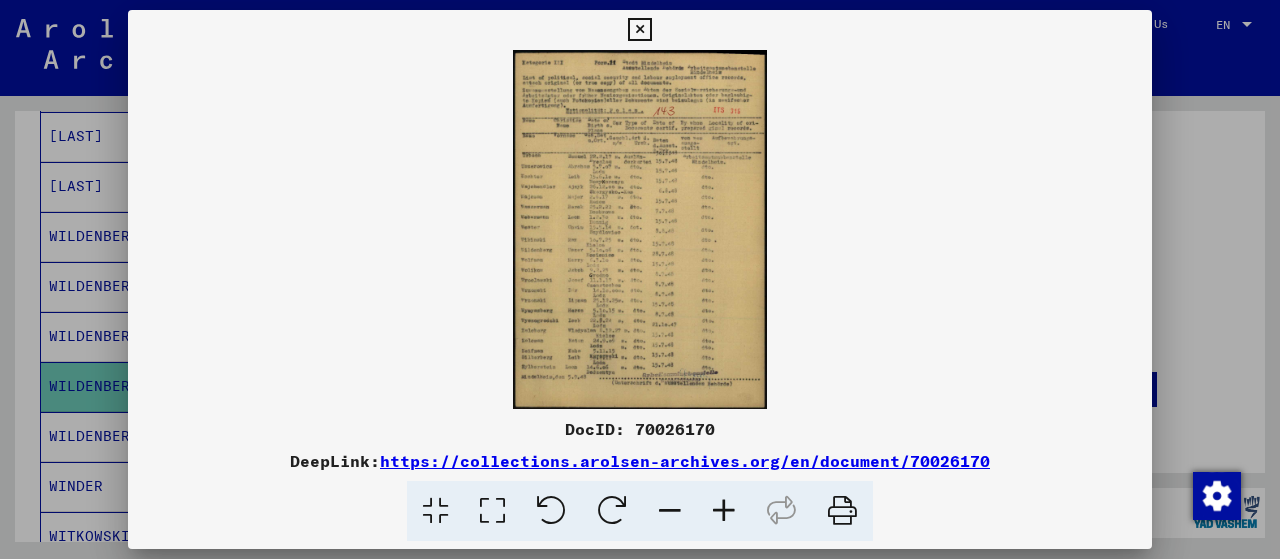 click at bounding box center [640, 229] 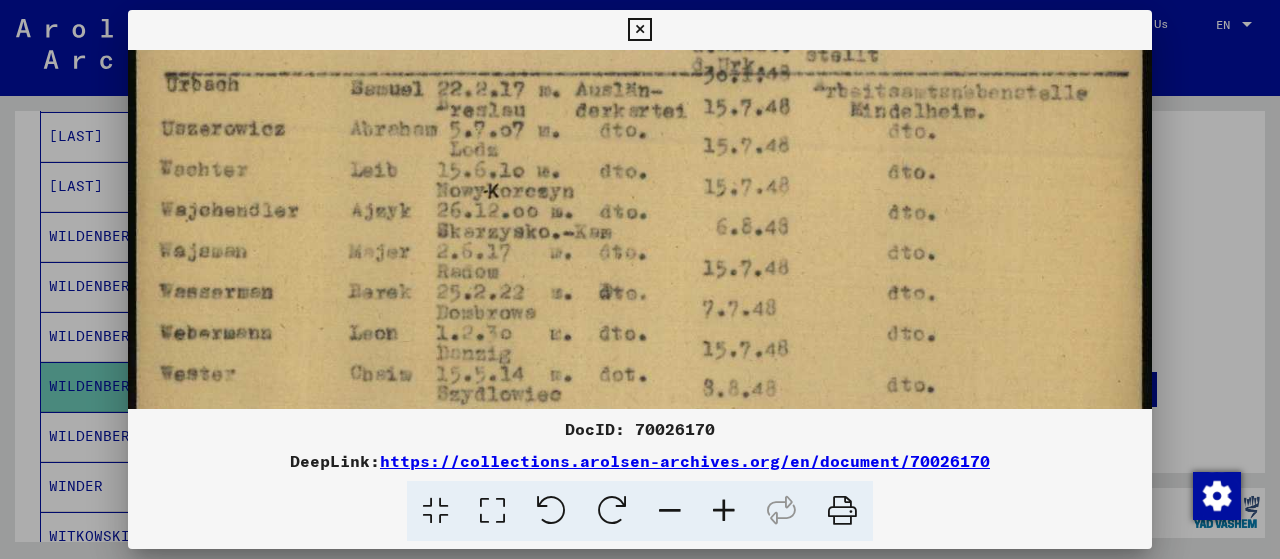 drag, startPoint x: 633, startPoint y: 343, endPoint x: 676, endPoint y: -39, distance: 384.41254 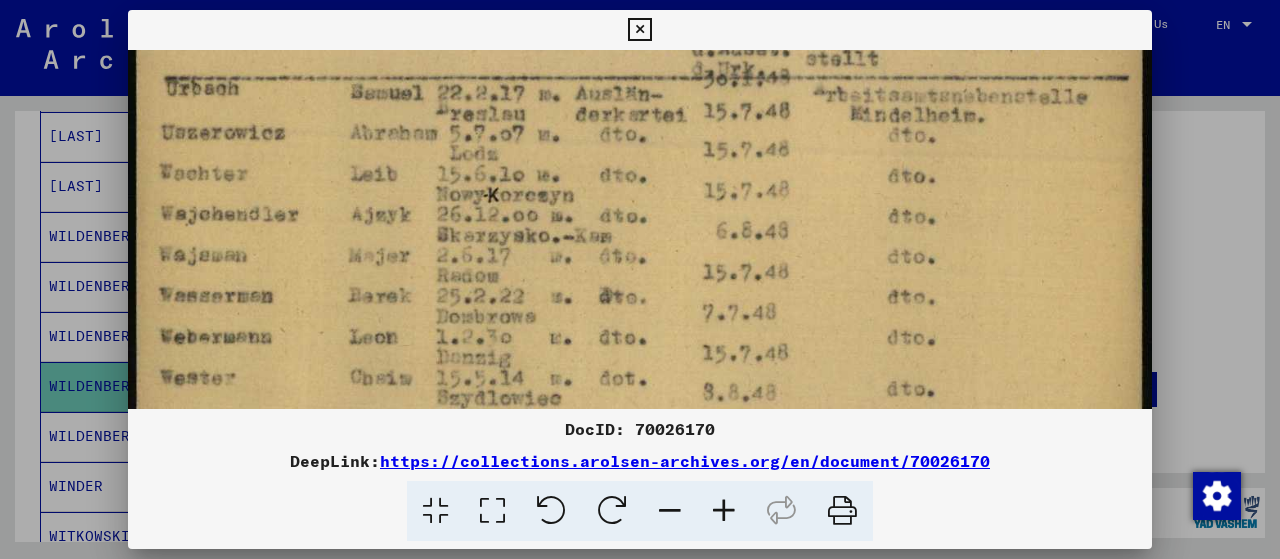 click at bounding box center [640, 511] 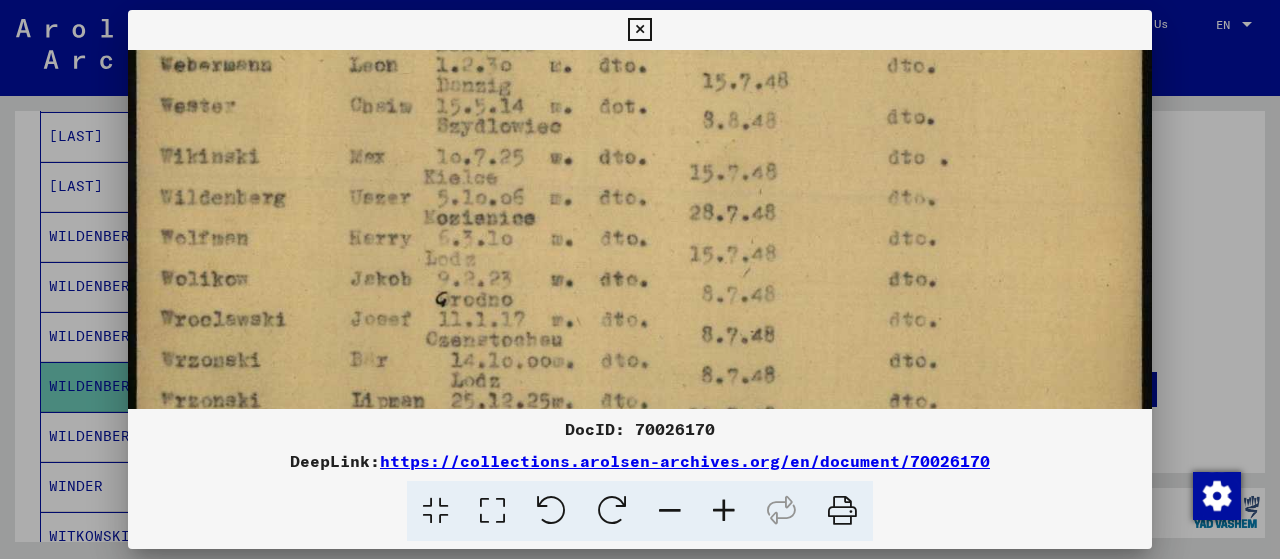 drag, startPoint x: 452, startPoint y: 385, endPoint x: 488, endPoint y: 87, distance: 300.16663 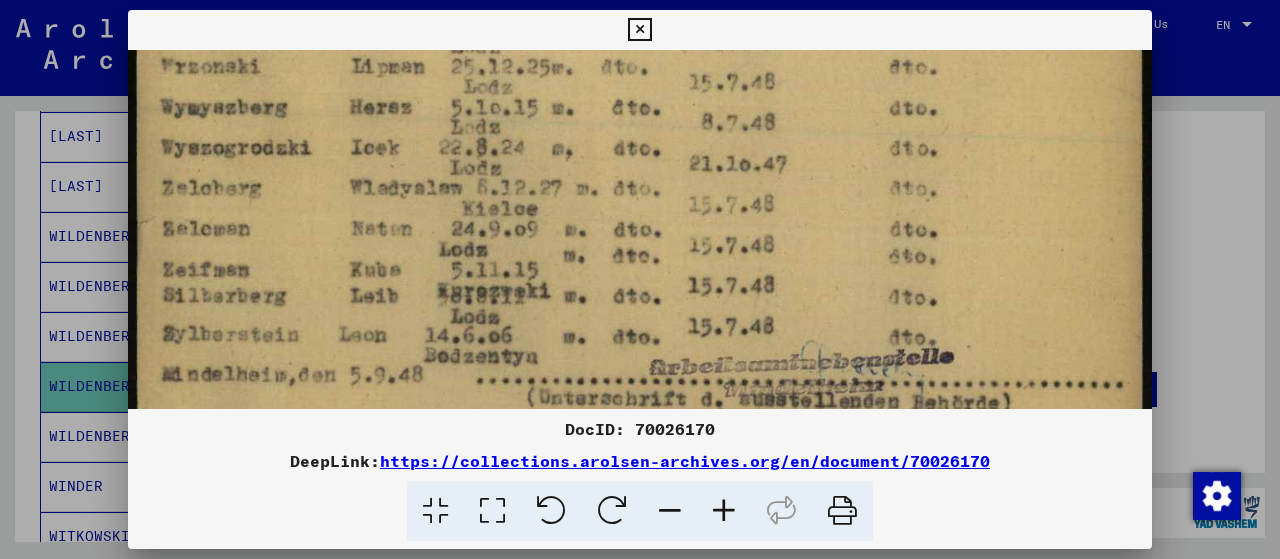 drag, startPoint x: 582, startPoint y: 107, endPoint x: 591, endPoint y: -53, distance: 160.25293 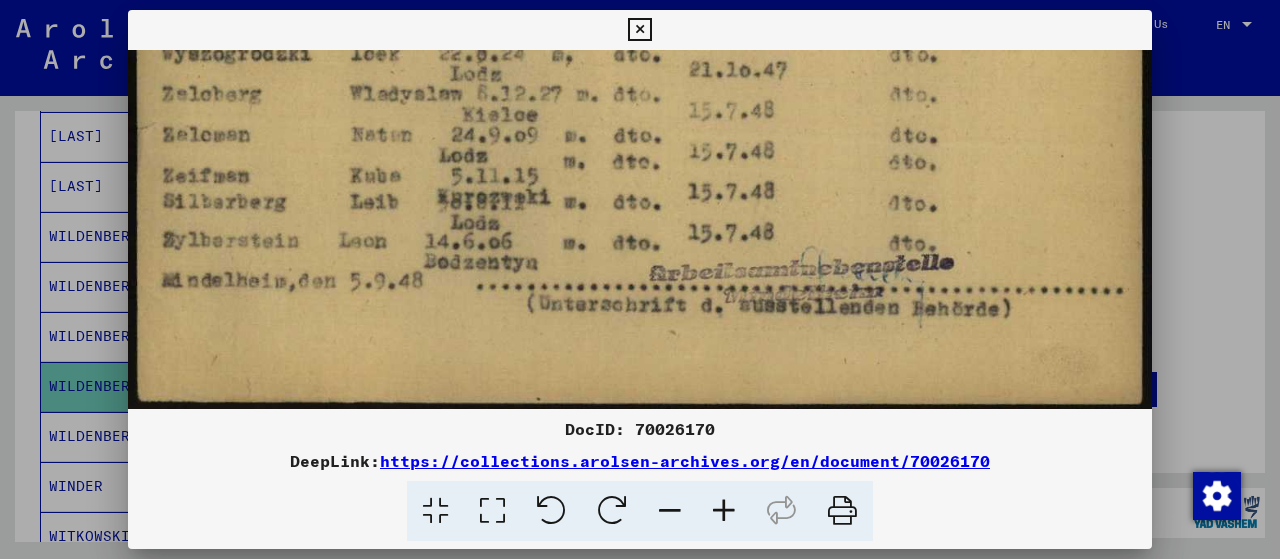 drag, startPoint x: 690, startPoint y: 359, endPoint x: 676, endPoint y: 239, distance: 120.8139 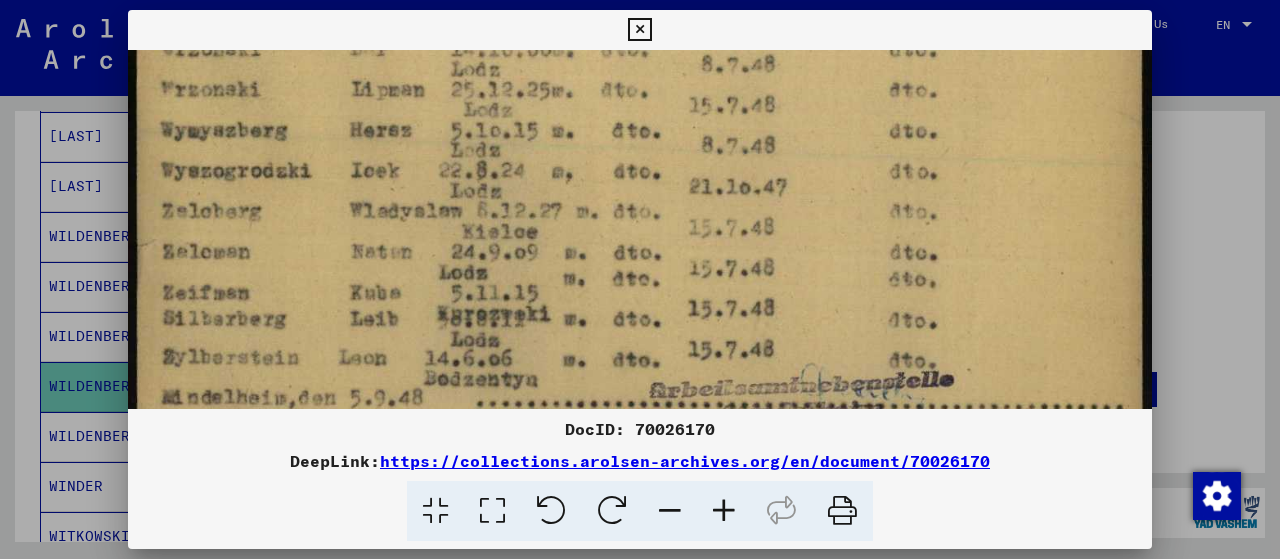 drag, startPoint x: 660, startPoint y: 328, endPoint x: 646, endPoint y: 315, distance: 19.104973 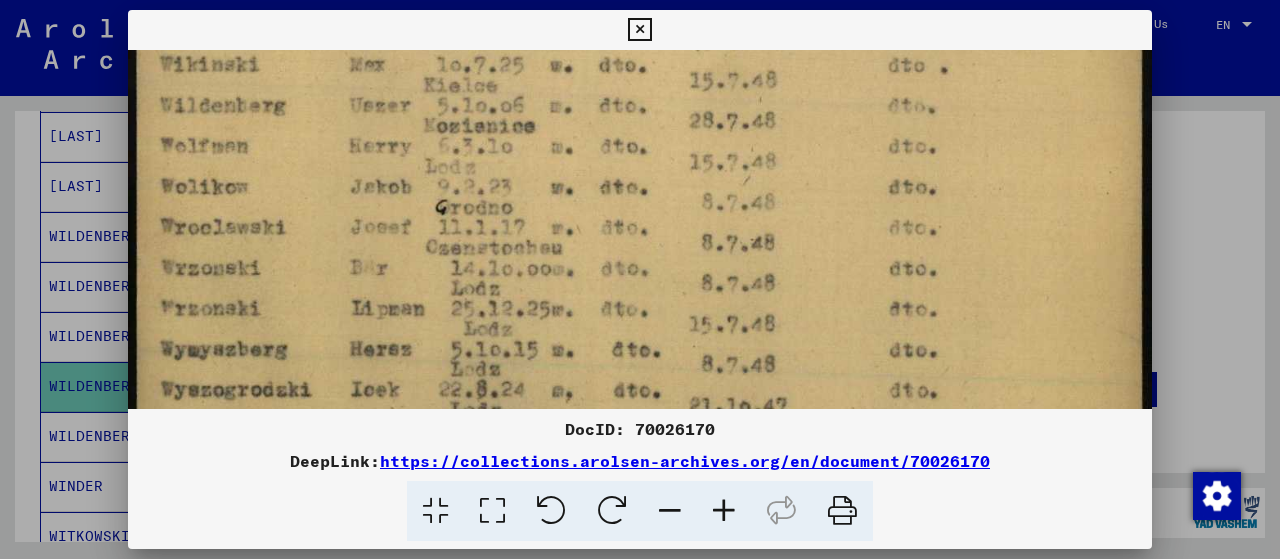 drag, startPoint x: 652, startPoint y: 236, endPoint x: 664, endPoint y: 467, distance: 231.31148 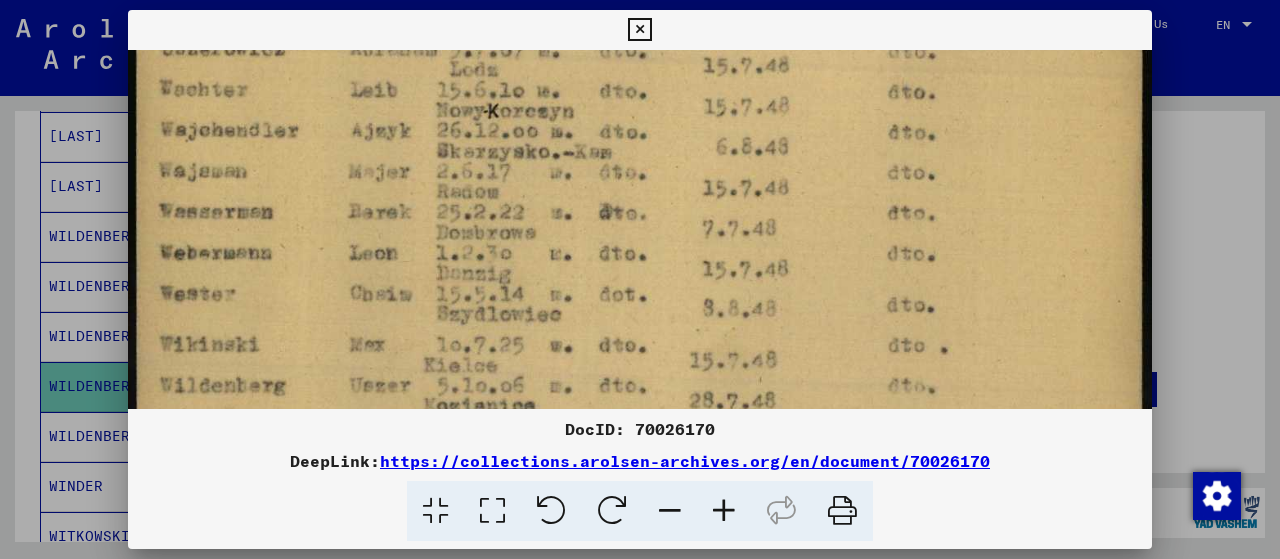 drag, startPoint x: 725, startPoint y: 365, endPoint x: 728, endPoint y: 501, distance: 136.03308 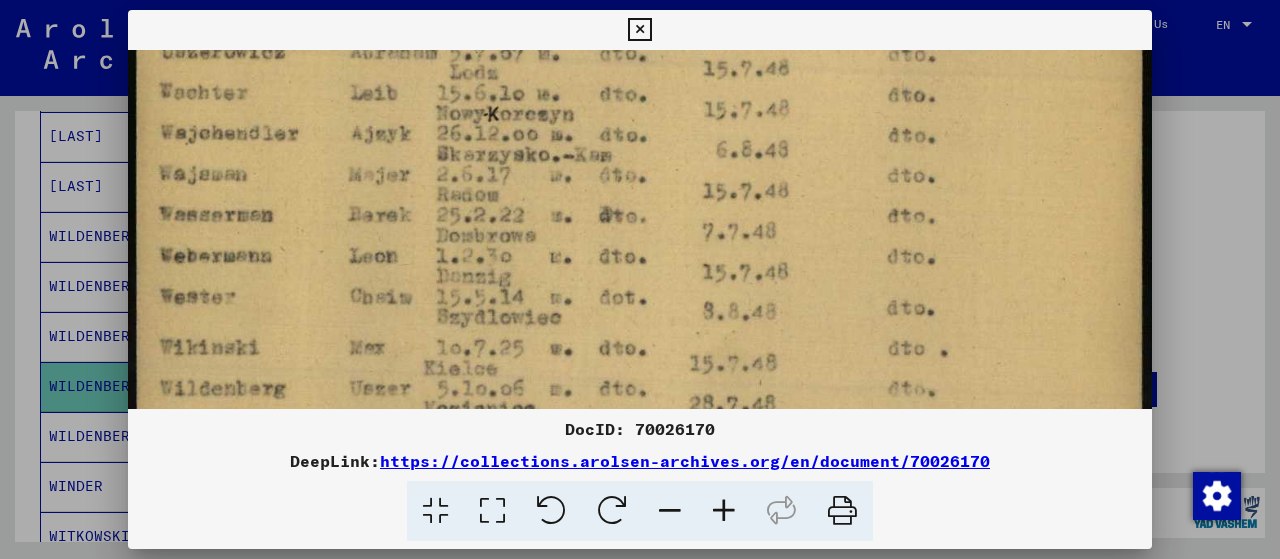 drag, startPoint x: 749, startPoint y: 134, endPoint x: 756, endPoint y: 458, distance: 324.07562 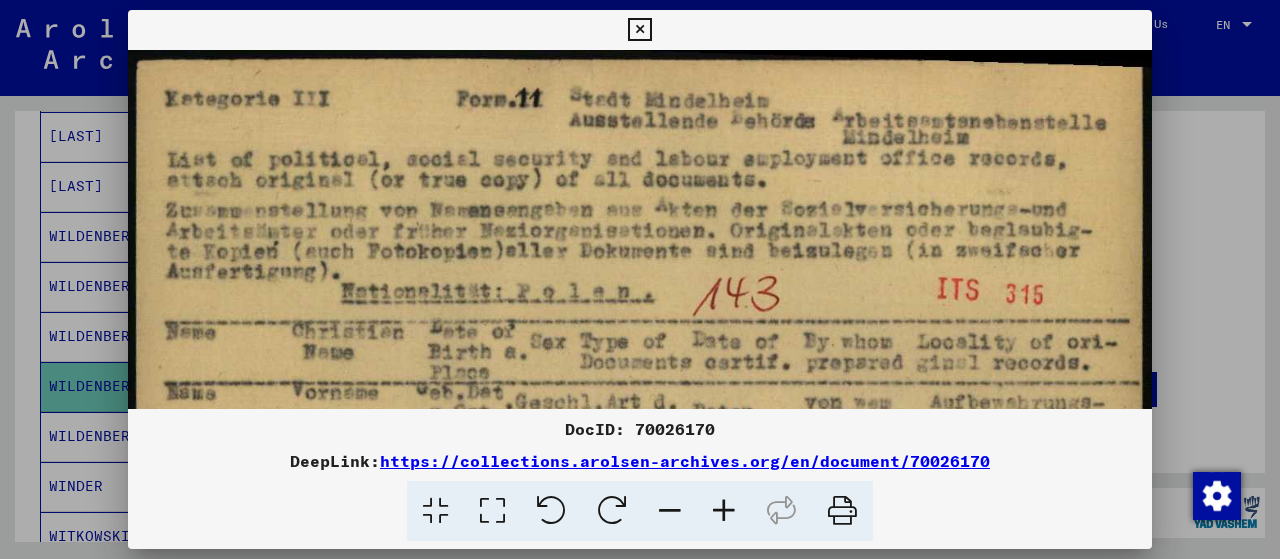 scroll, scrollTop: 0, scrollLeft: 0, axis: both 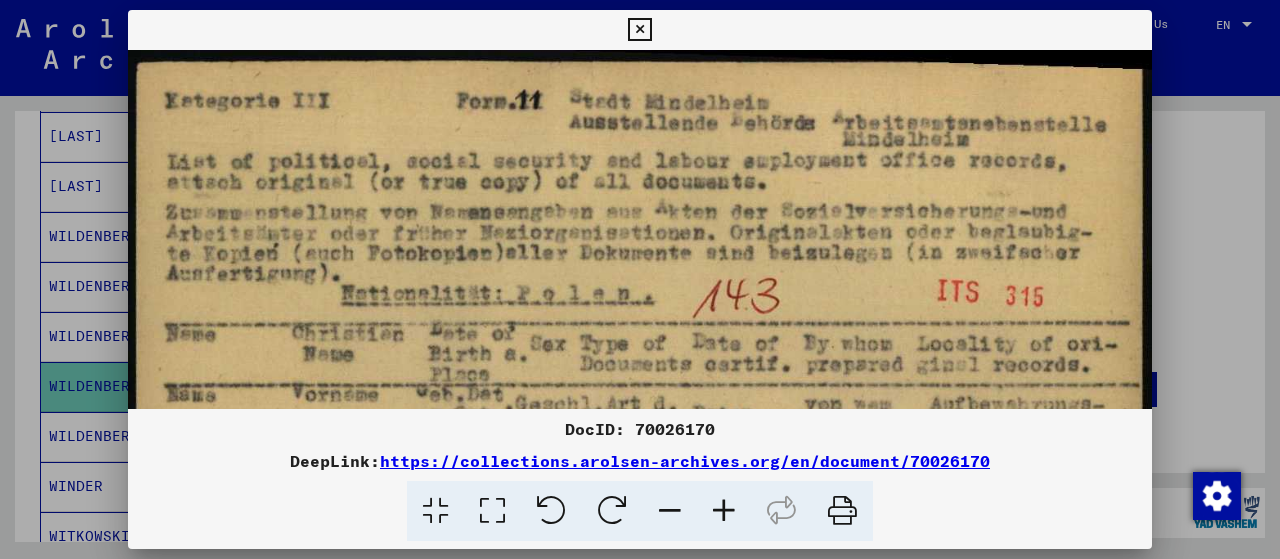 drag, startPoint x: 576, startPoint y: 226, endPoint x: 643, endPoint y: 355, distance: 145.36162 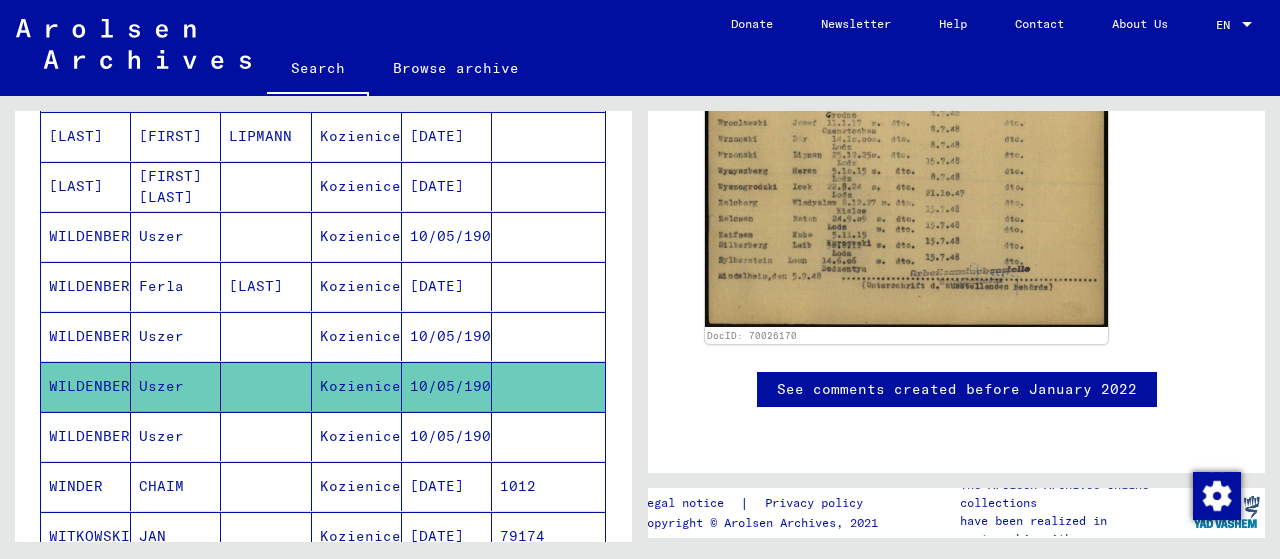 click on "Uszer" at bounding box center [176, 386] 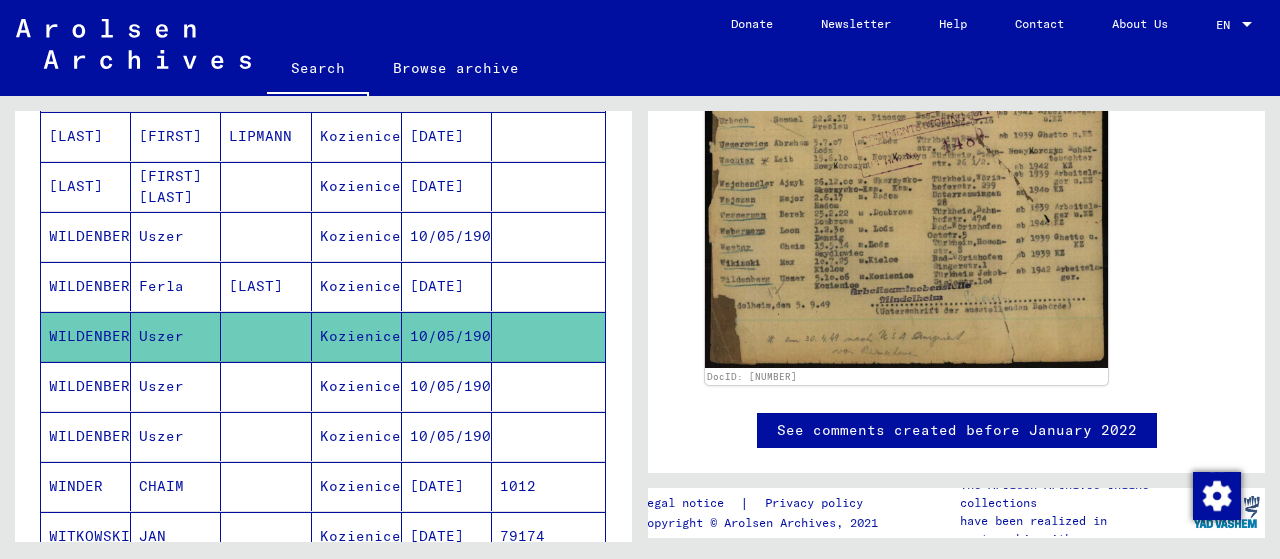scroll, scrollTop: 0, scrollLeft: 0, axis: both 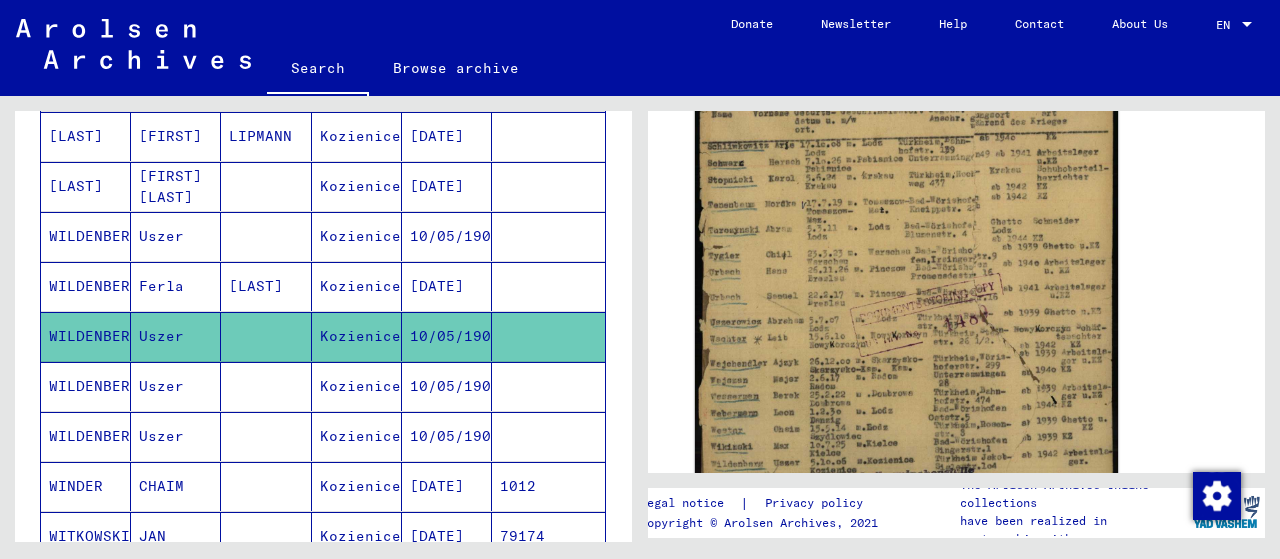 click 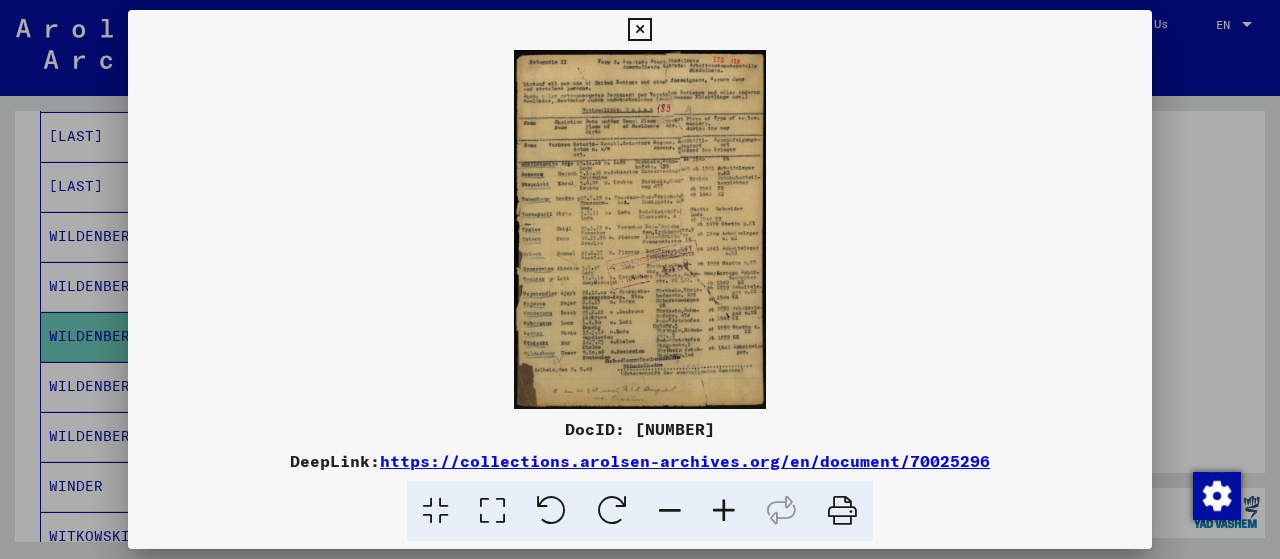 click at bounding box center [640, 229] 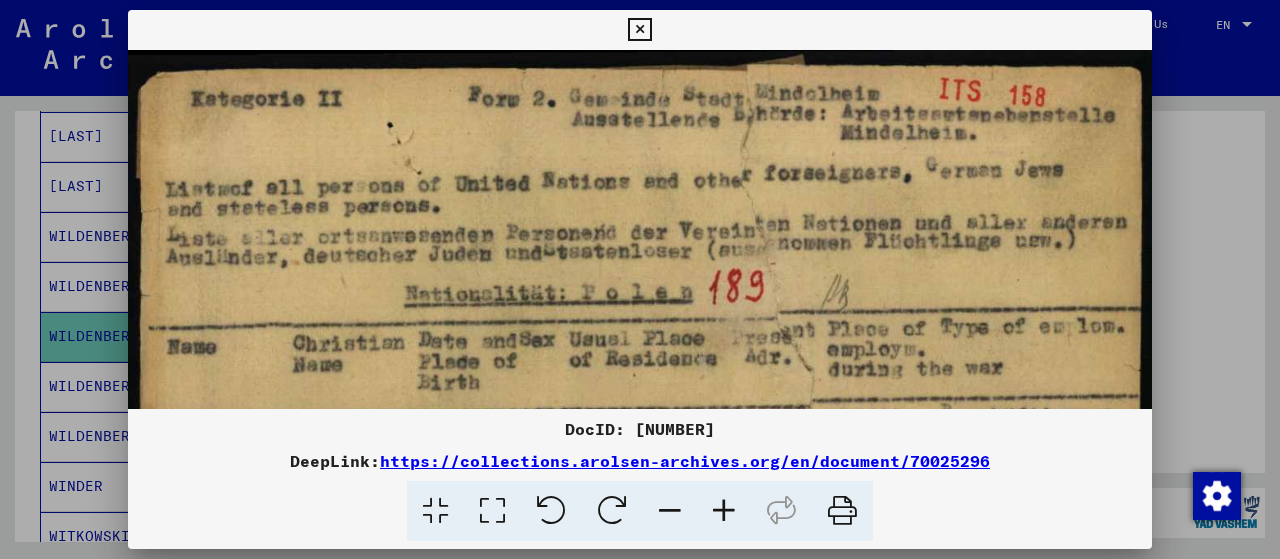 drag, startPoint x: 650, startPoint y: 336, endPoint x: 717, endPoint y: -60, distance: 401.62793 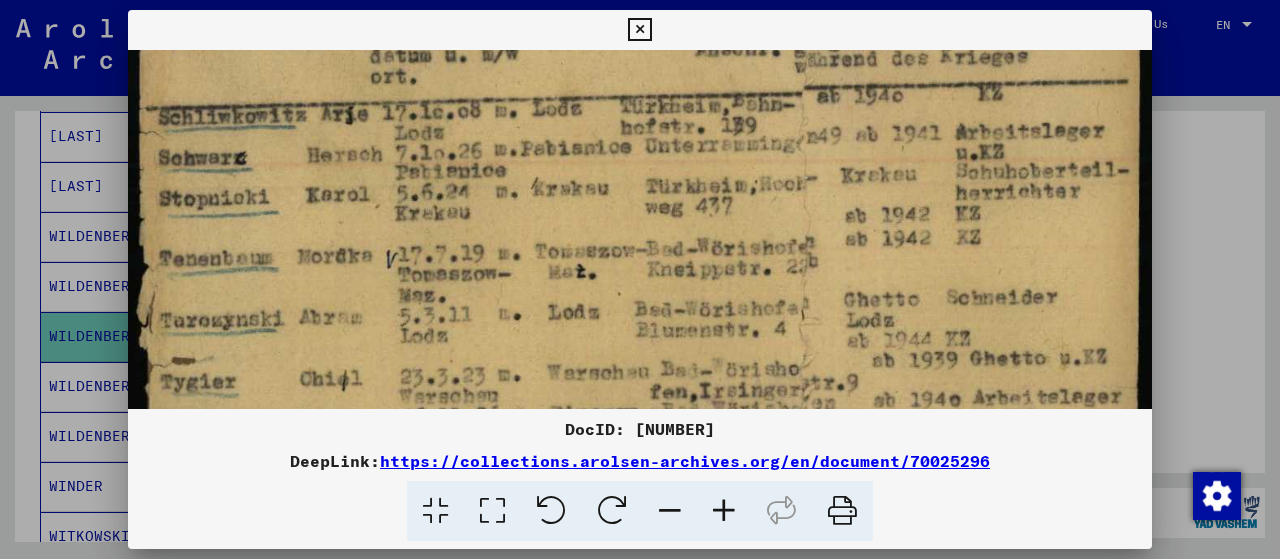 drag, startPoint x: 785, startPoint y: 135, endPoint x: 812, endPoint y: 46, distance: 93.00538 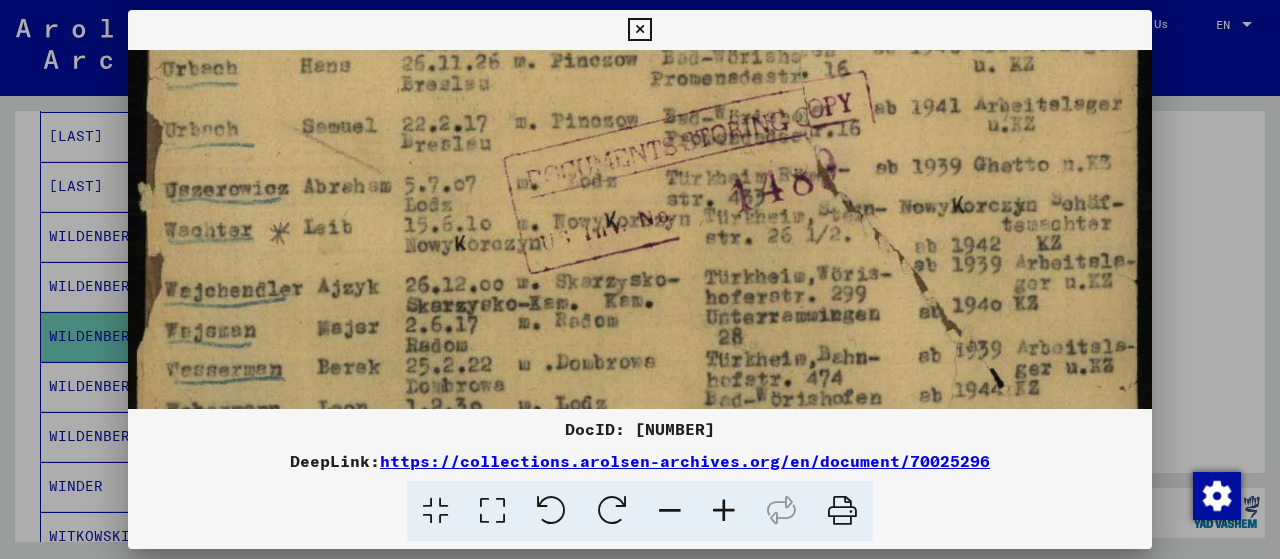 drag, startPoint x: 863, startPoint y: 424, endPoint x: 858, endPoint y: 77, distance: 347.036 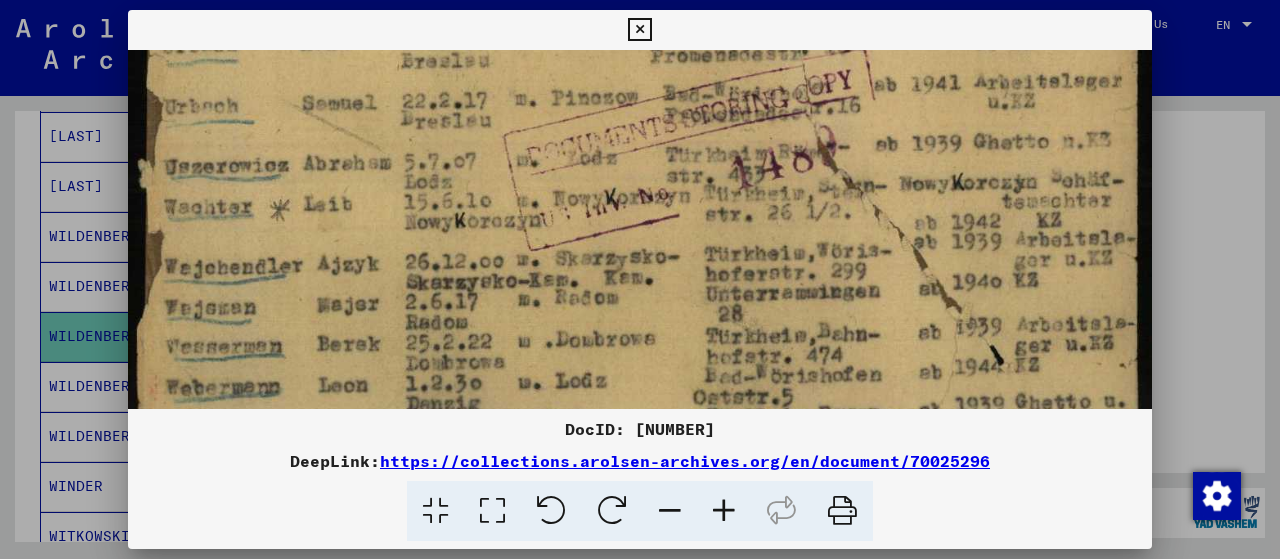 drag, startPoint x: 841, startPoint y: 277, endPoint x: 838, endPoint y: 255, distance: 22.203604 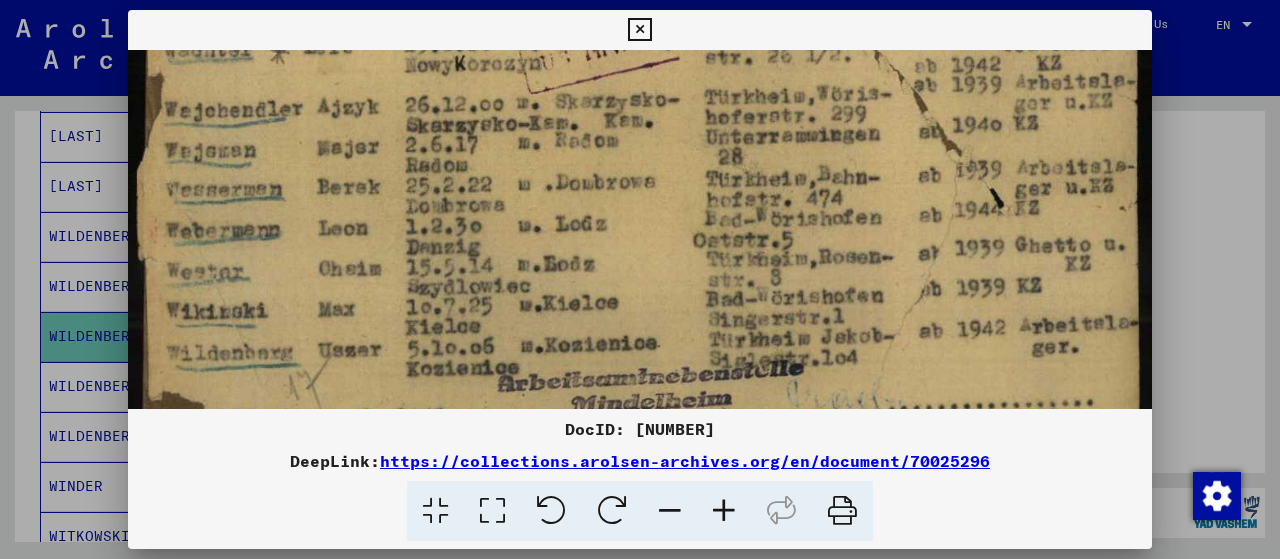 drag, startPoint x: 734, startPoint y: 314, endPoint x: 754, endPoint y: 168, distance: 147.3635 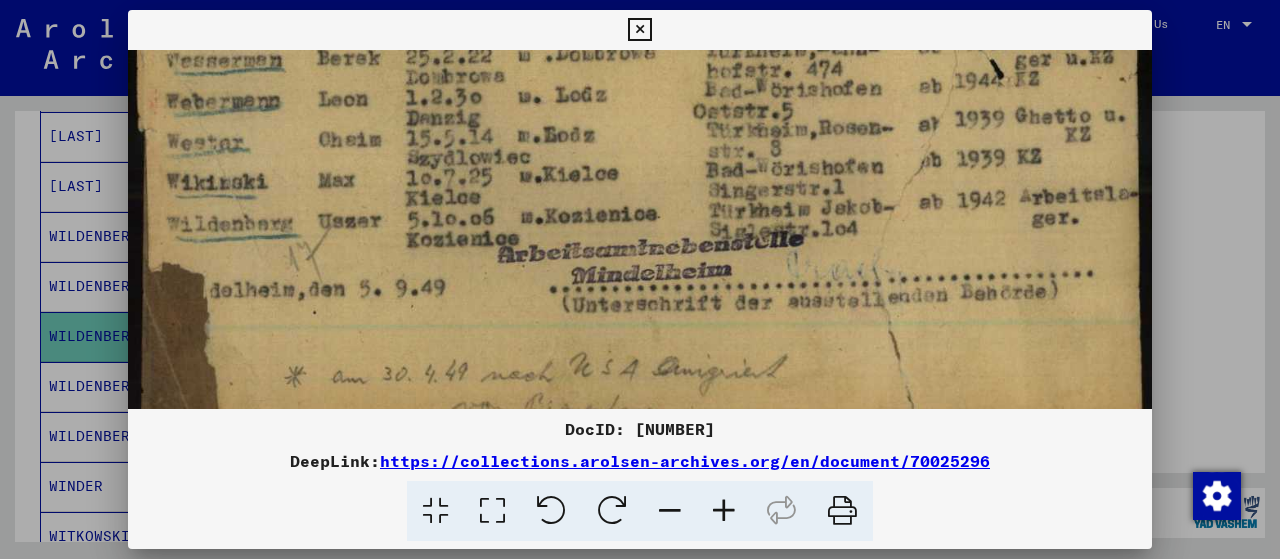 scroll, scrollTop: 1064, scrollLeft: 0, axis: vertical 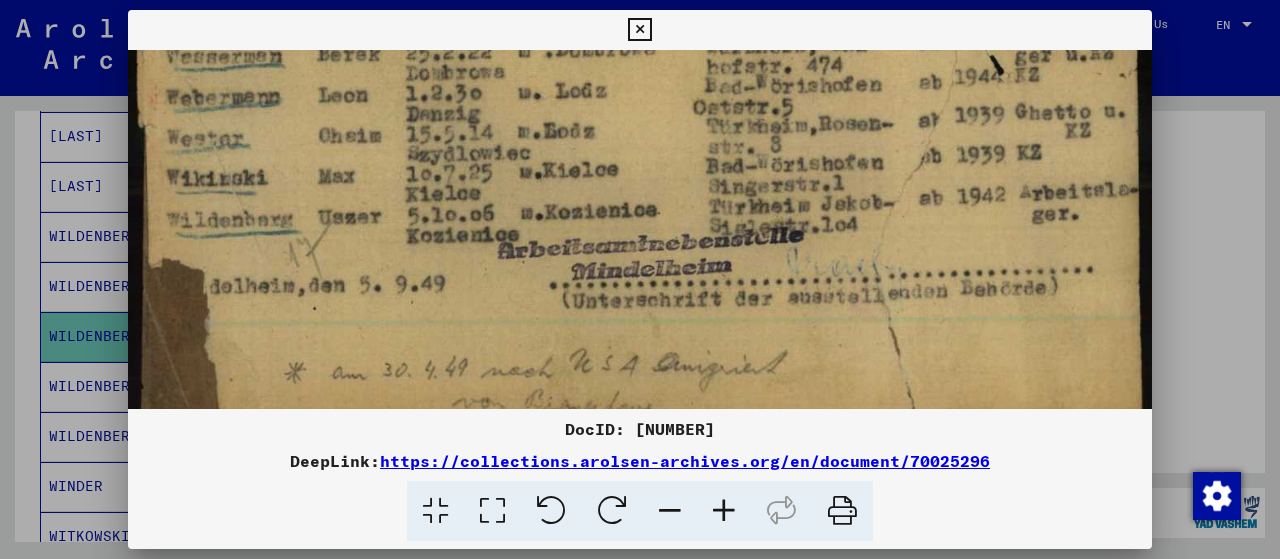 drag, startPoint x: 778, startPoint y: 334, endPoint x: 774, endPoint y: 226, distance: 108.07405 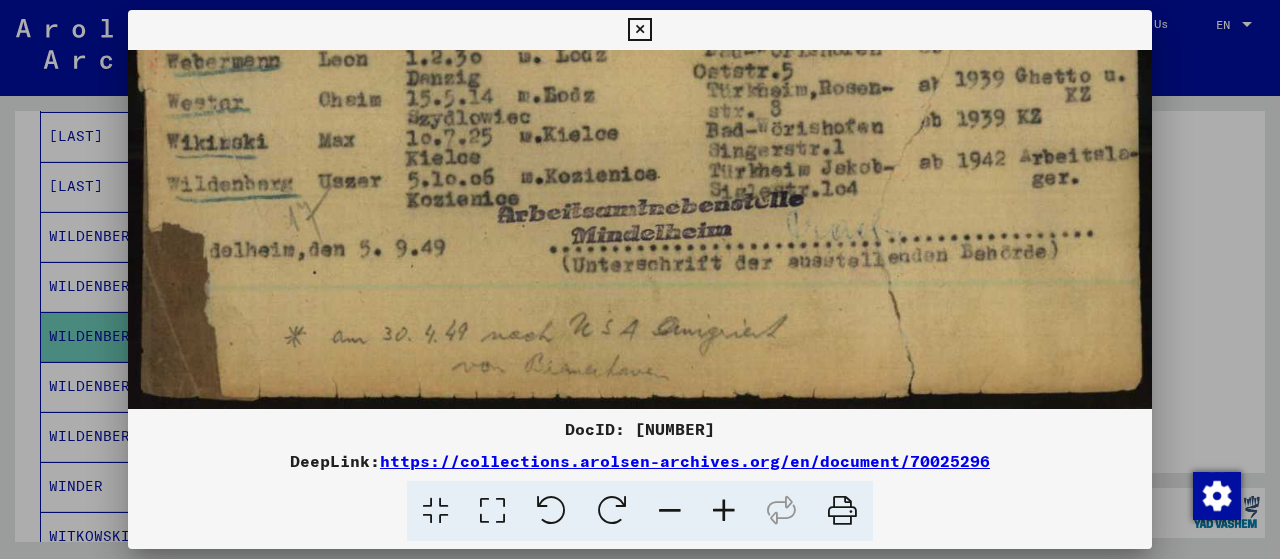 drag, startPoint x: 506, startPoint y: 374, endPoint x: 521, endPoint y: 265, distance: 110.02727 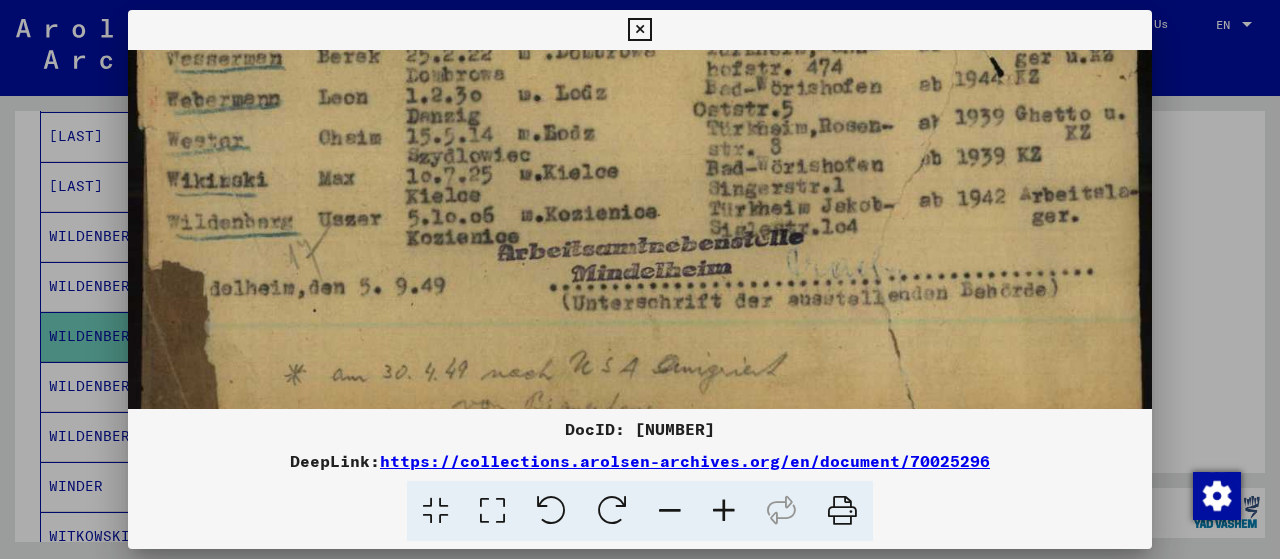 scroll, scrollTop: 1060, scrollLeft: 0, axis: vertical 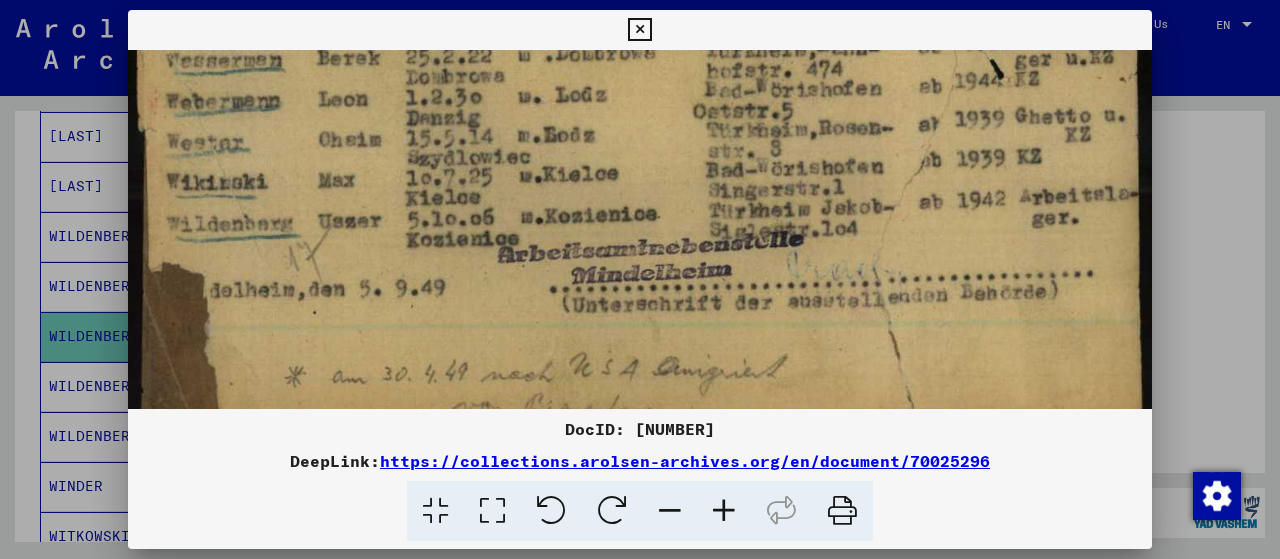 drag, startPoint x: 687, startPoint y: 318, endPoint x: 694, endPoint y: 360, distance: 42.579338 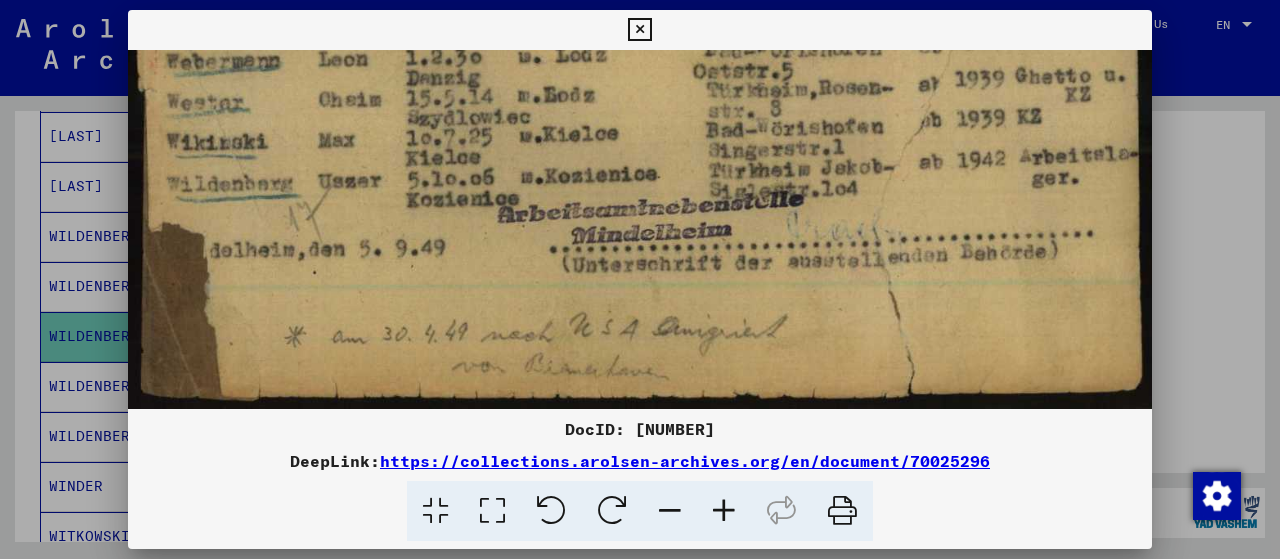 drag, startPoint x: 838, startPoint y: 388, endPoint x: 813, endPoint y: 403, distance: 29.15476 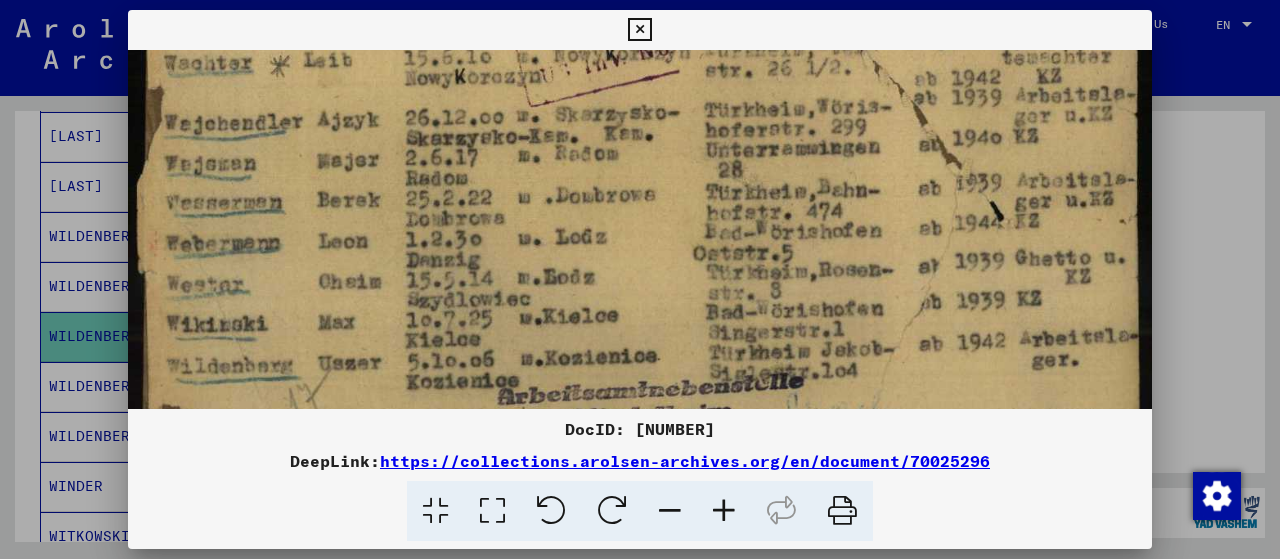 drag, startPoint x: 795, startPoint y: 396, endPoint x: 802, endPoint y: 485, distance: 89.27486 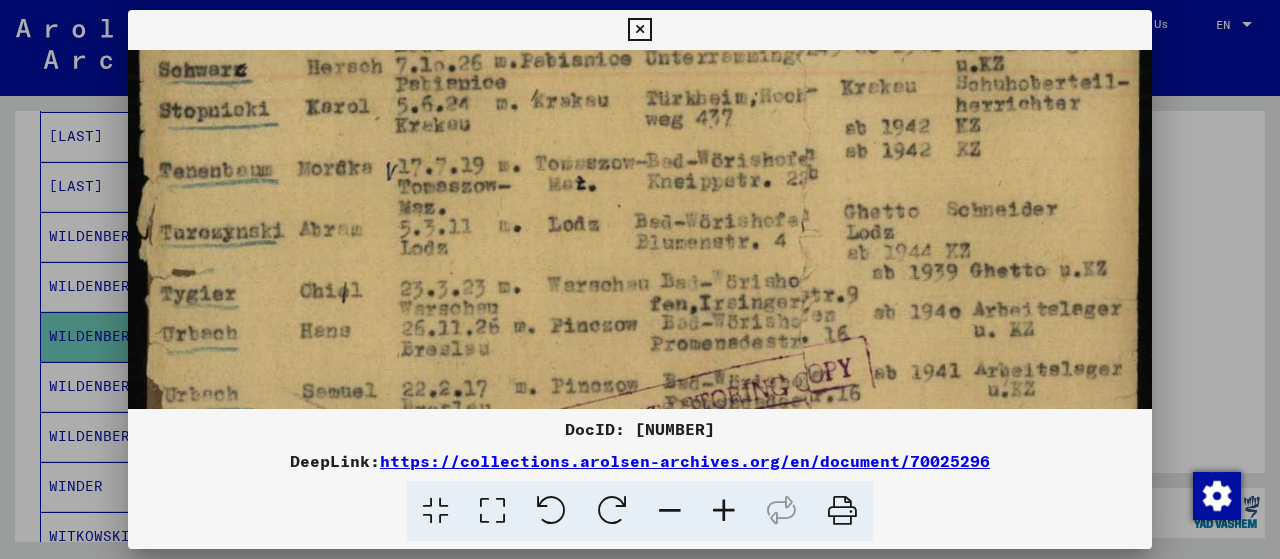 drag, startPoint x: 766, startPoint y: 331, endPoint x: 764, endPoint y: 383, distance: 52.03845 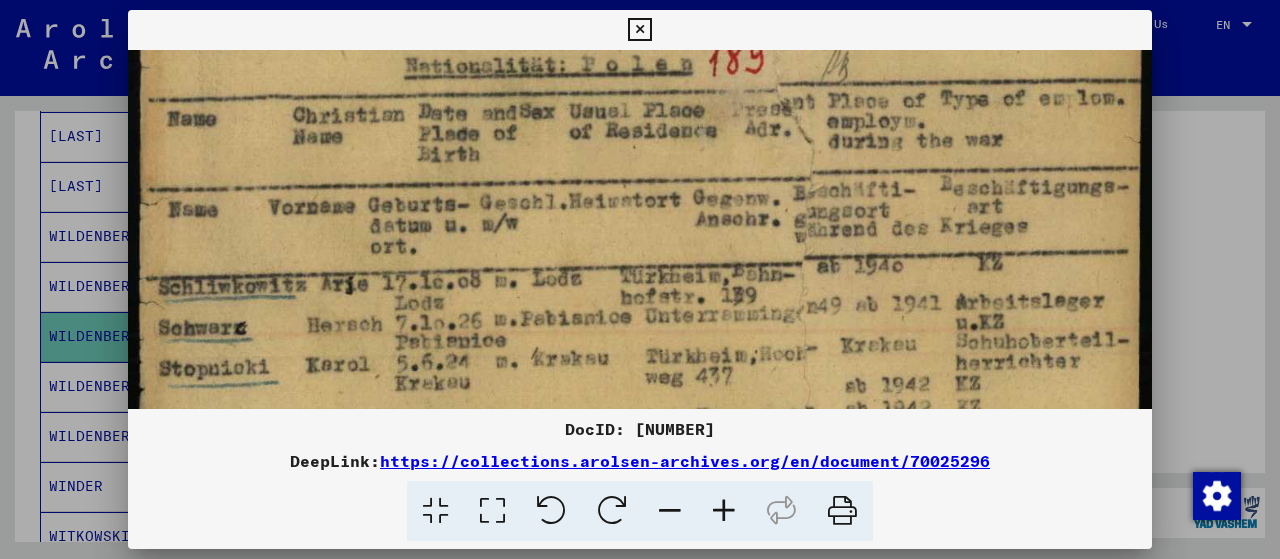 drag, startPoint x: 759, startPoint y: 367, endPoint x: 759, endPoint y: 471, distance: 104 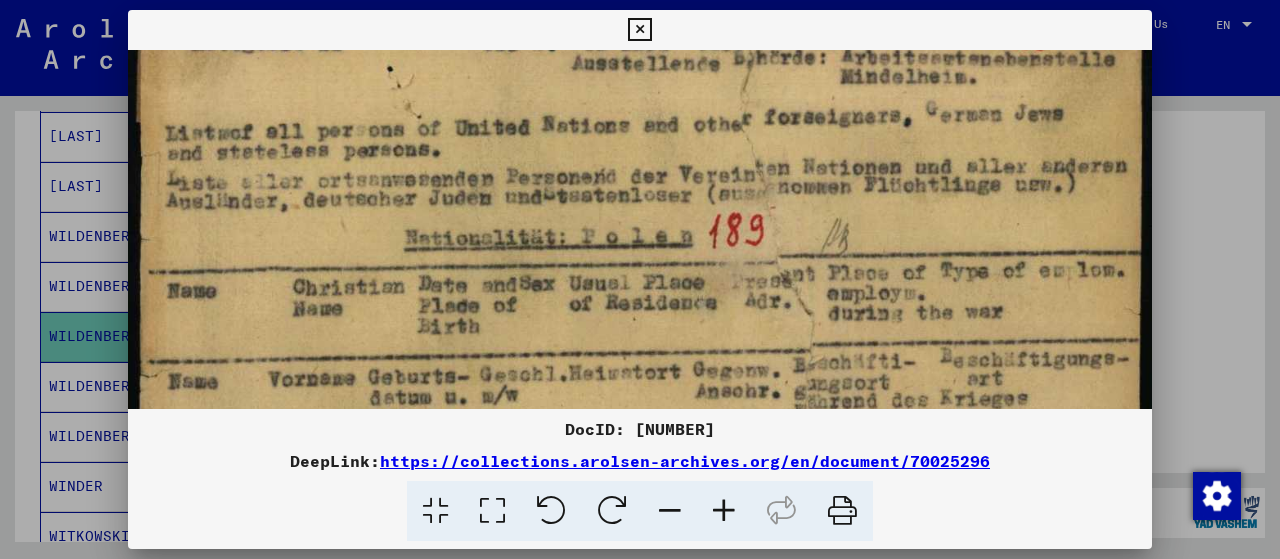 click on "DocID: [NUMBER] DeepLink: https://collections.arolsen-archives.org/en/document/[NUMBER]" at bounding box center (640, 276) 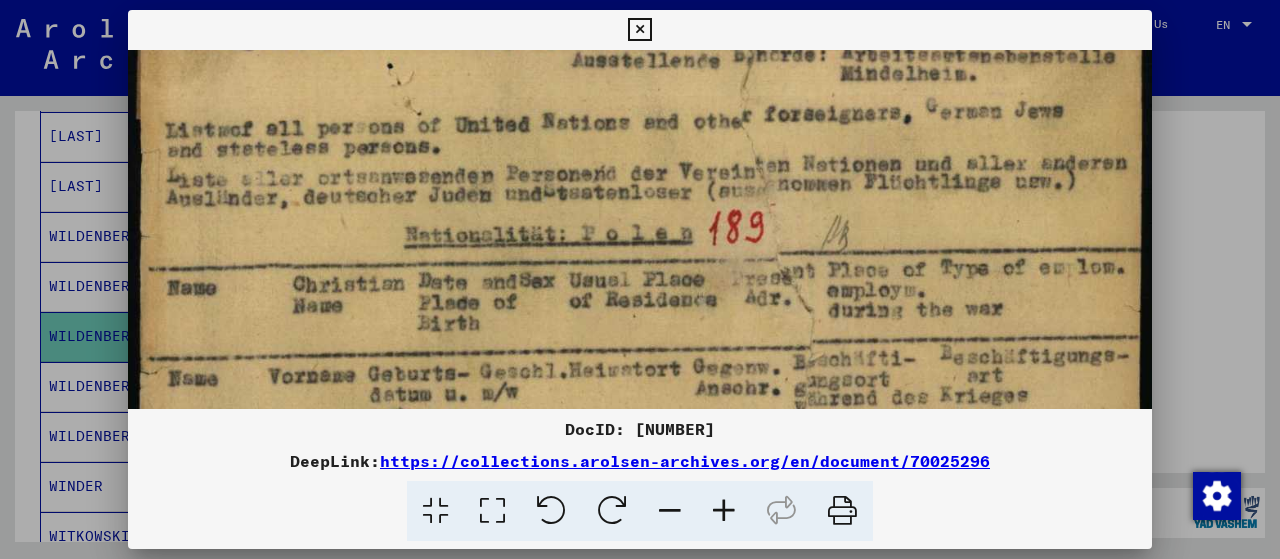 scroll, scrollTop: 0, scrollLeft: 0, axis: both 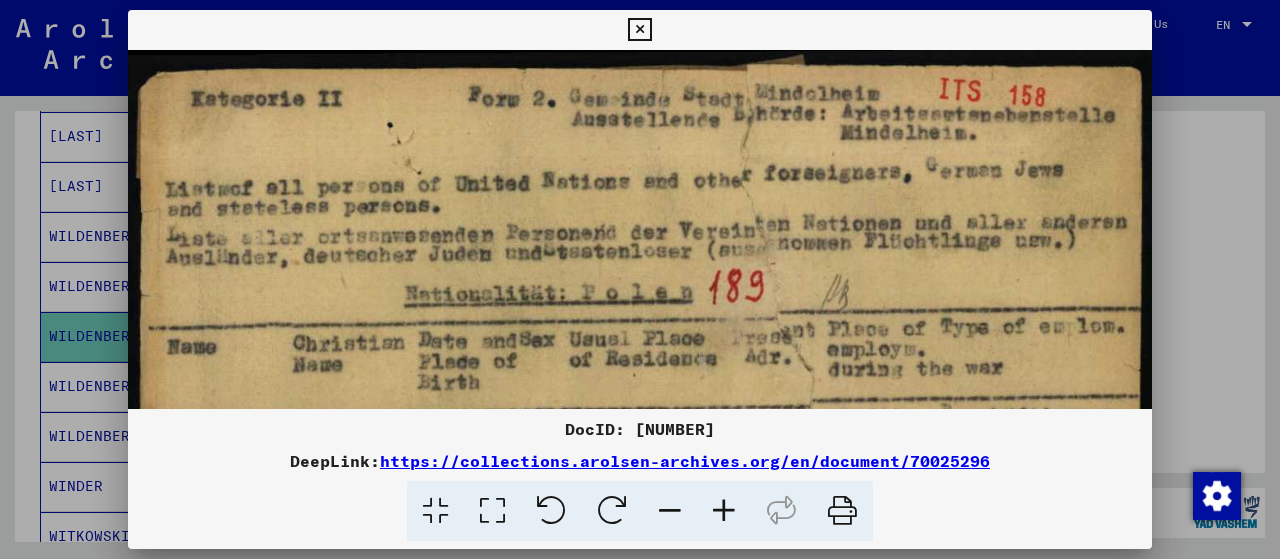 drag, startPoint x: 627, startPoint y: 232, endPoint x: 640, endPoint y: 425, distance: 193.43733 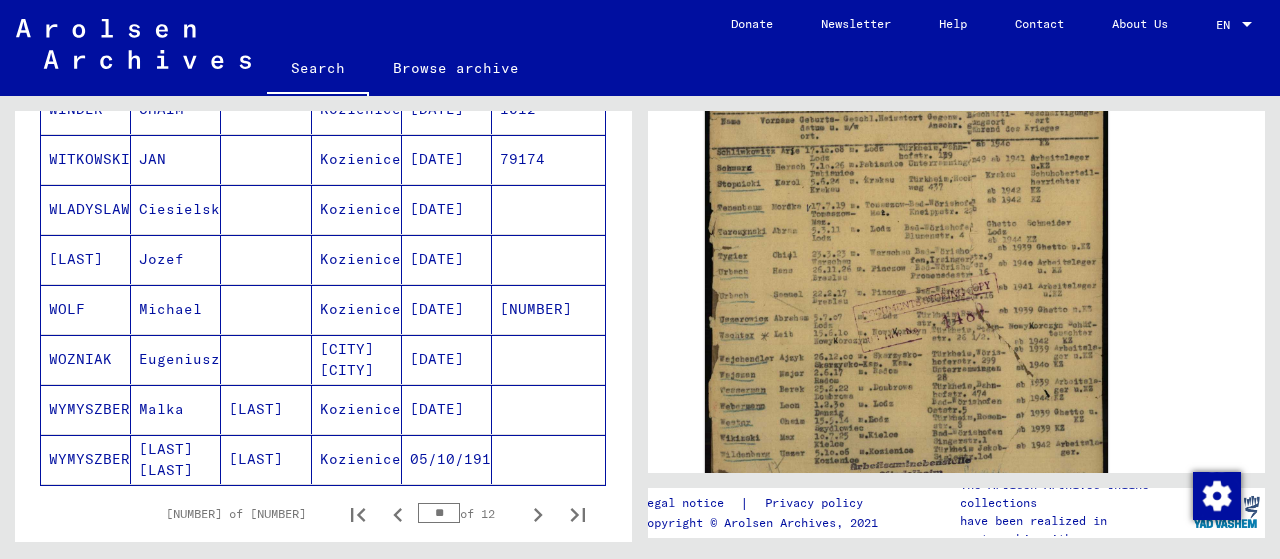 scroll, scrollTop: 1193, scrollLeft: 0, axis: vertical 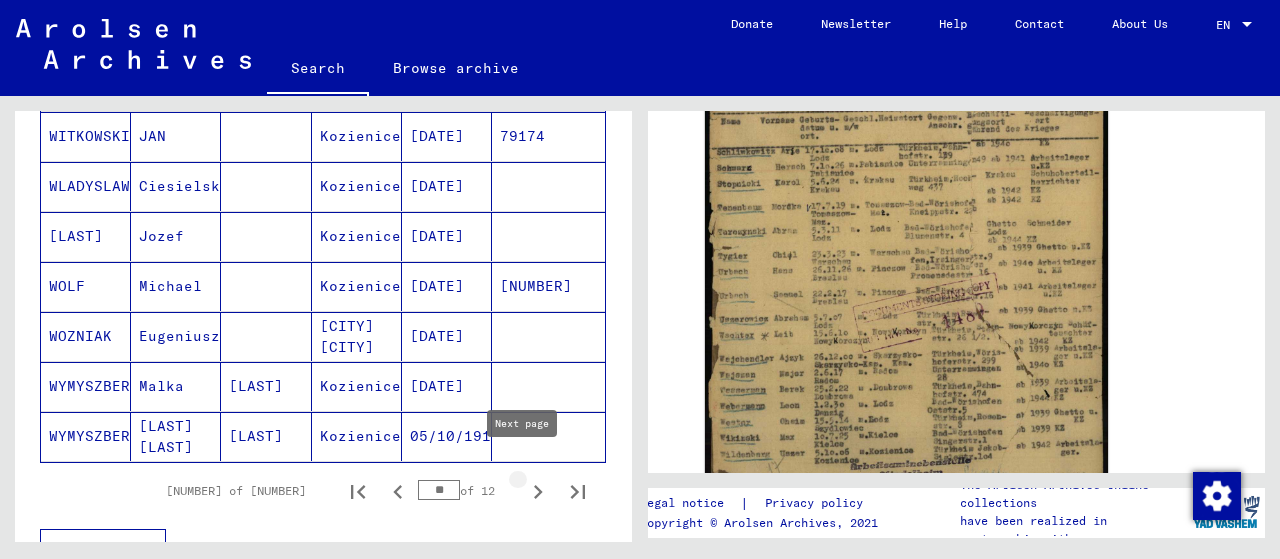click 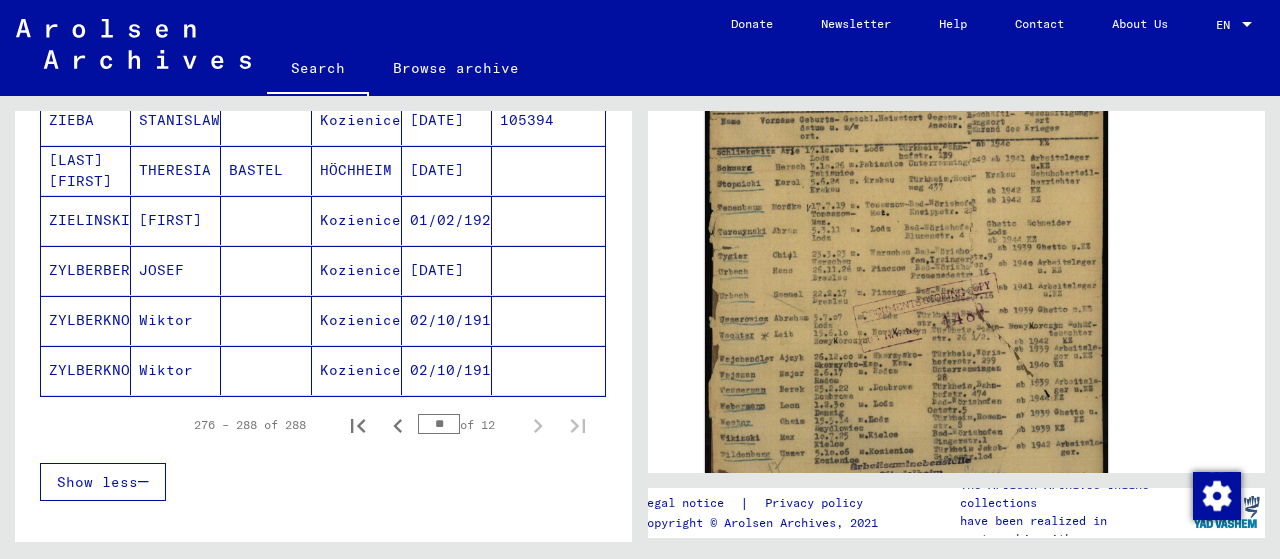 scroll, scrollTop: 660, scrollLeft: 0, axis: vertical 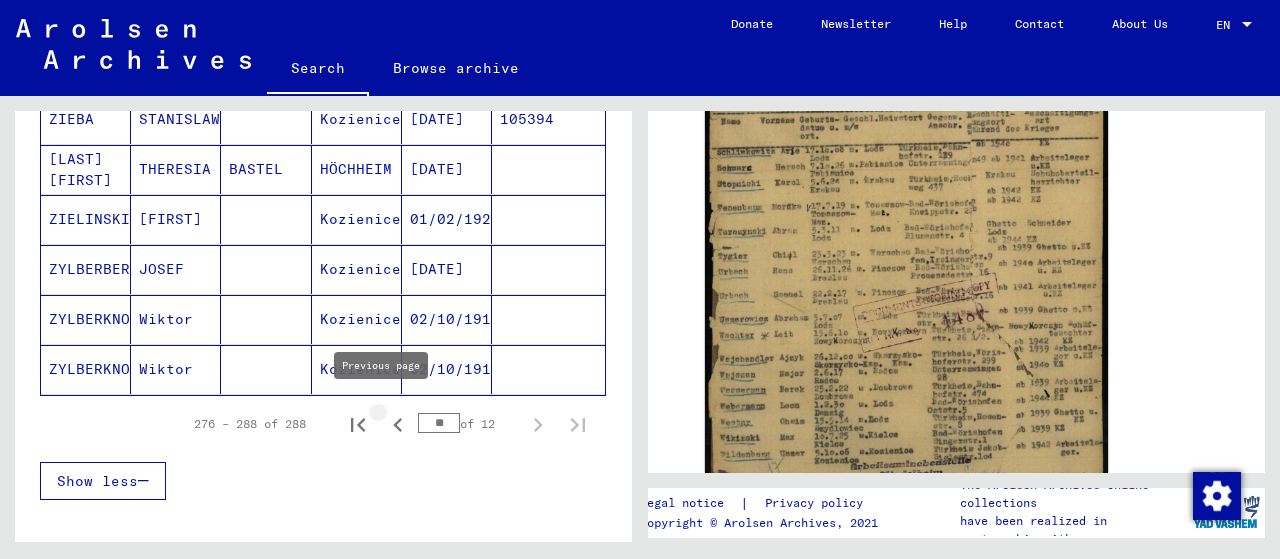 click 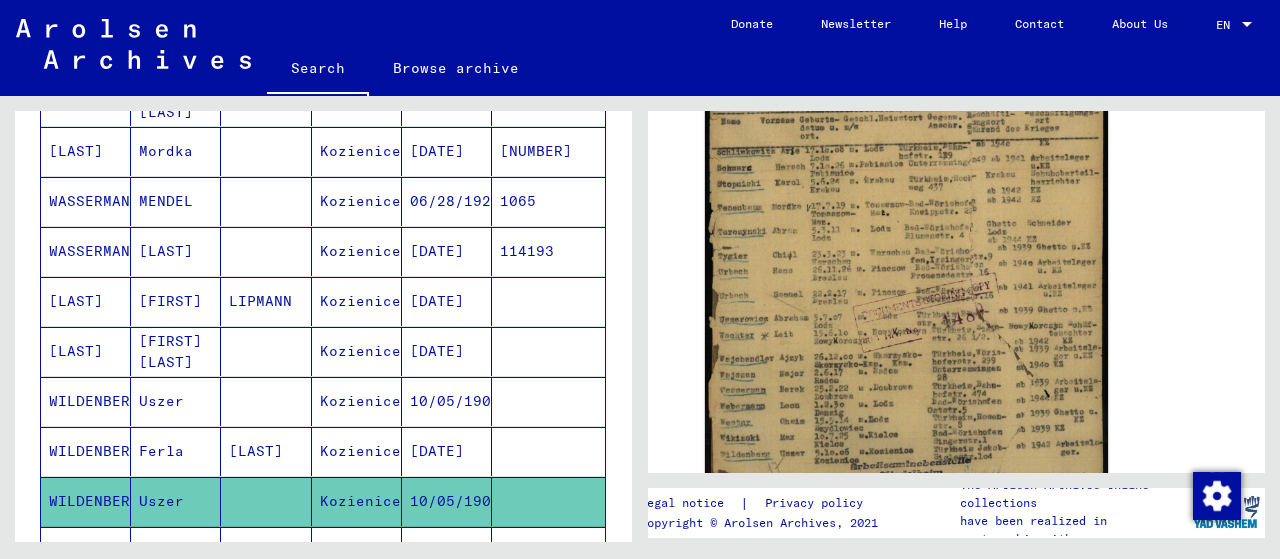 scroll, scrollTop: 660, scrollLeft: 0, axis: vertical 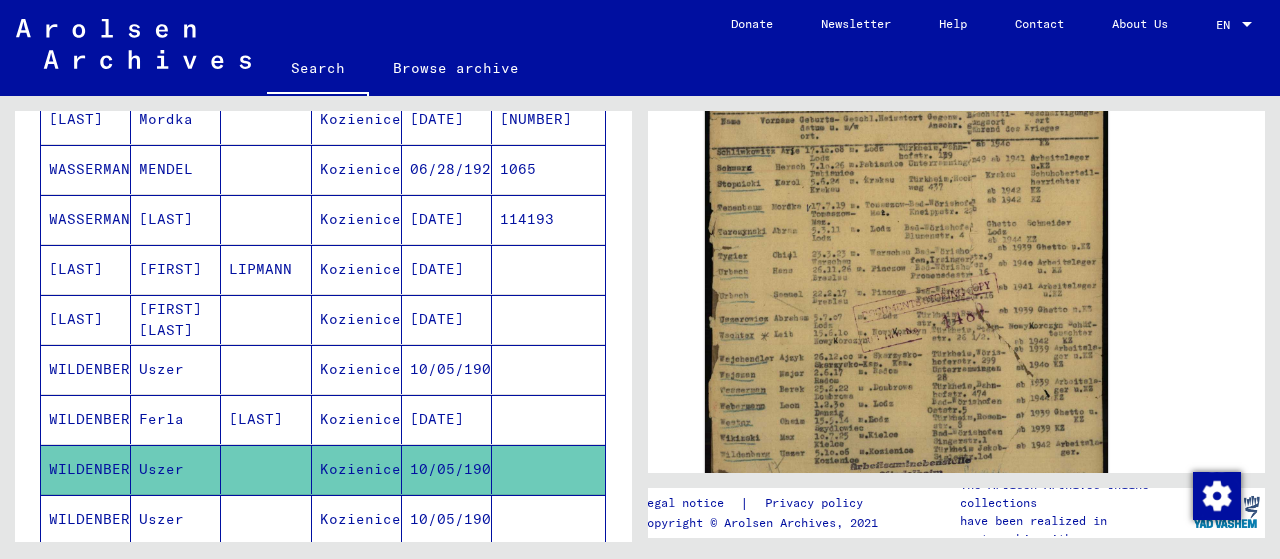 drag, startPoint x: 69, startPoint y: 456, endPoint x: 181, endPoint y: 460, distance: 112.0714 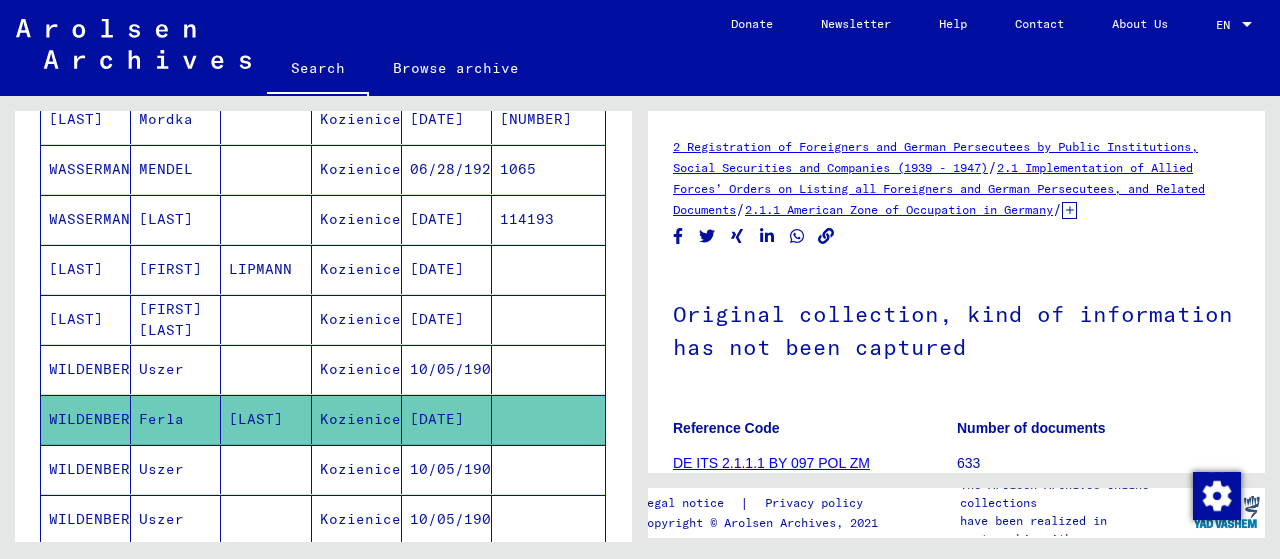 scroll, scrollTop: 0, scrollLeft: 0, axis: both 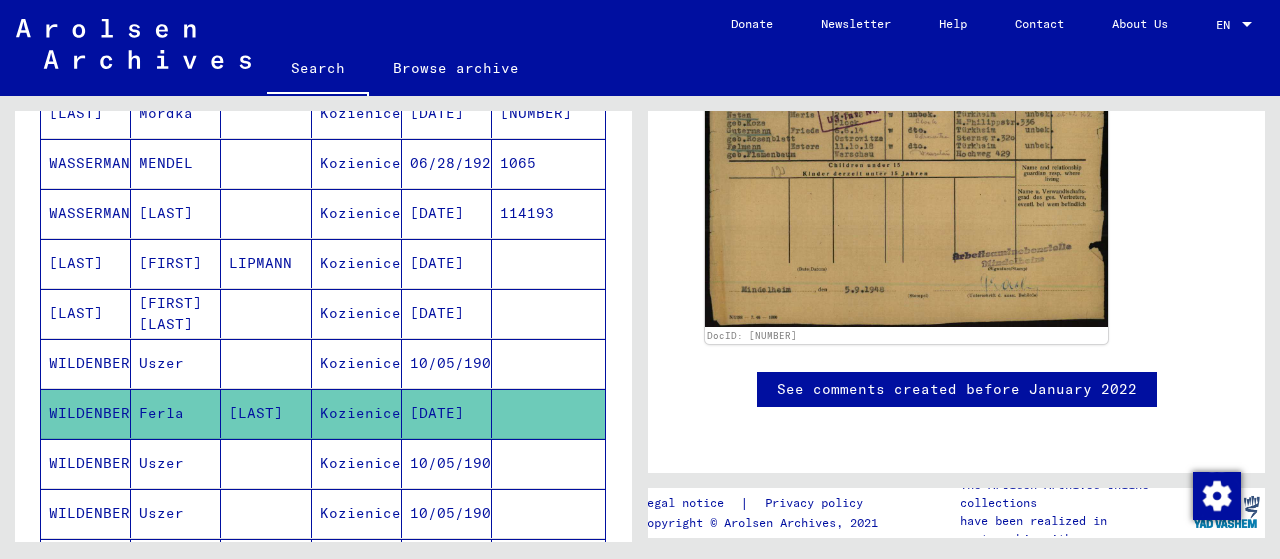 drag, startPoint x: 95, startPoint y: 404, endPoint x: 146, endPoint y: 403, distance: 51.009804 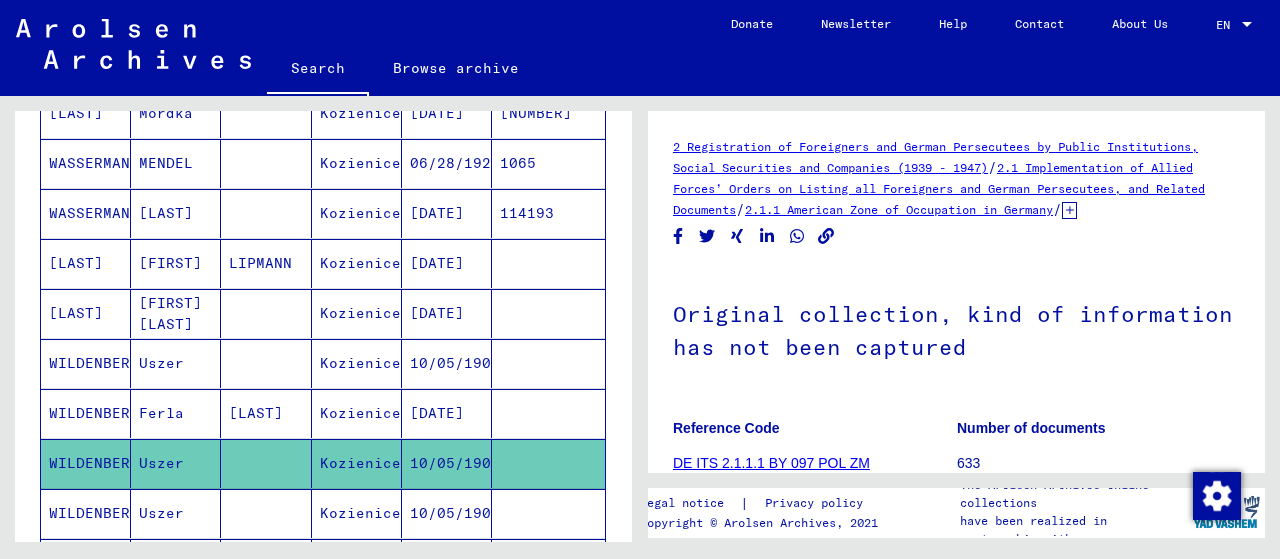 scroll, scrollTop: 0, scrollLeft: 0, axis: both 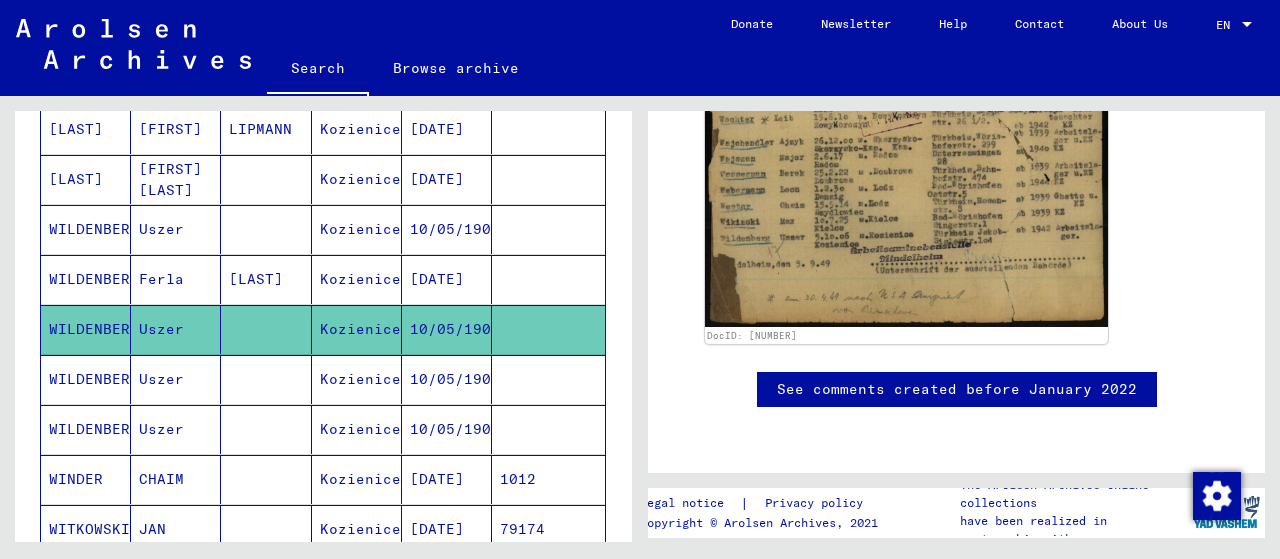 click on "10/05/1906" at bounding box center (447, 429) 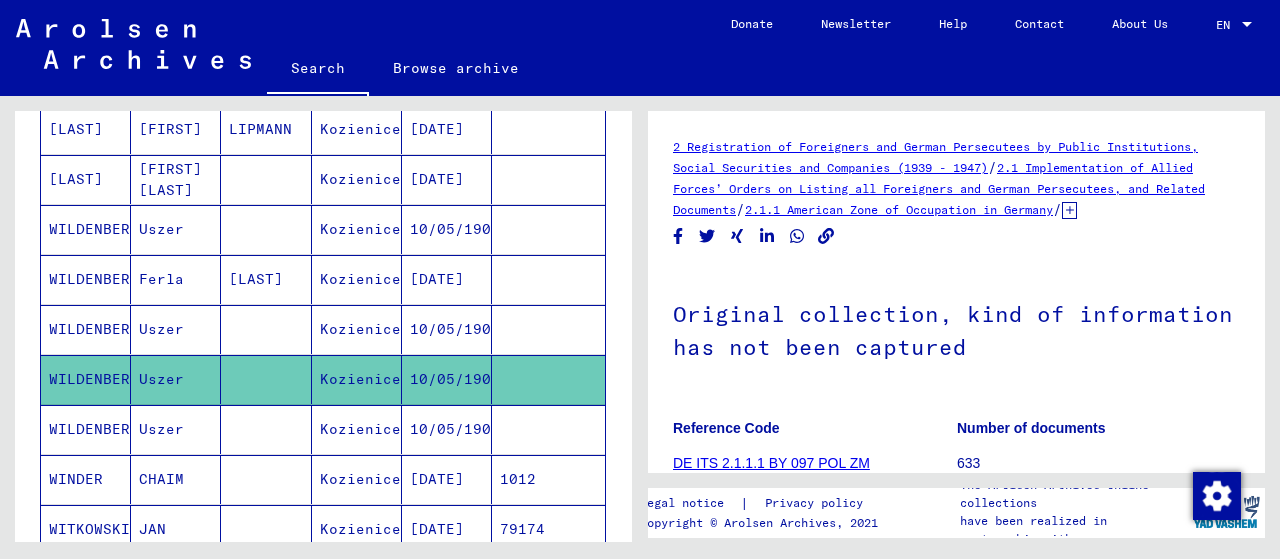 scroll, scrollTop: 0, scrollLeft: 0, axis: both 